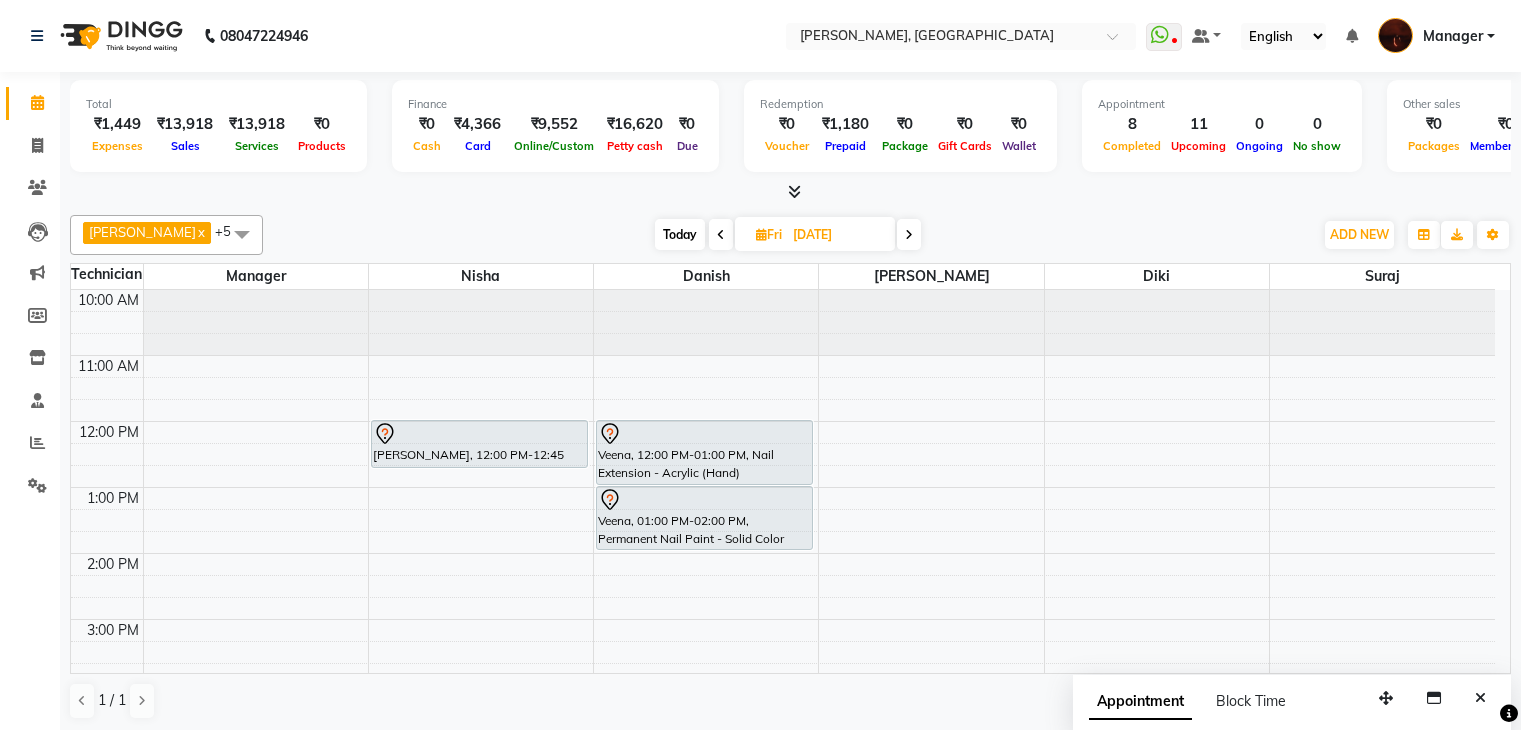 scroll, scrollTop: 1, scrollLeft: 0, axis: vertical 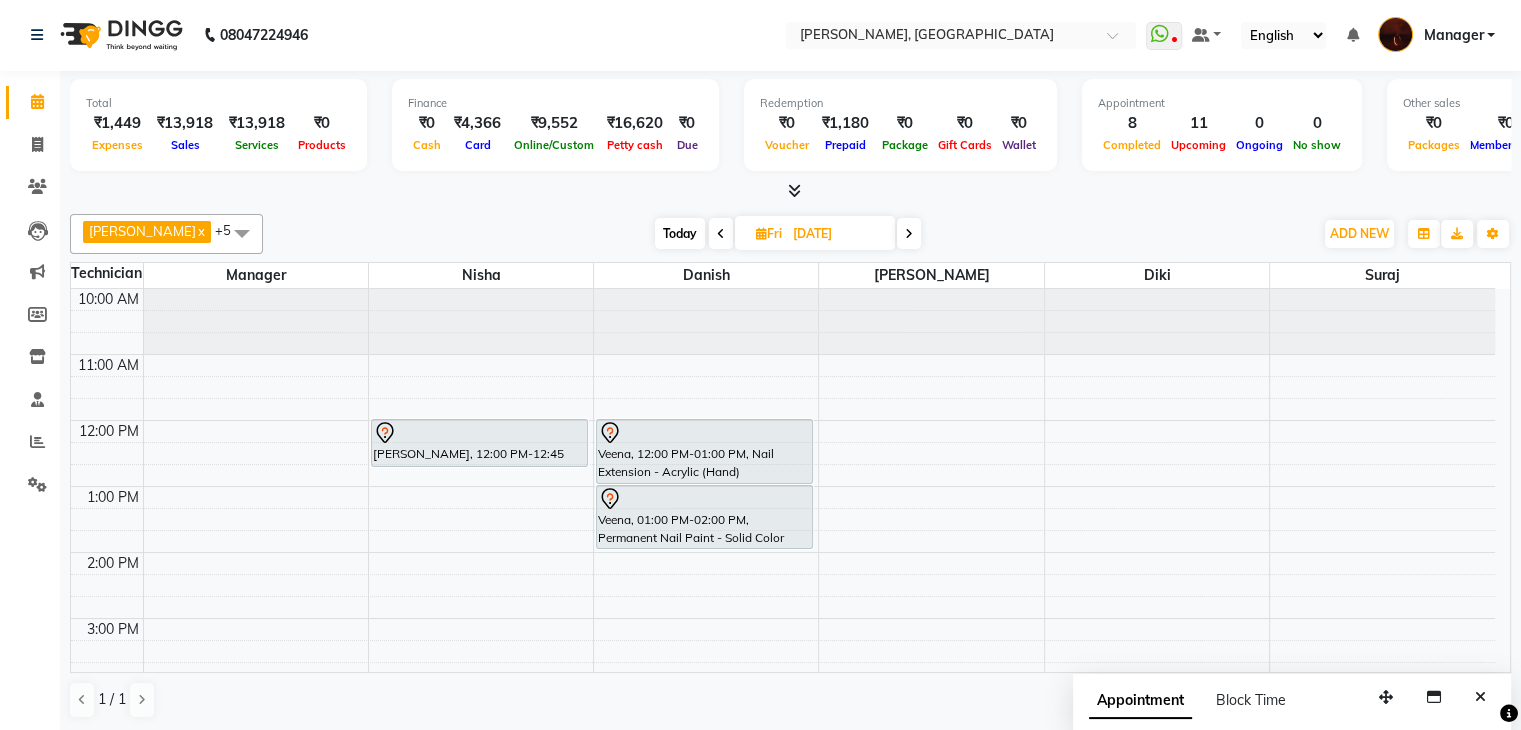 click on "Today" at bounding box center [680, 233] 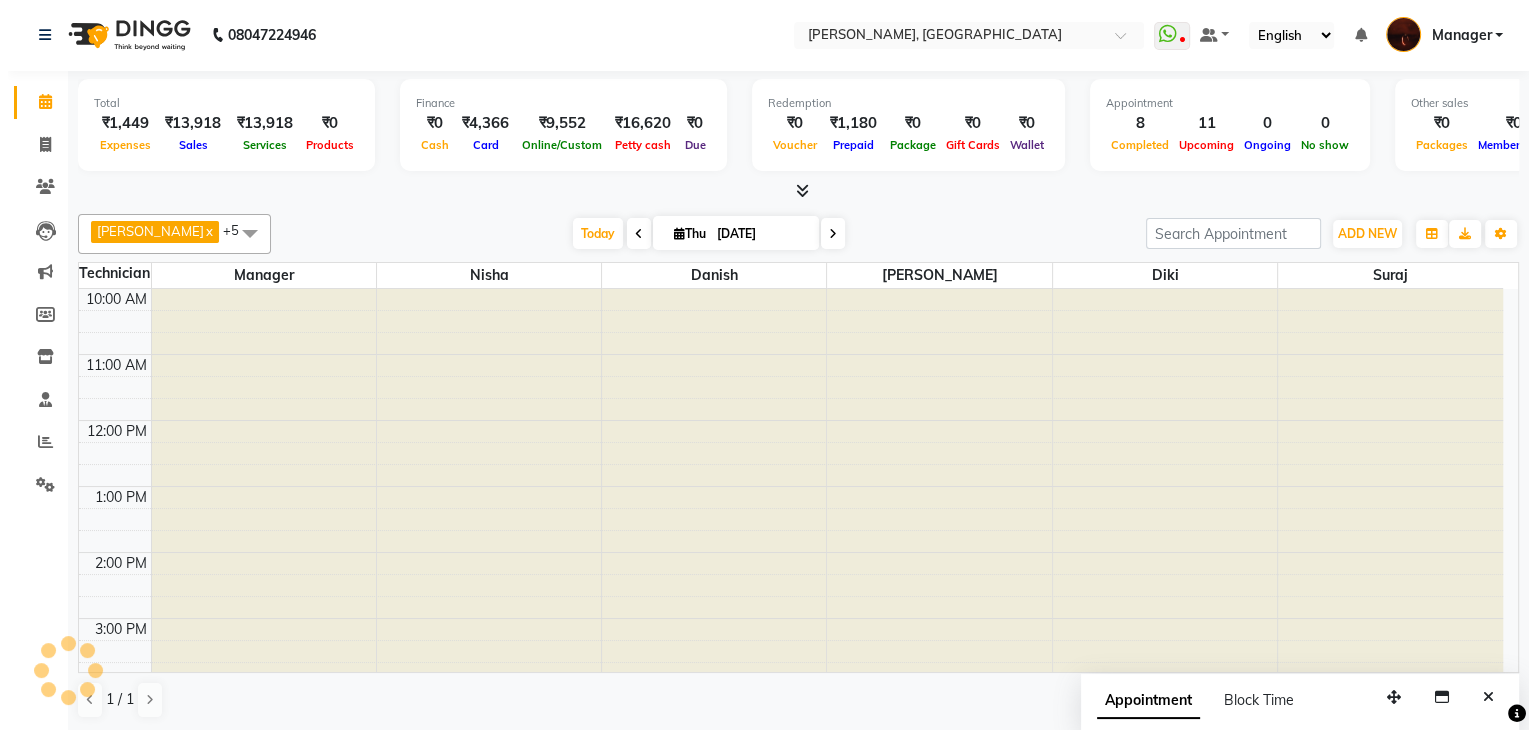 scroll, scrollTop: 466, scrollLeft: 0, axis: vertical 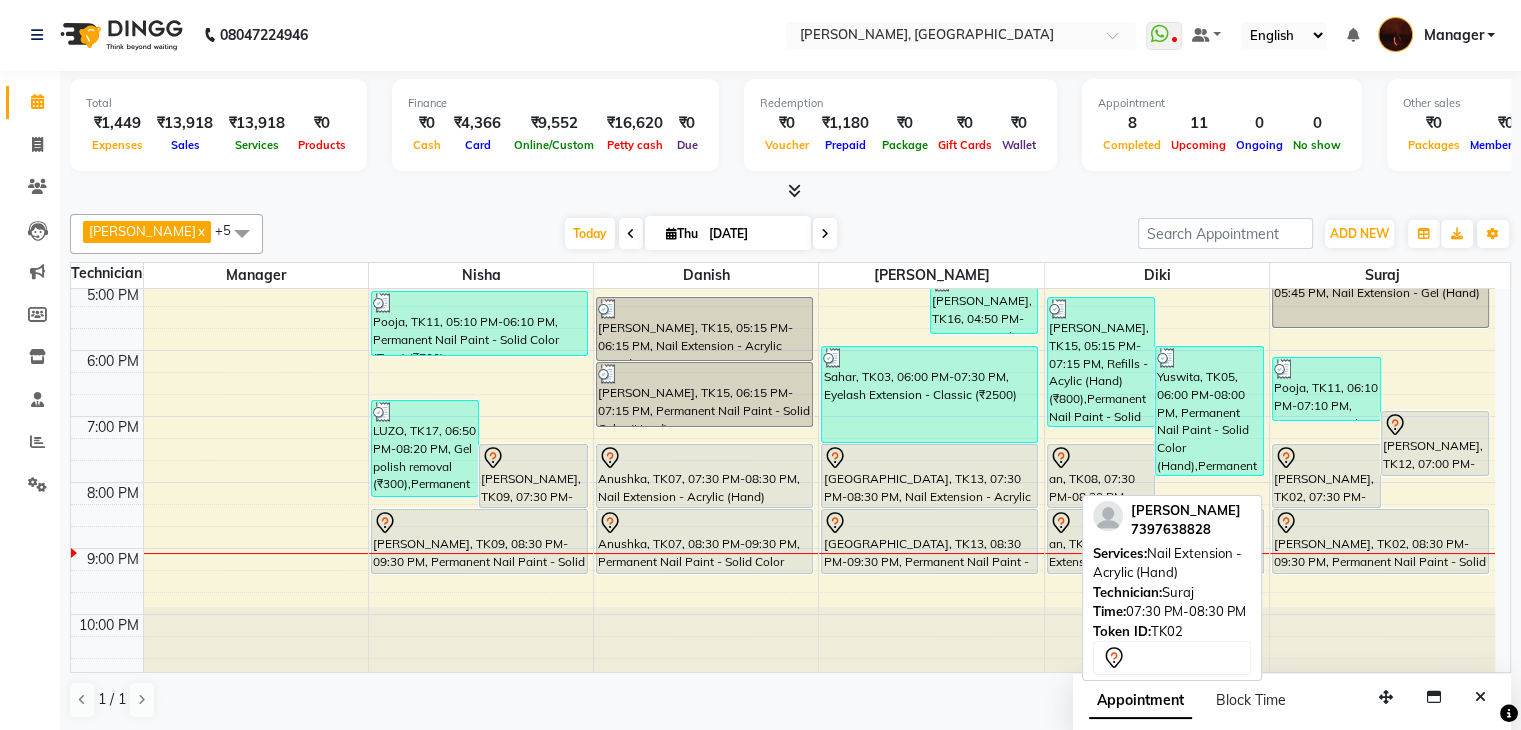 click on "muskan, TK02, 07:30 PM-08:30 PM, Nail Extension - Acrylic (Hand)" at bounding box center (1326, 476) 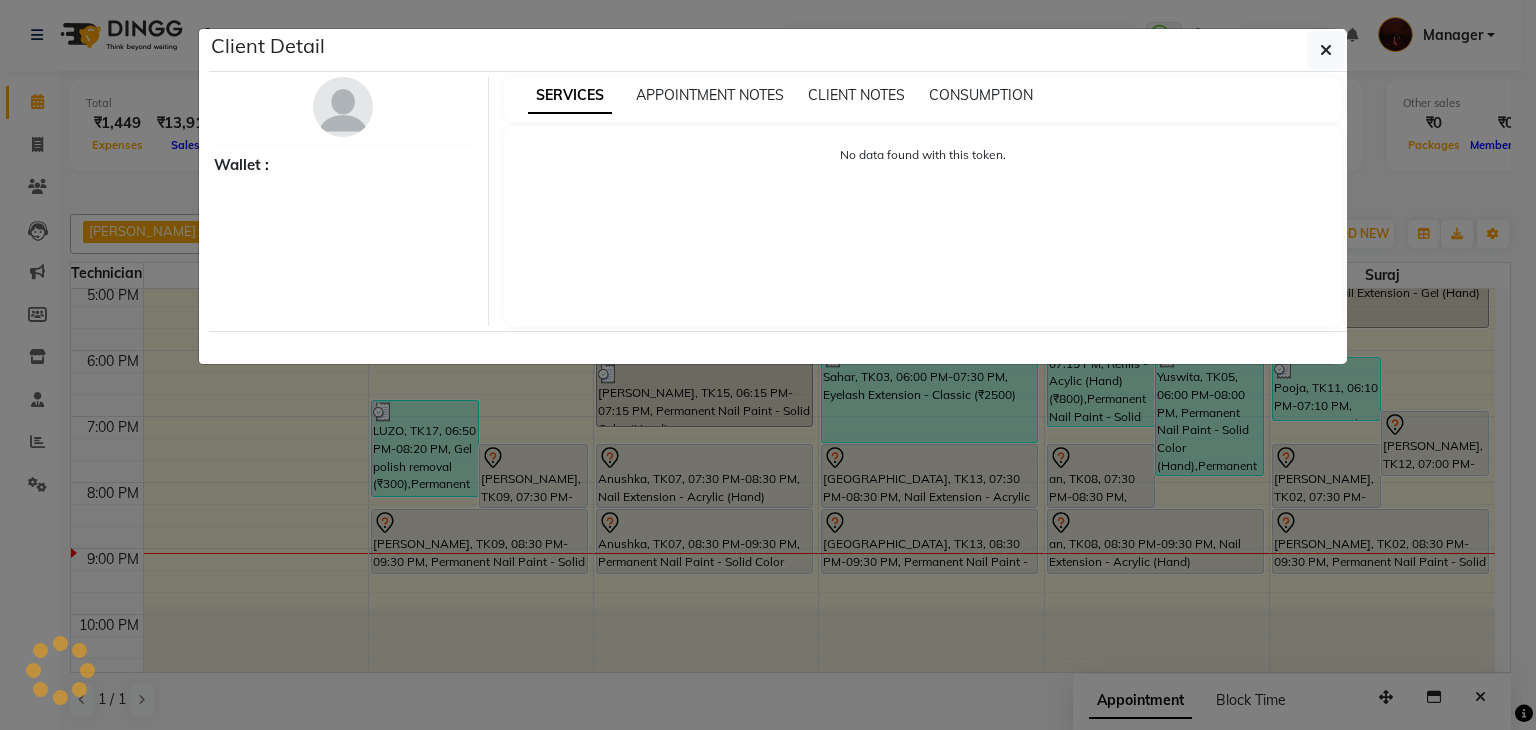 select on "7" 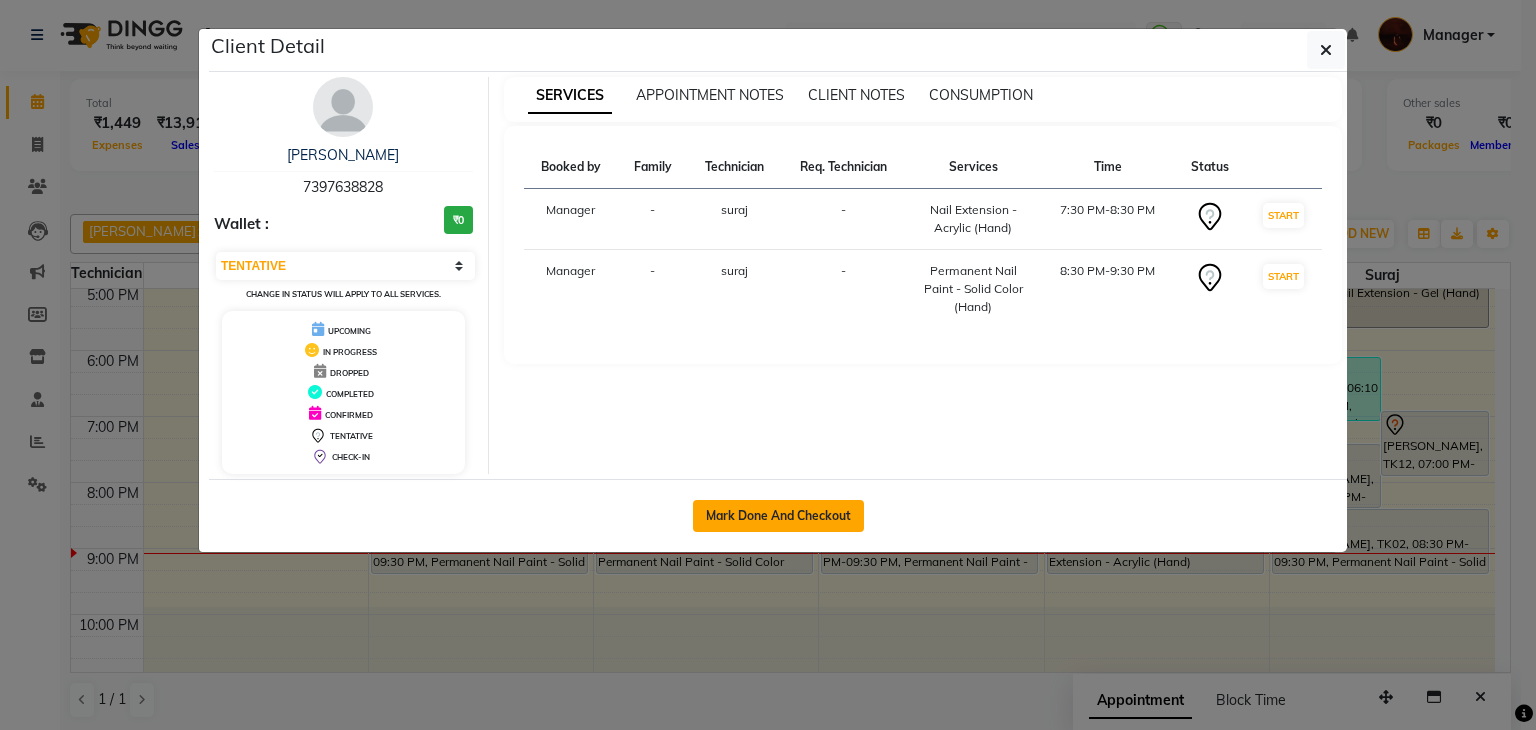 click on "Mark Done And Checkout" 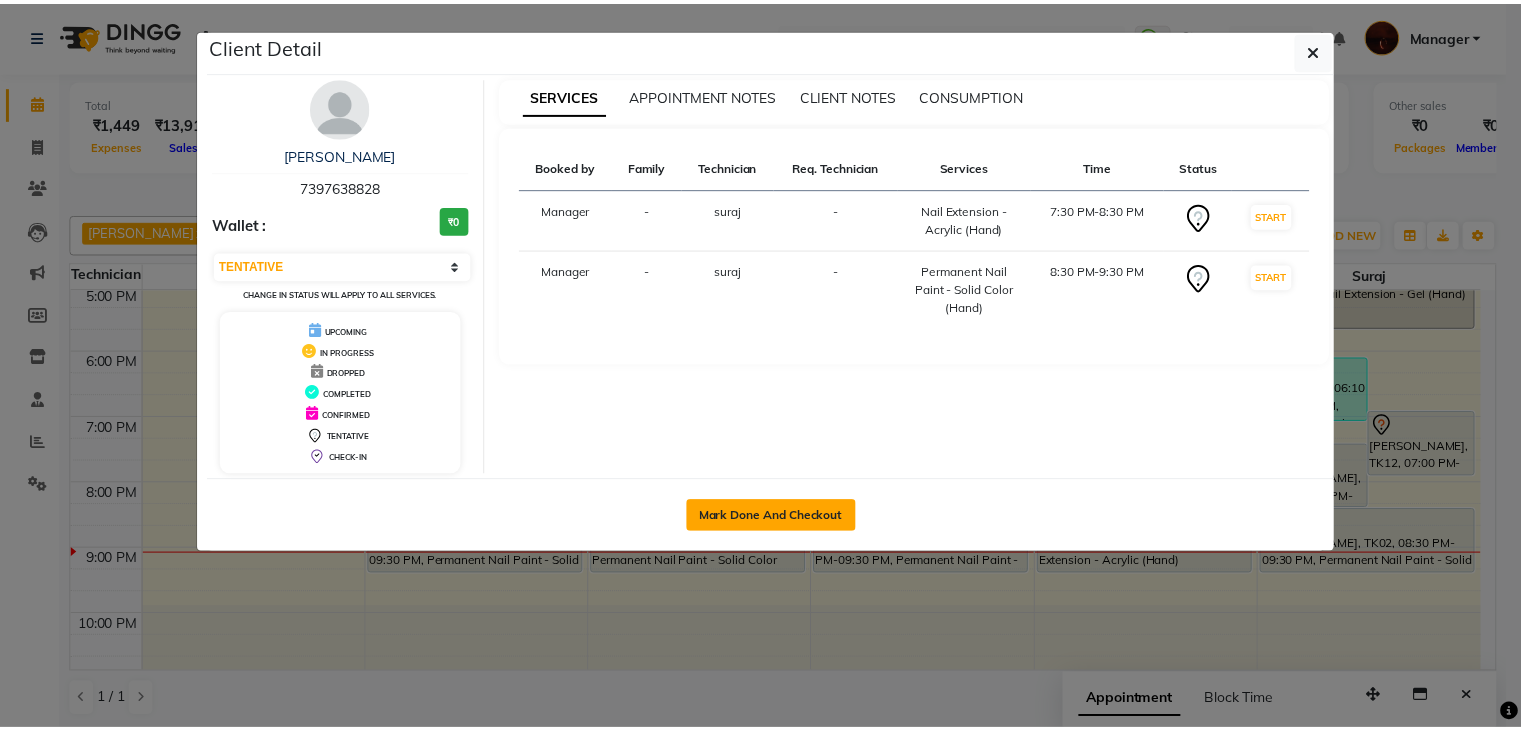 scroll, scrollTop: 0, scrollLeft: 0, axis: both 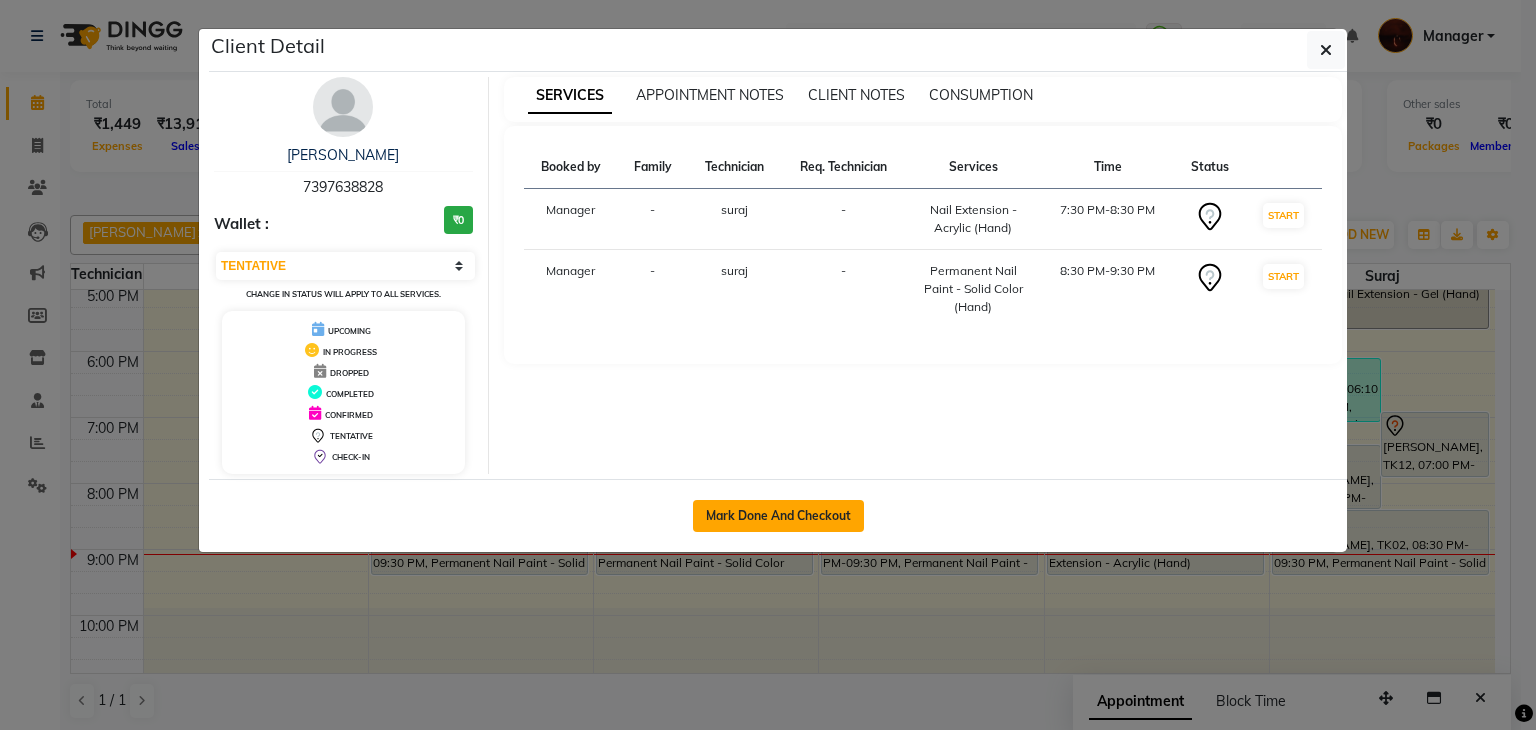select on "service" 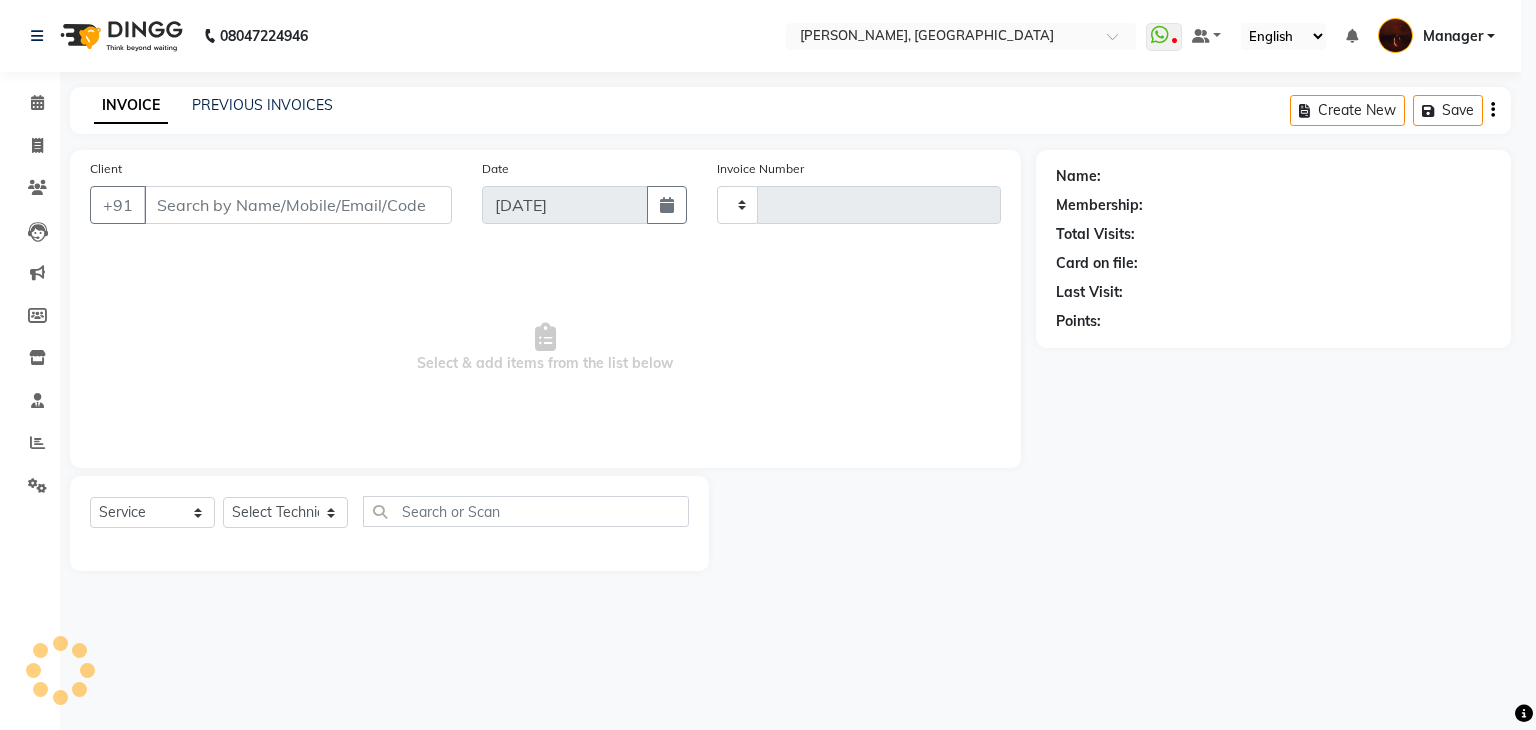 type on "1176" 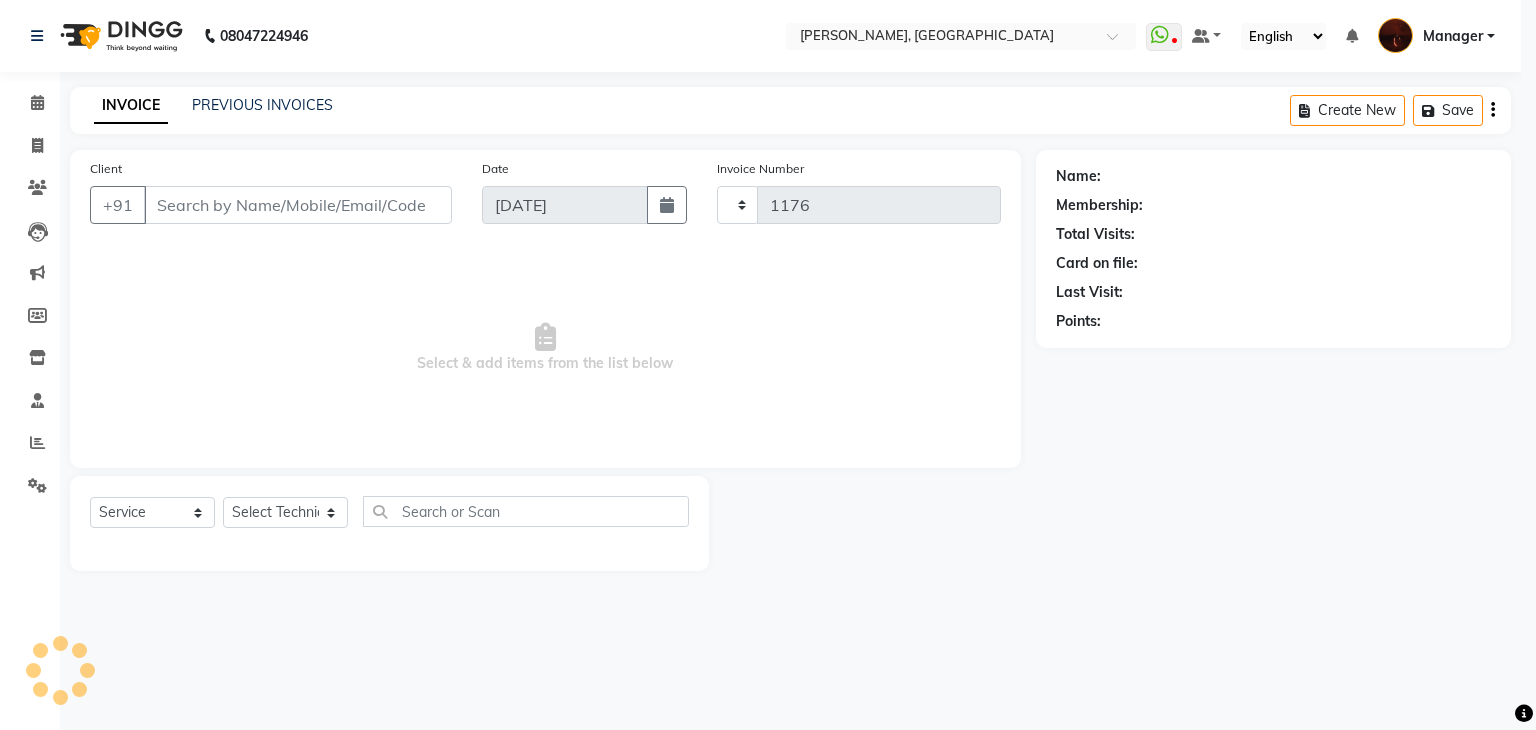 select on "4063" 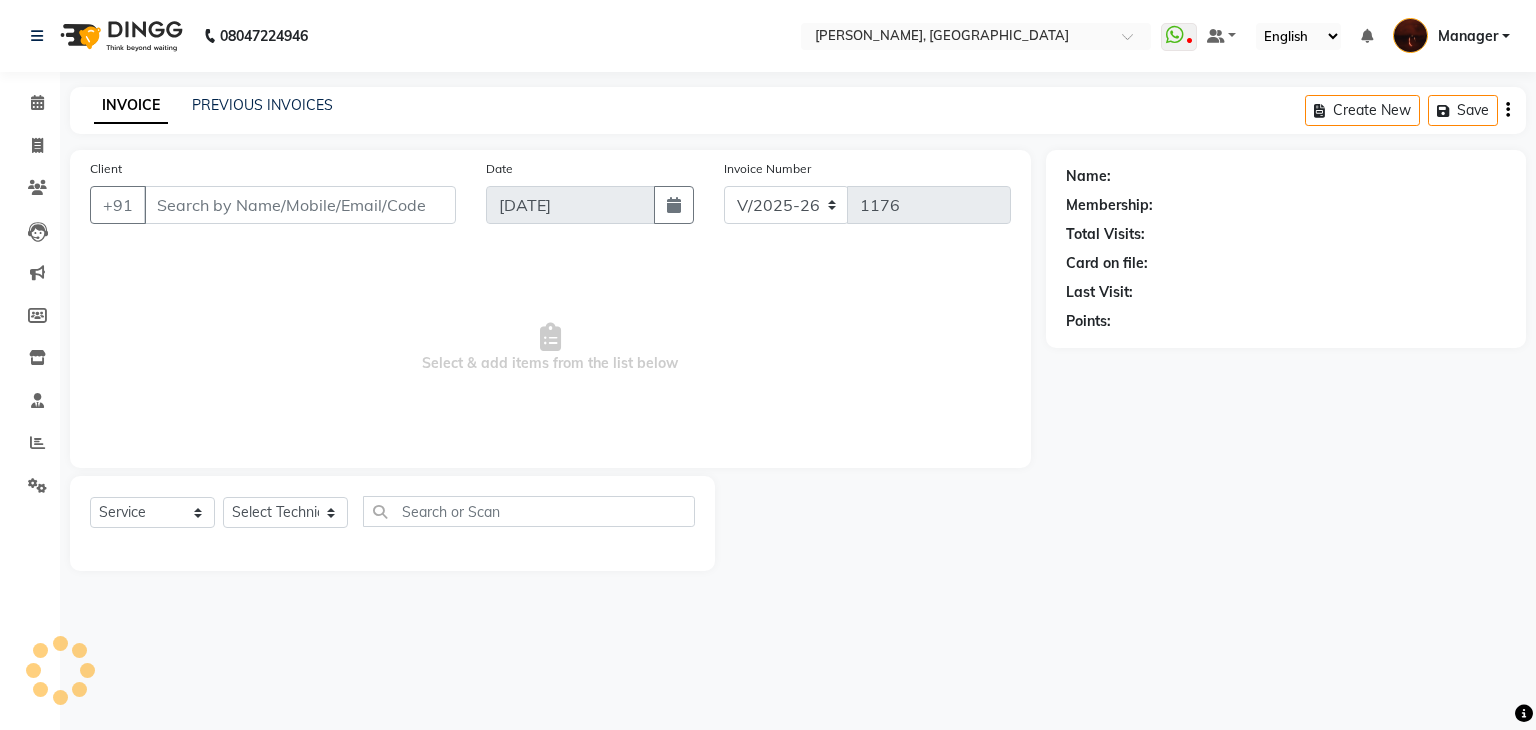 type on "73******28" 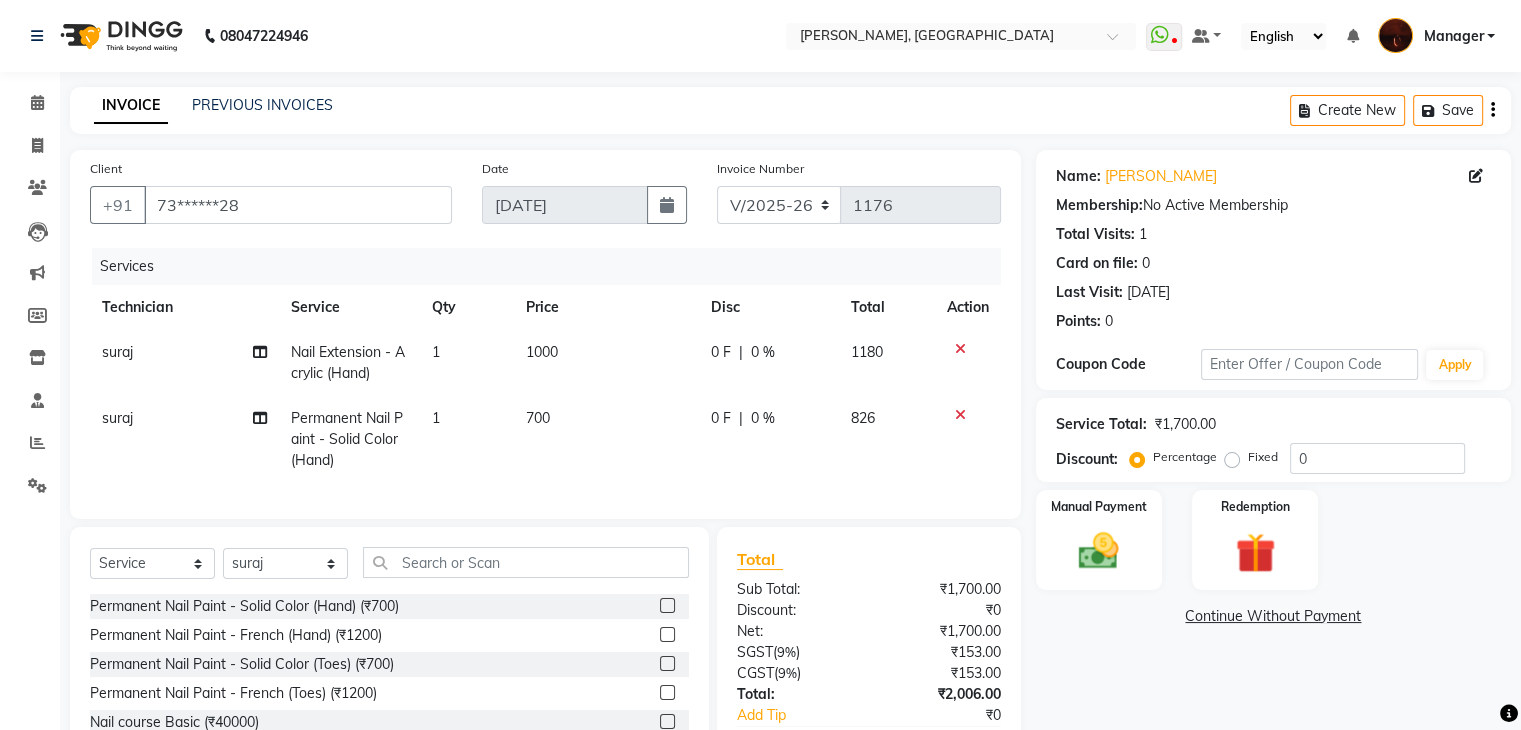click 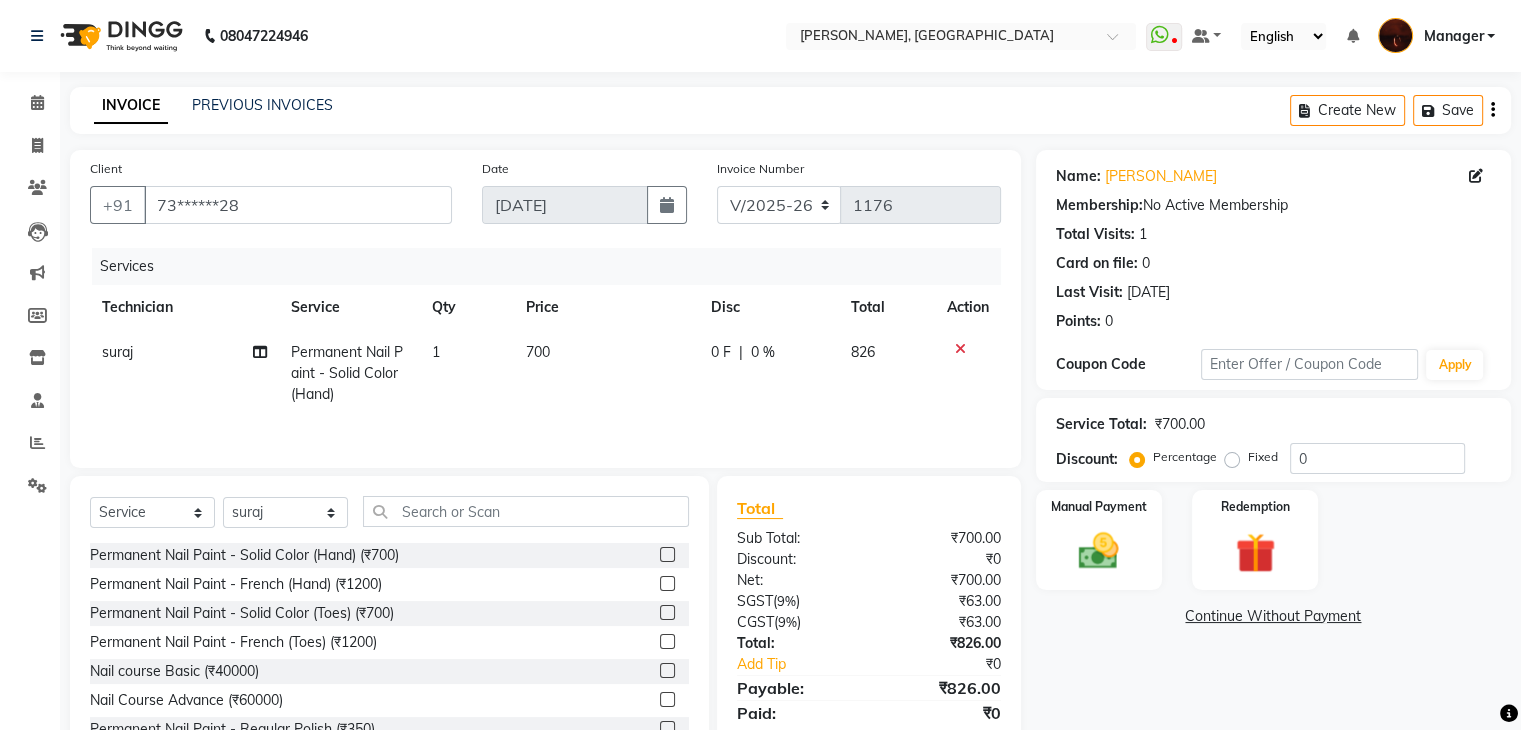 click 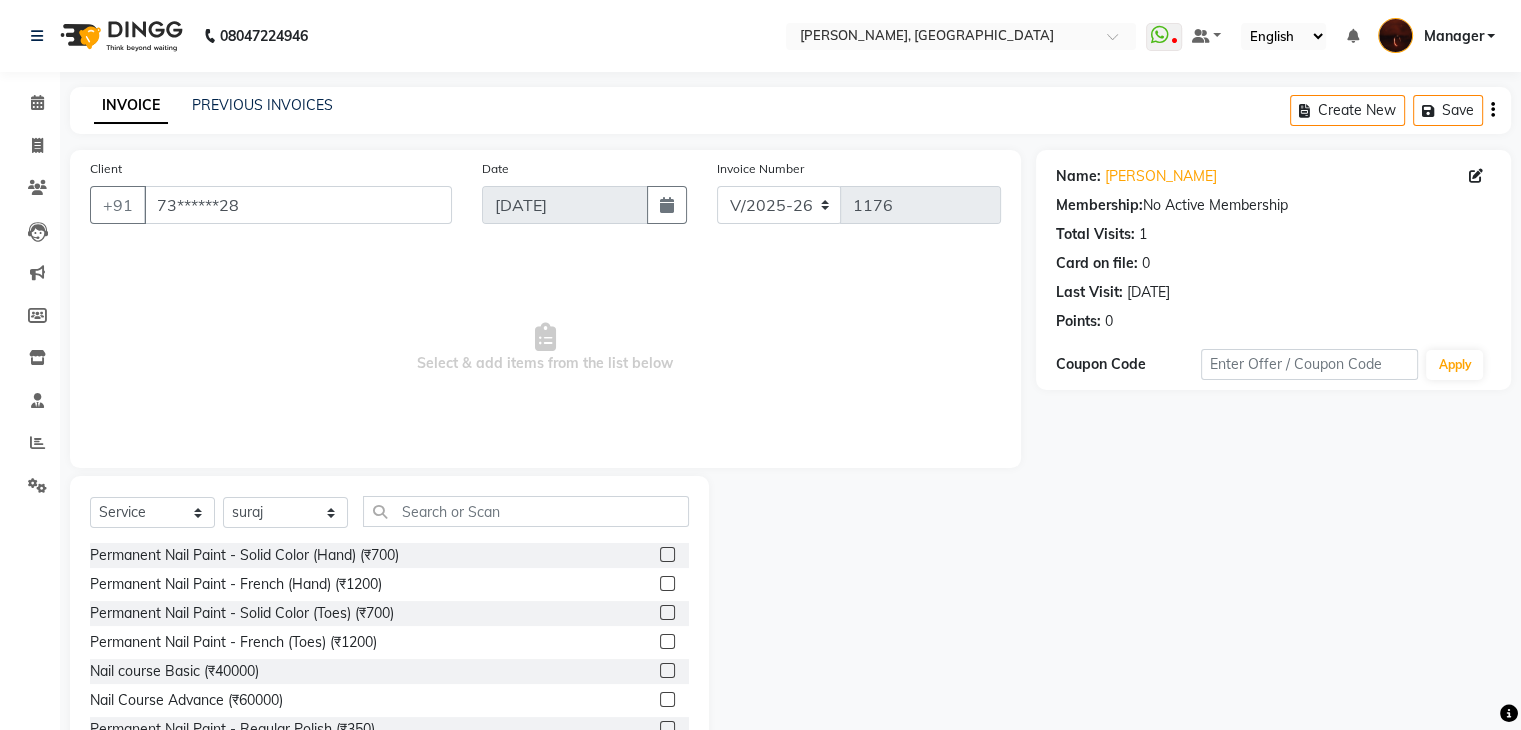 click on "Select & add items from the list below" at bounding box center (545, 348) 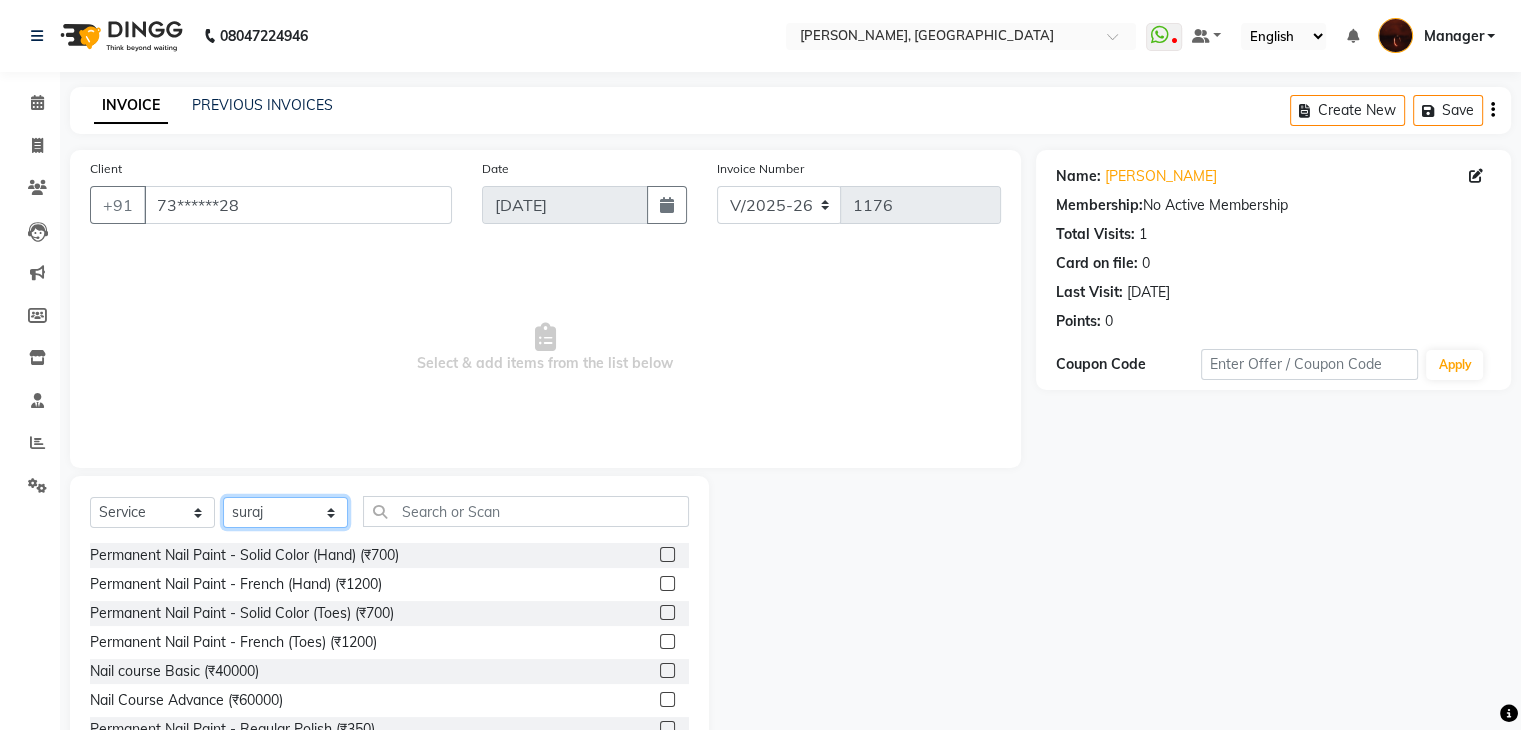 click on "Select Technician Adesh amir anuj Danish Diki  Gaurav GAURAV GK Geeta Himanshu jenifer Manager megna nikhil Nisha Pooja prince Rohit roshni sajan Salman Sameer sudeb Sudhir Accounting suraj vishnu" 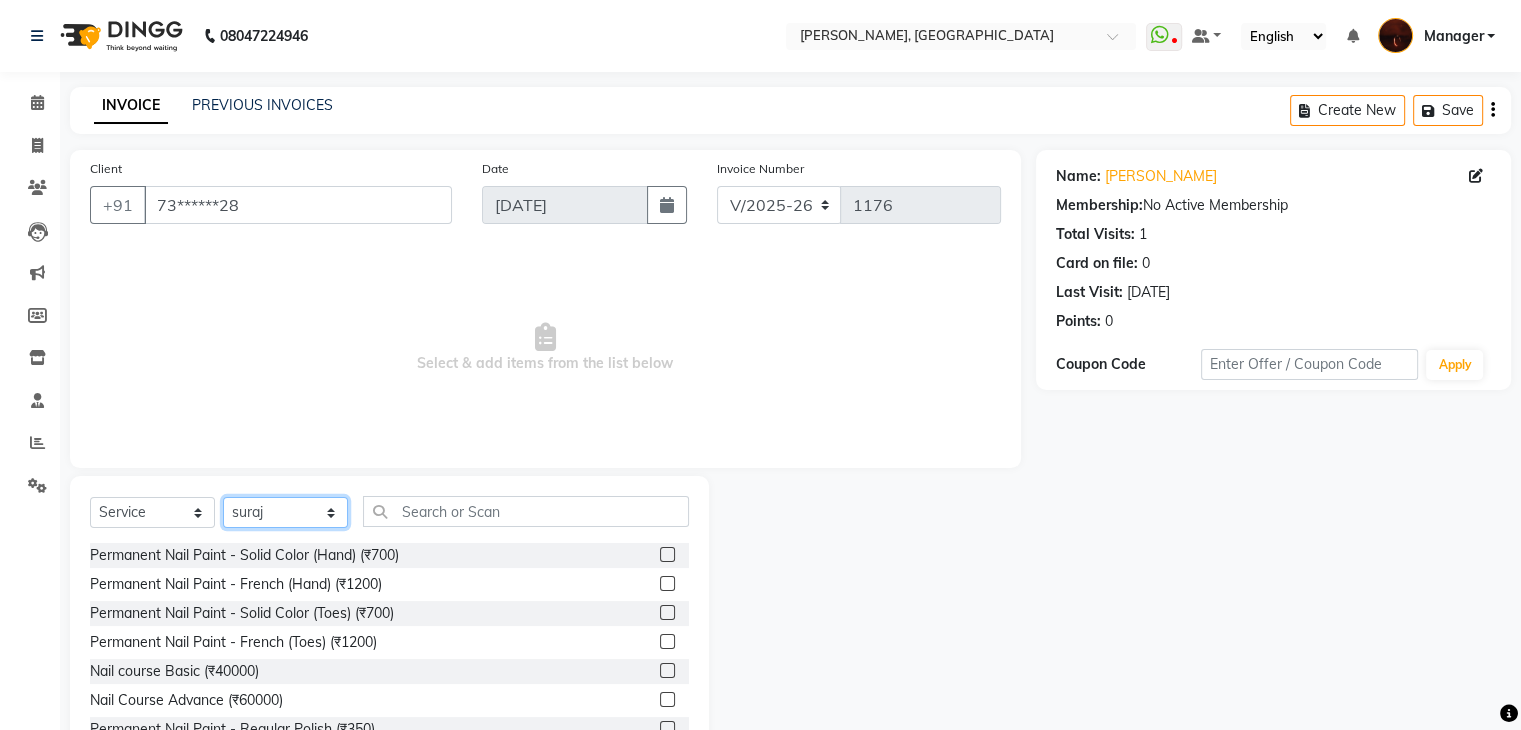 select on "20822" 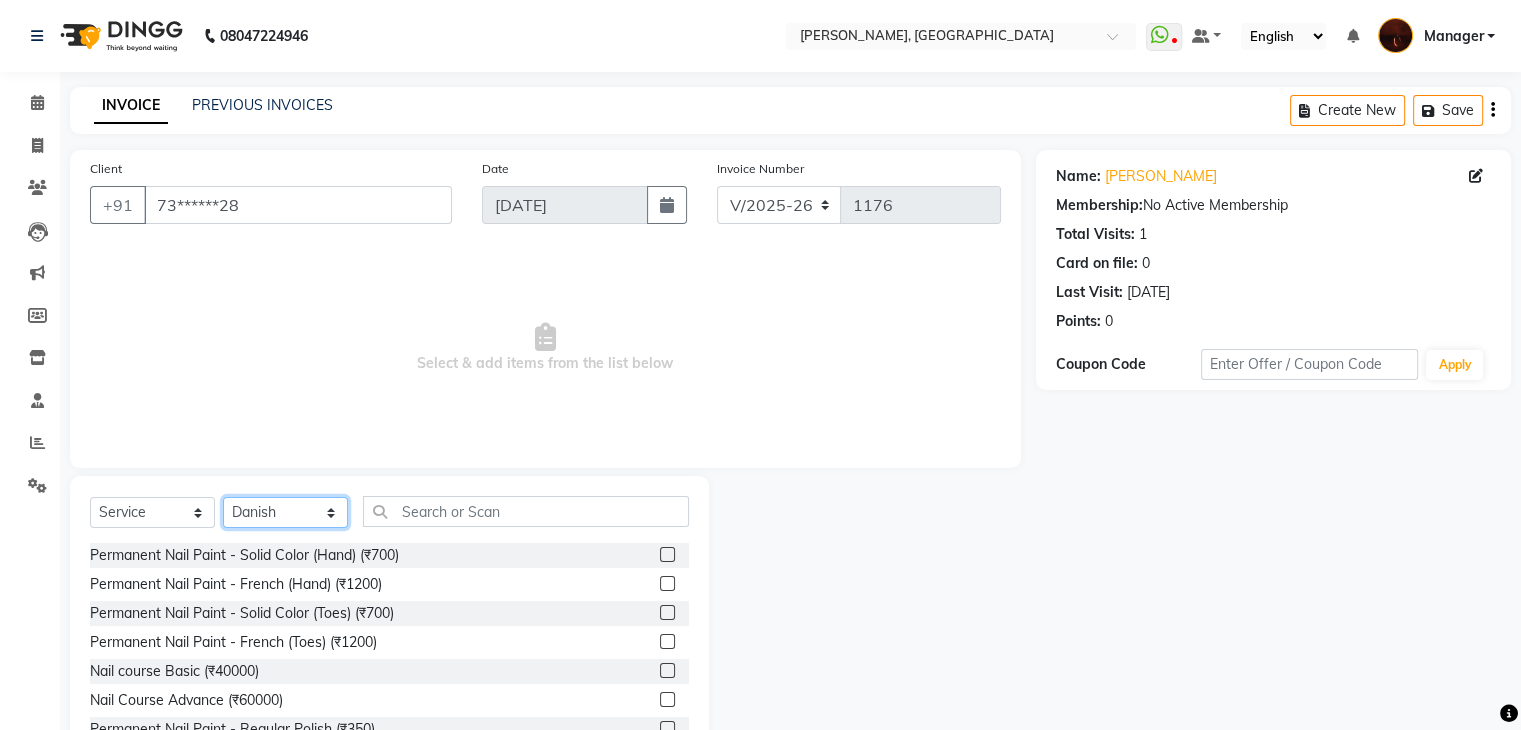 click on "Select Technician Adesh amir anuj Danish Diki  Gaurav GAURAV GK Geeta Himanshu jenifer Manager megna nikhil Nisha Pooja prince Rohit roshni sajan Salman Sameer sudeb Sudhir Accounting suraj vishnu" 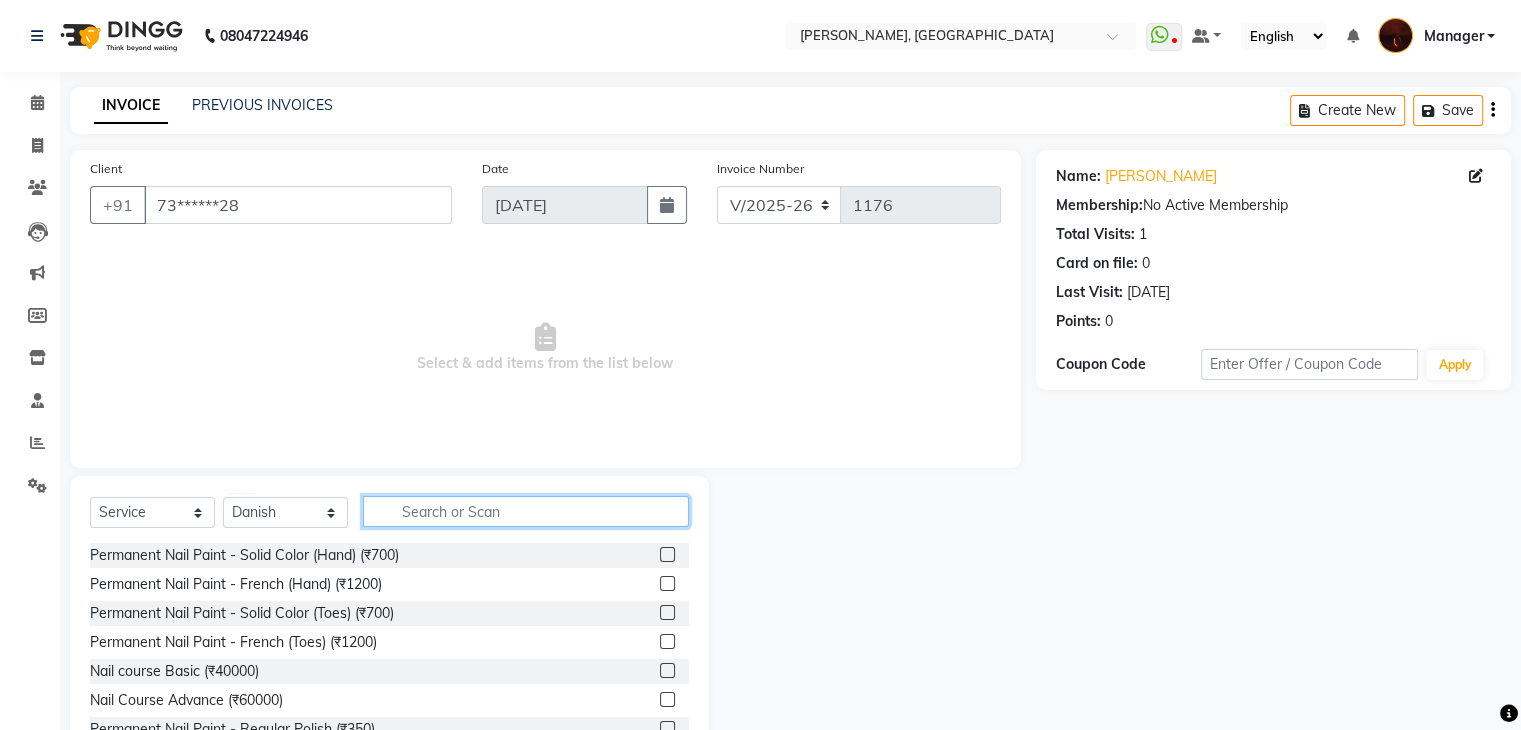 click 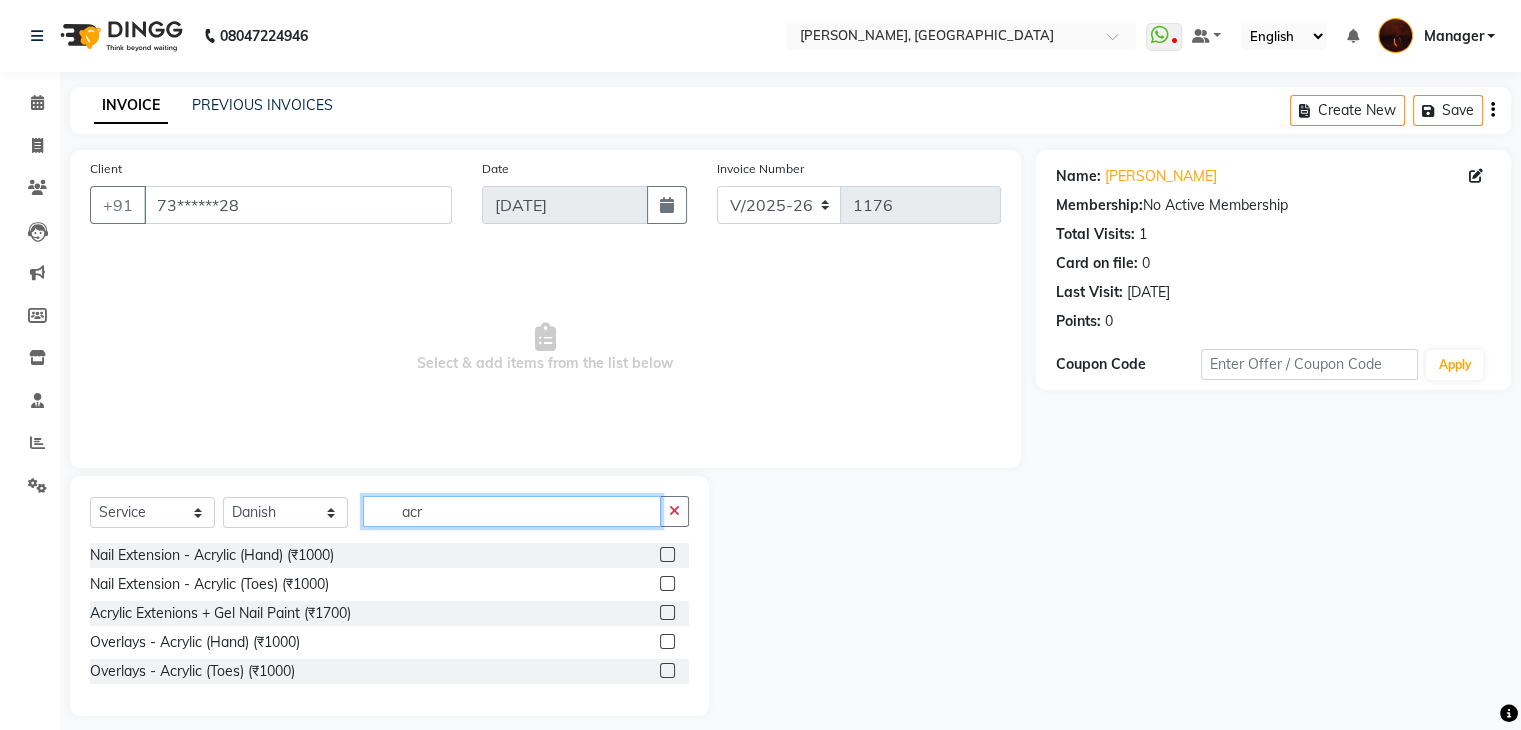 type on "acr" 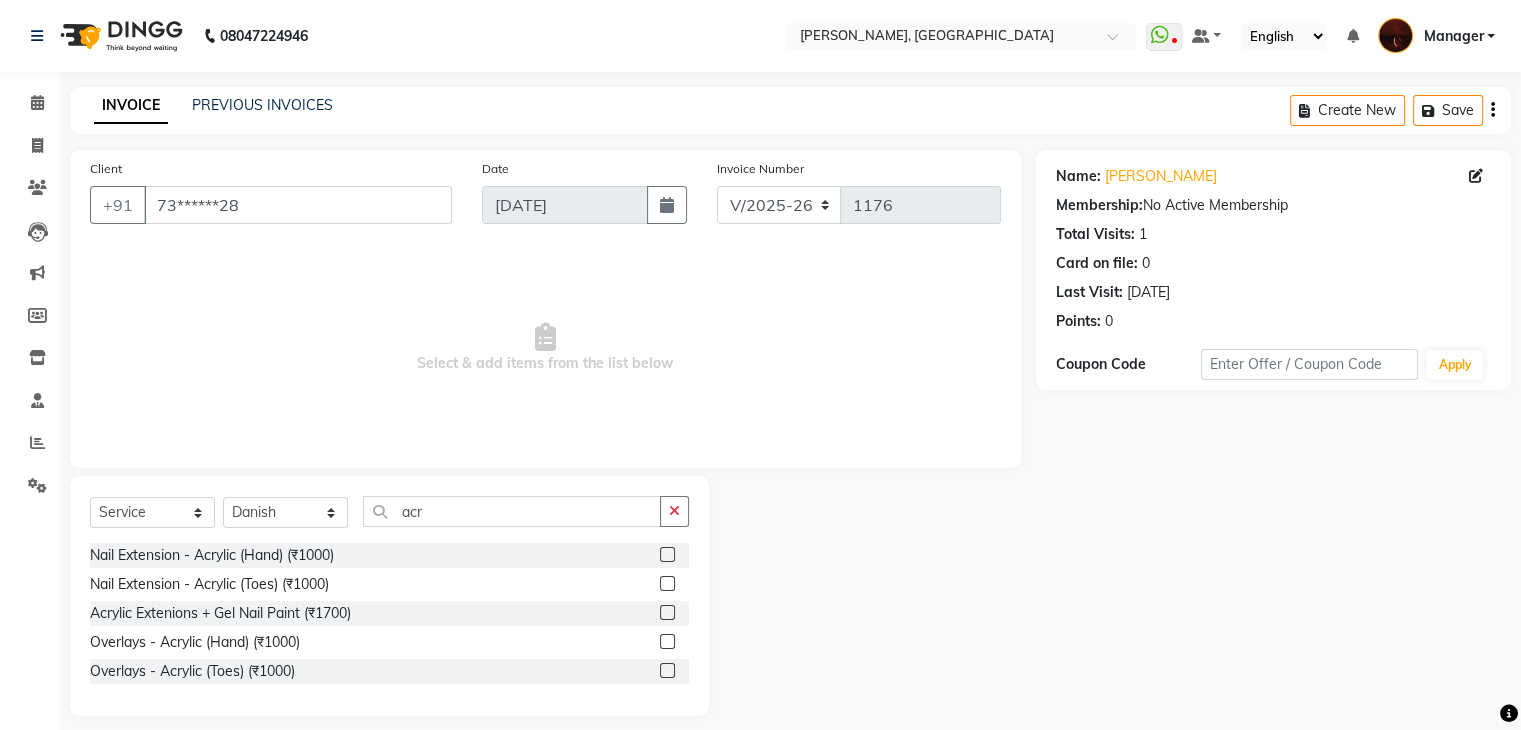 click 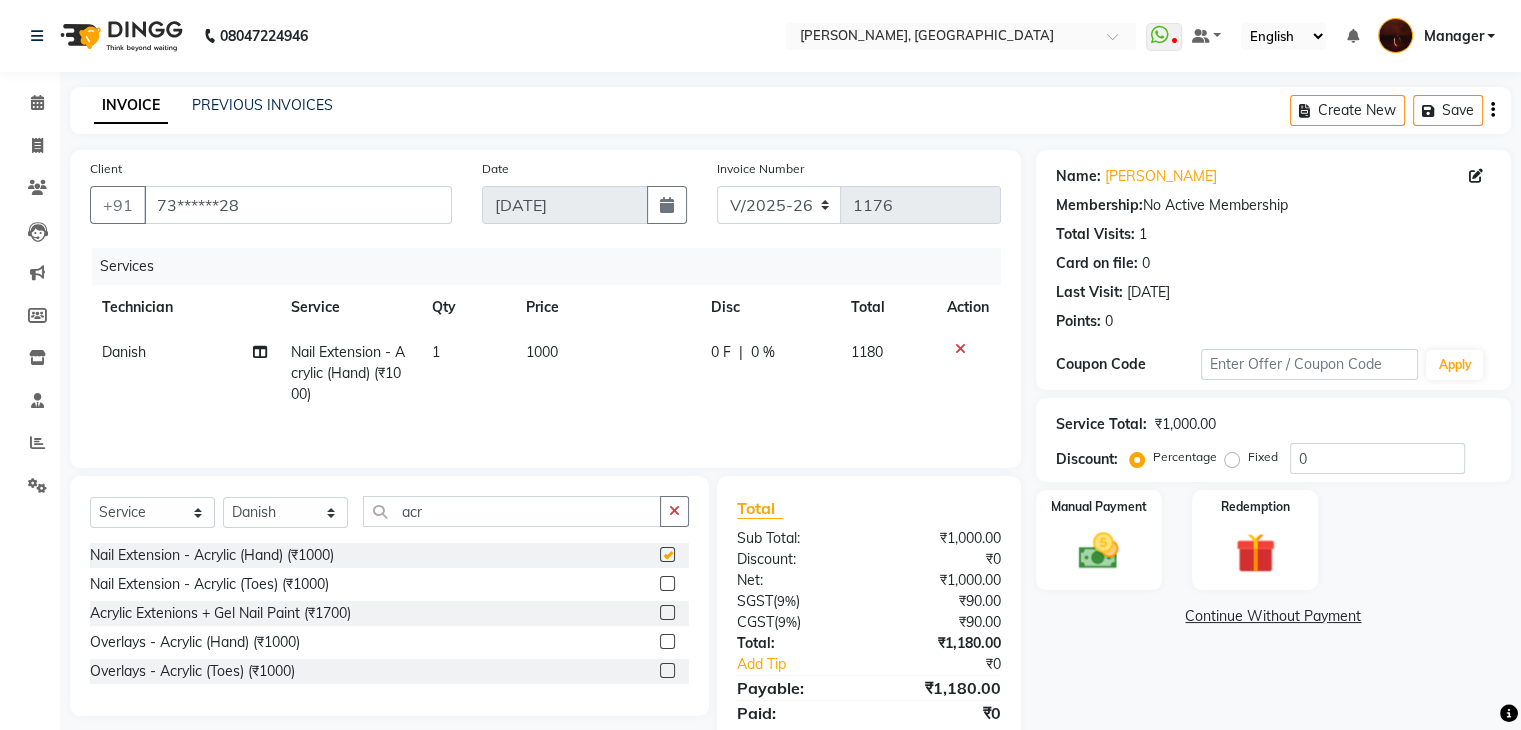checkbox on "false" 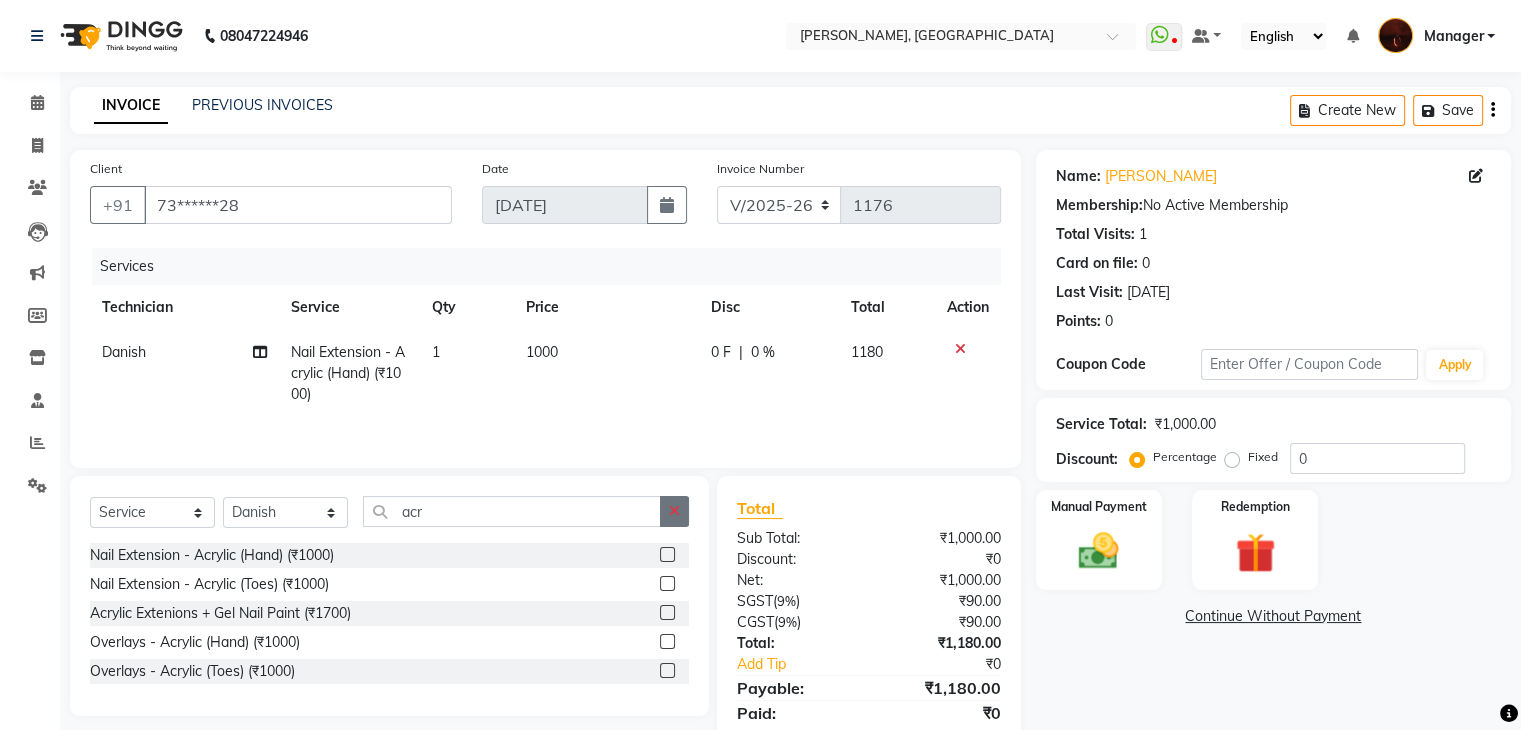 click 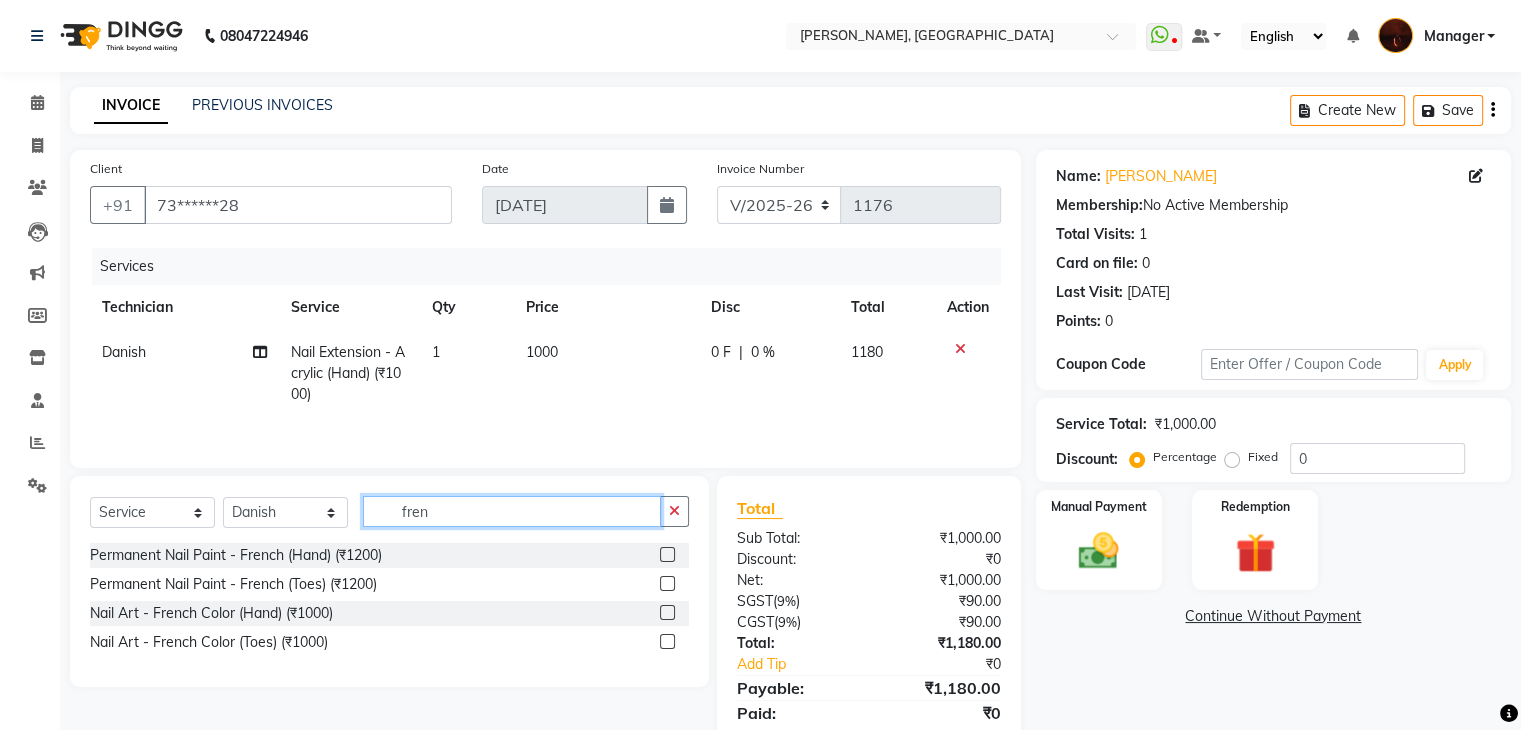 type on "fren" 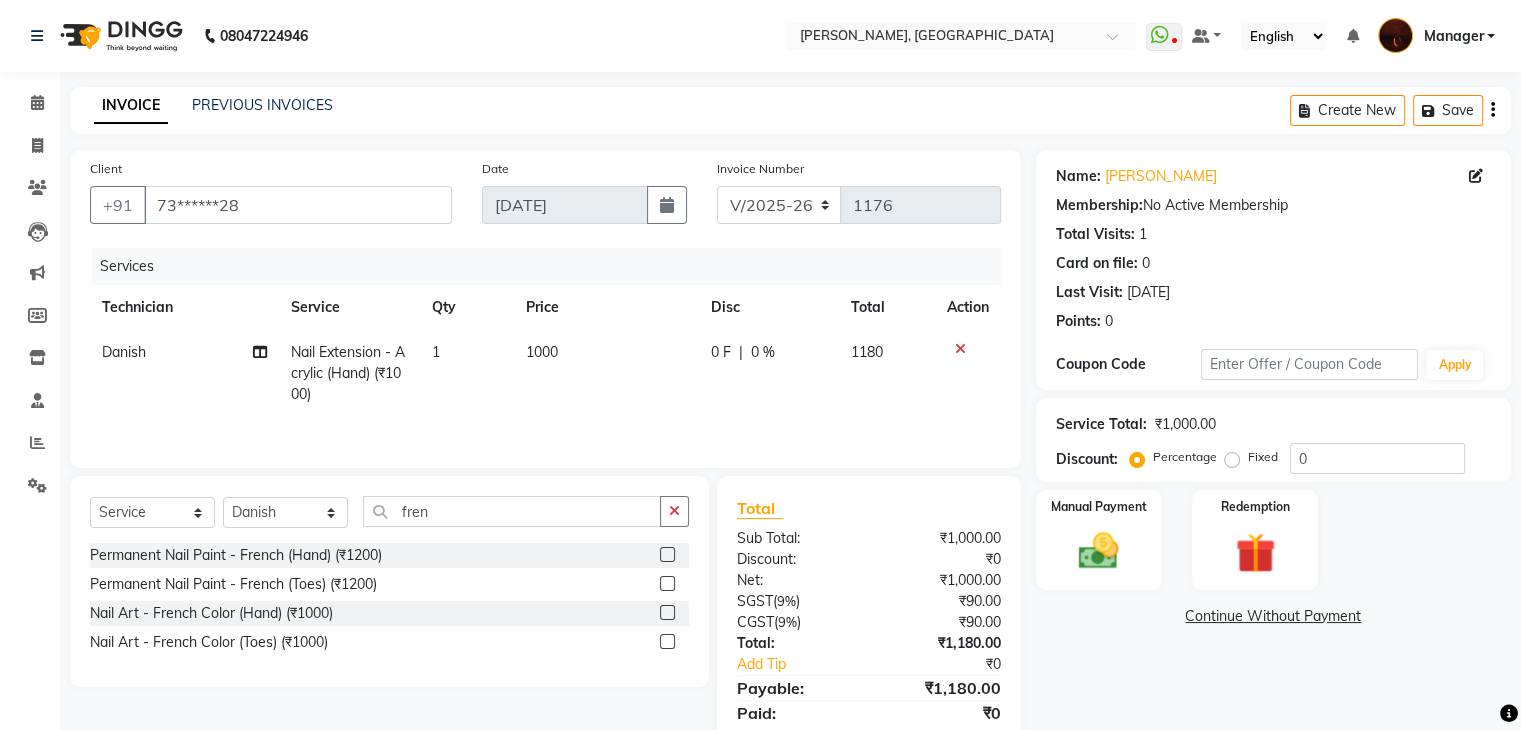 click 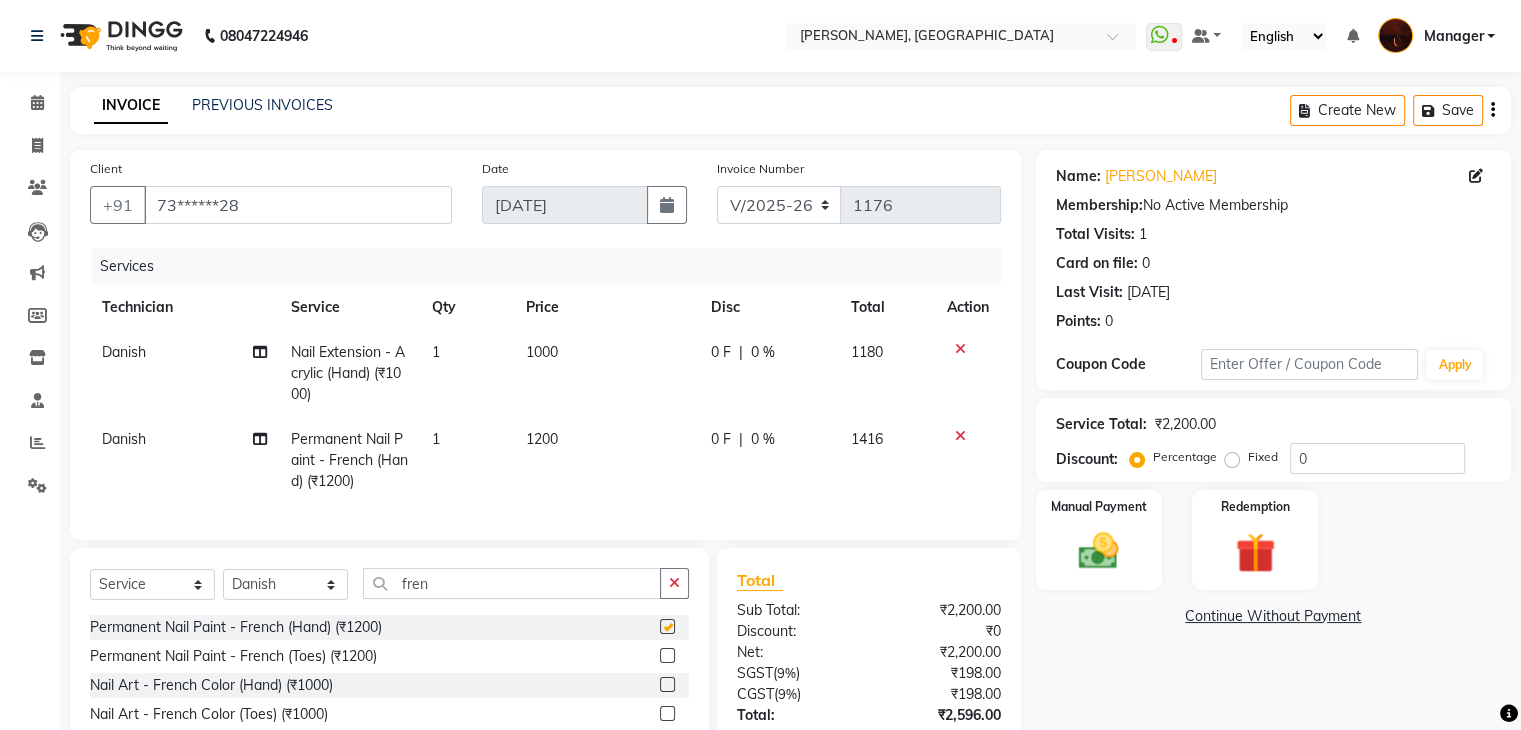 checkbox on "false" 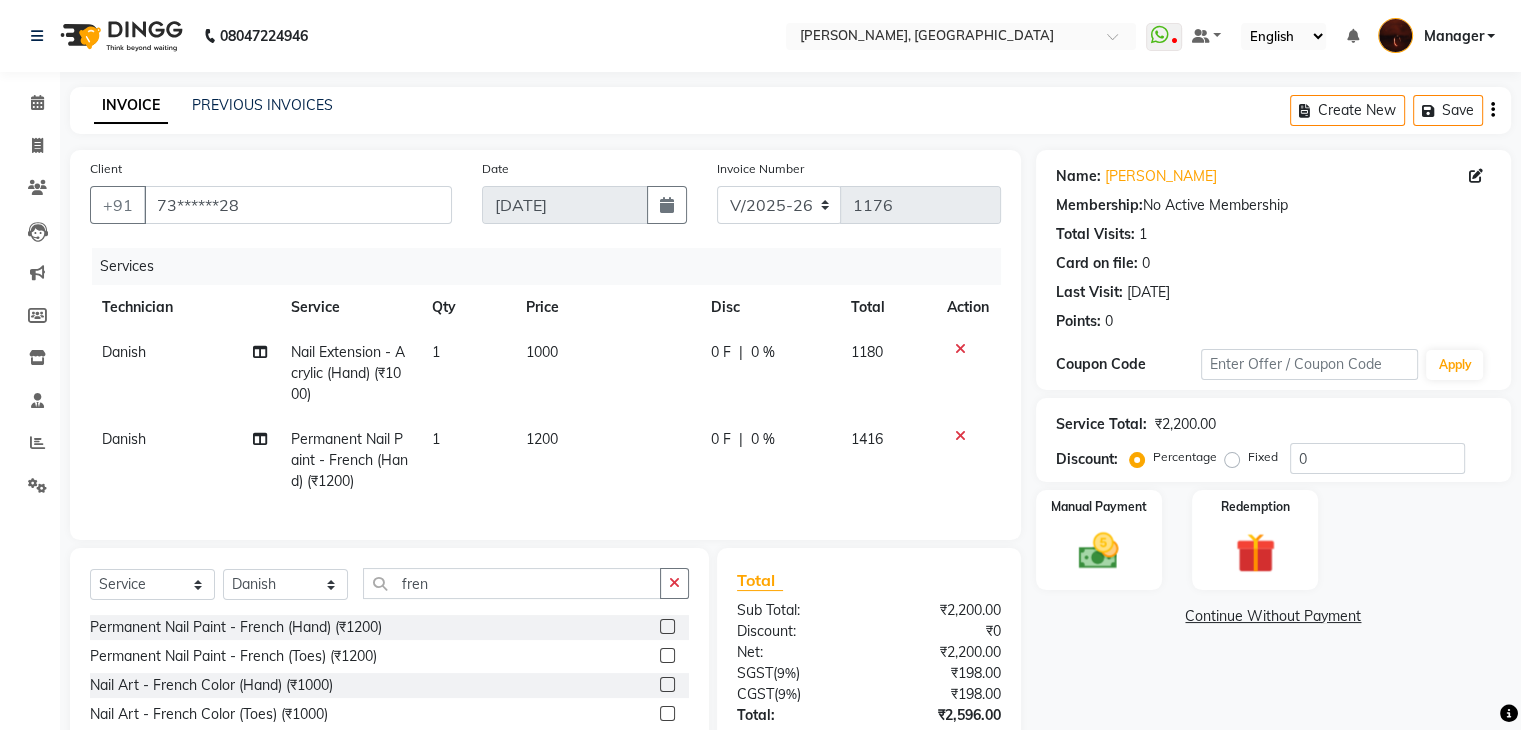 click on "Permanent Nail Paint - French (Hand) (₹1200)" 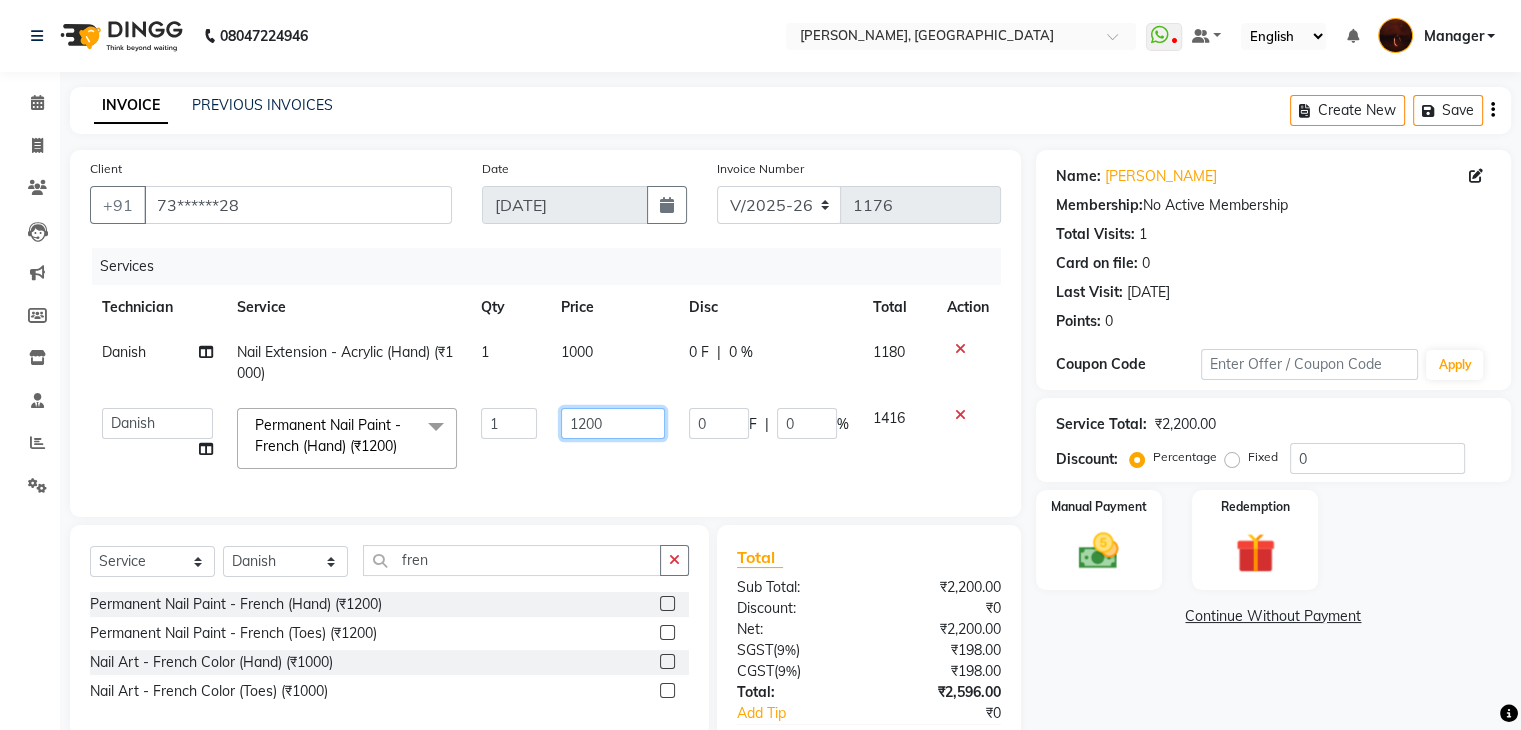 click on "1200" 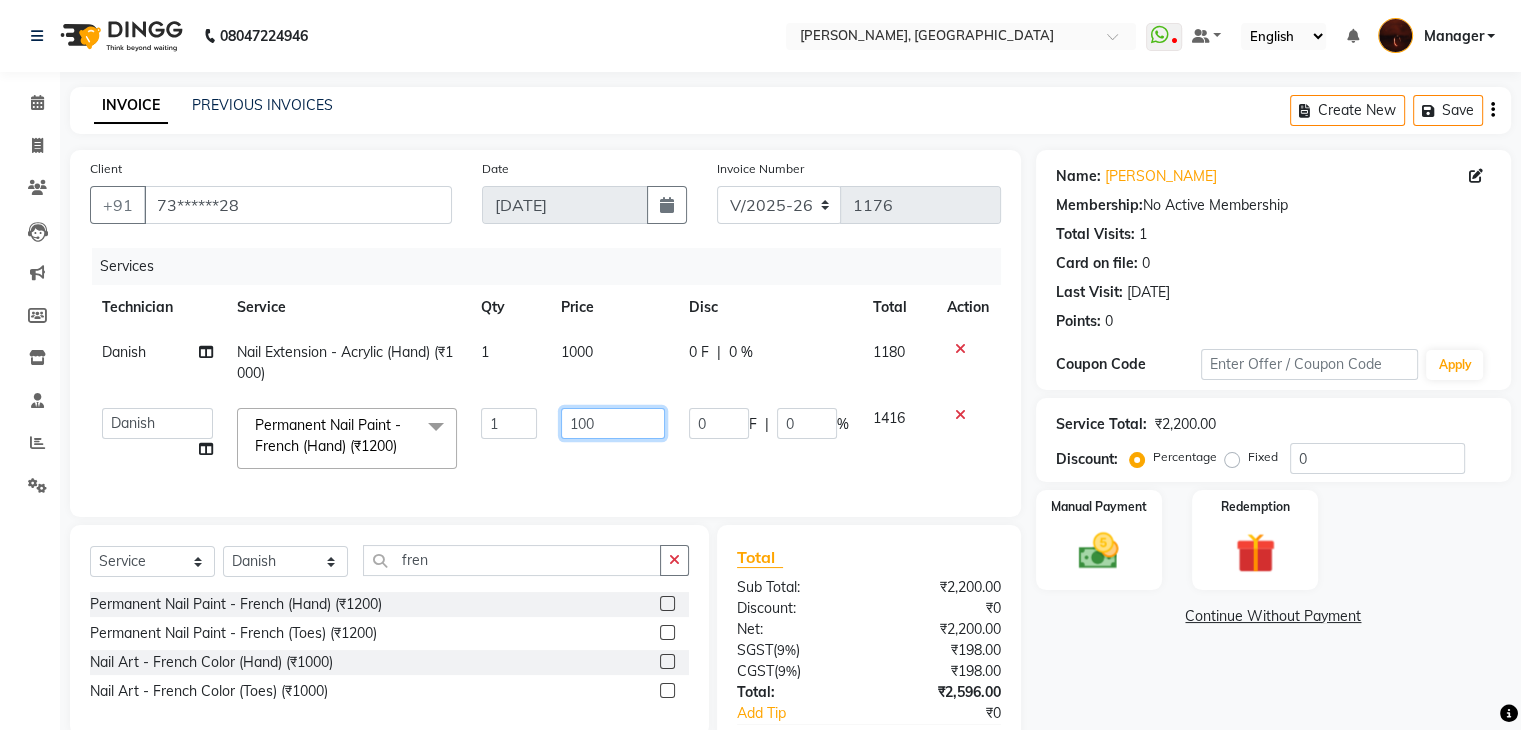 type on "1500" 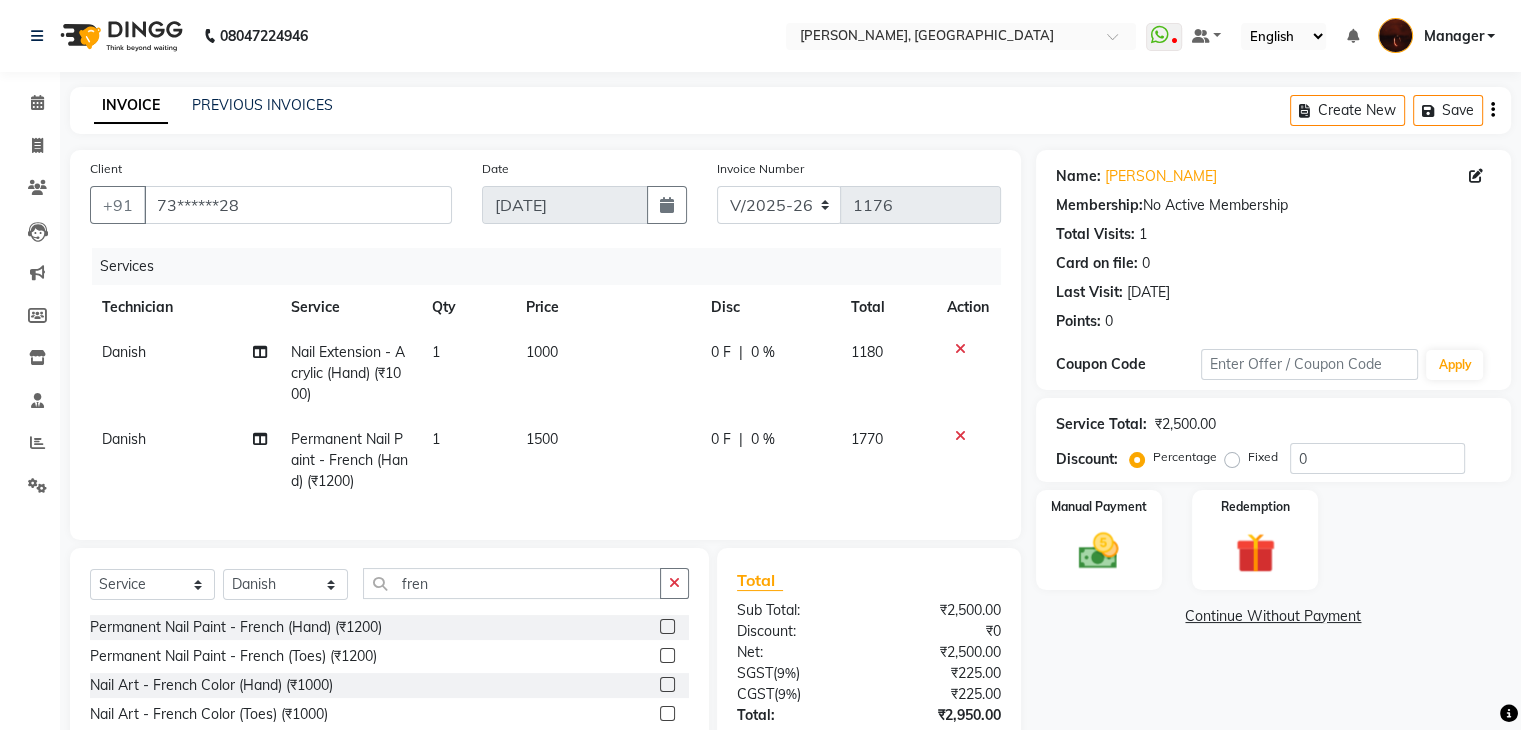 click on "Services Technician Service Qty Price Disc Total Action Danish Nail Extension - Acrylic (Hand) (₹1000) 1 1000 0 F | 0 % 1180 Danish Permanent Nail Paint - French (Hand) (₹1200) 1 1500 0 F | 0 % 1770" 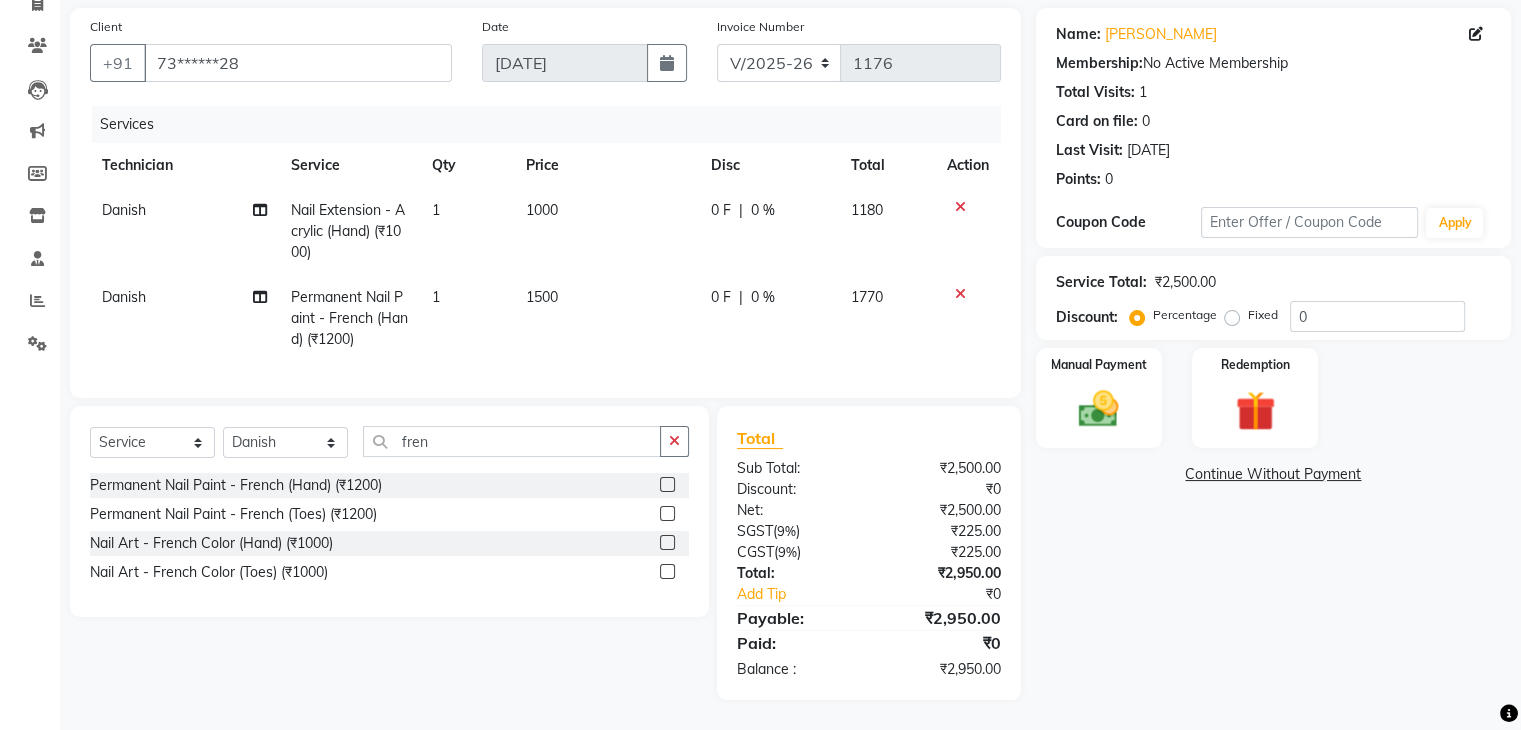 scroll, scrollTop: 0, scrollLeft: 0, axis: both 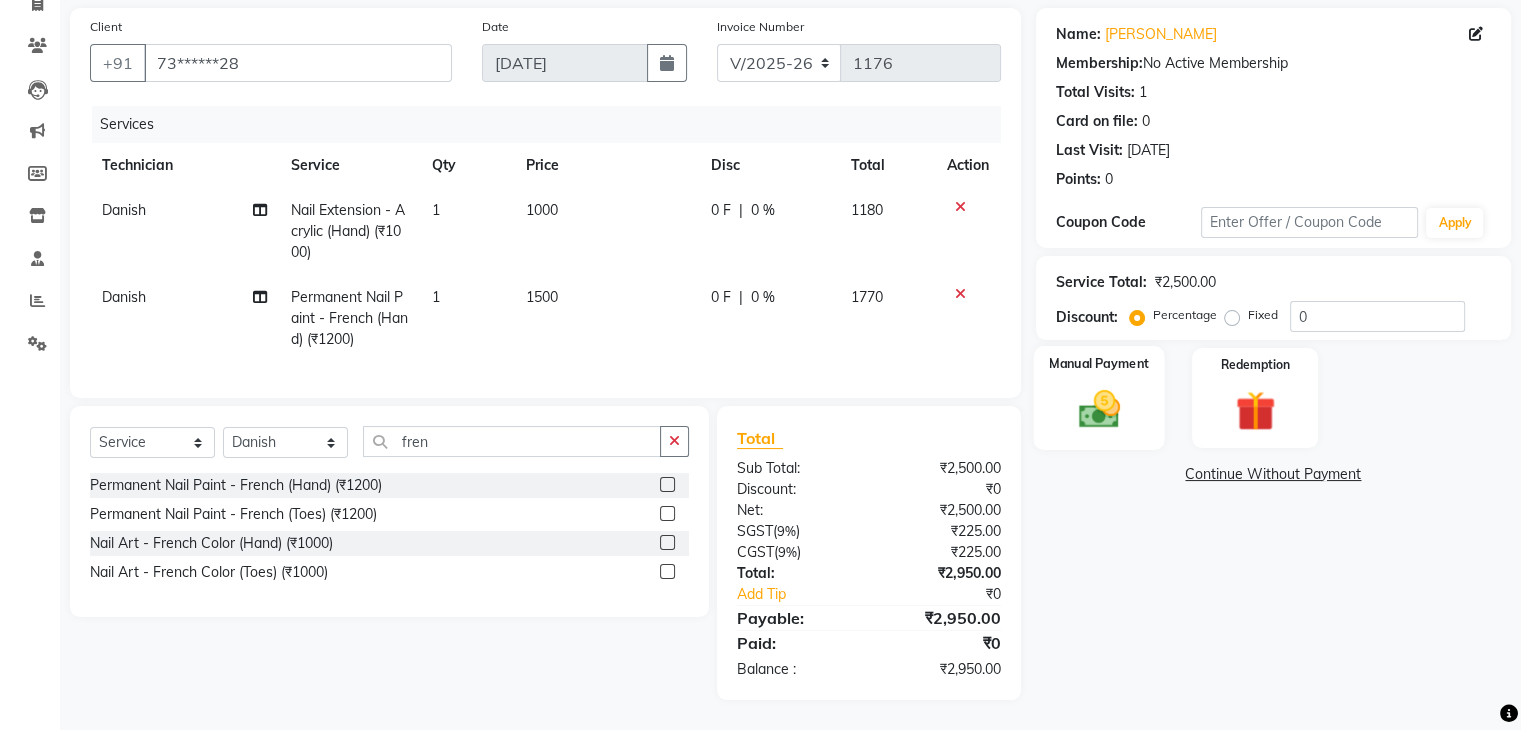 click on "Manual Payment" 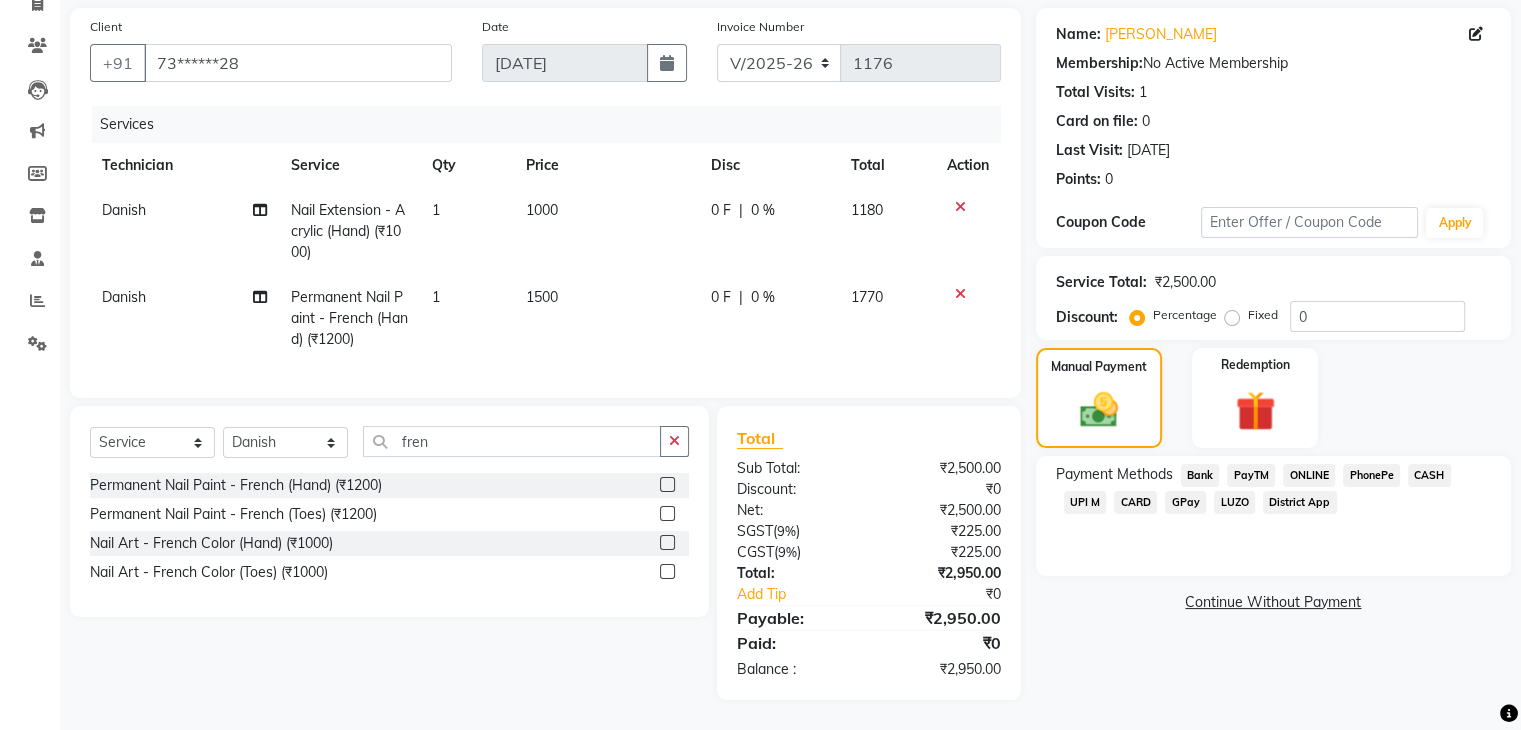 click on "ONLINE" 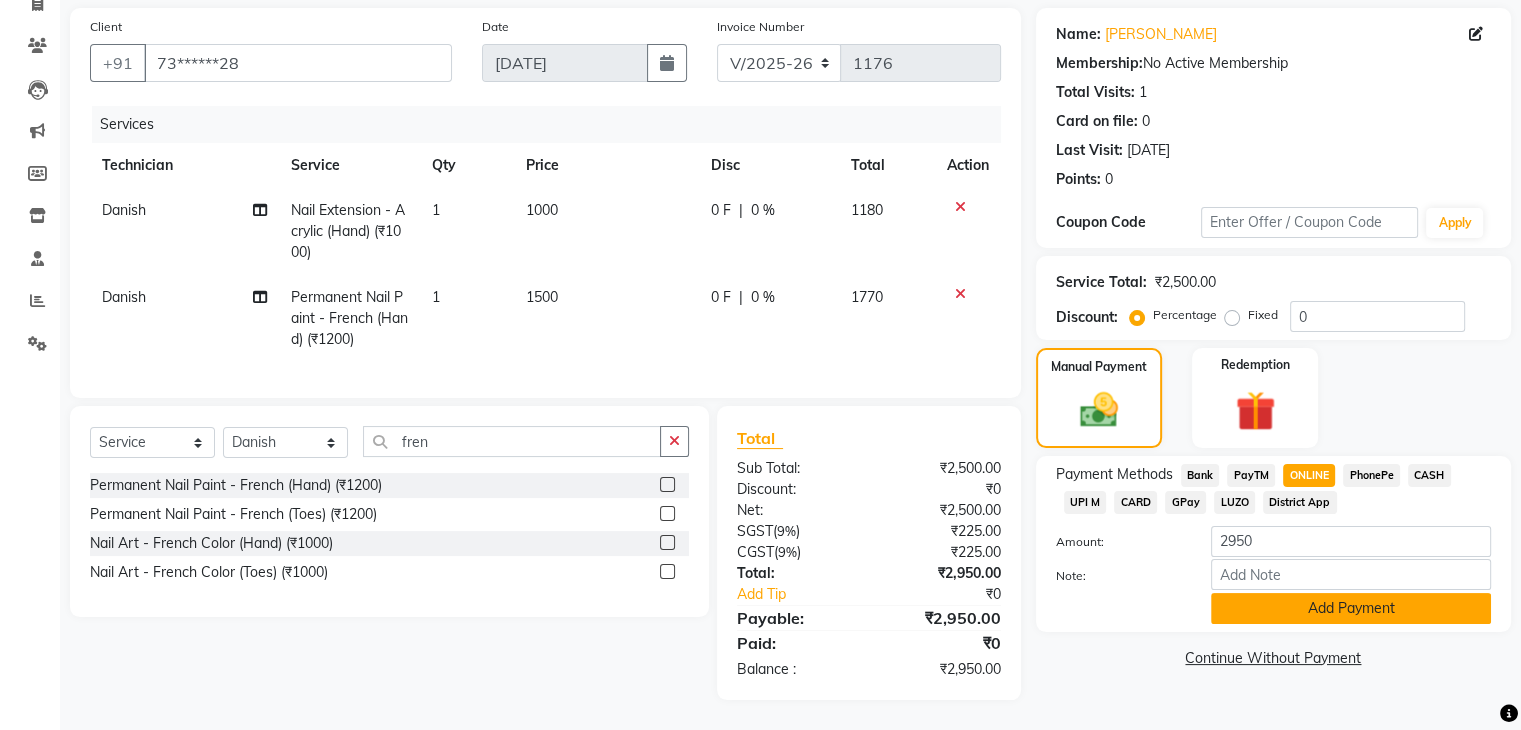 click on "Add Payment" 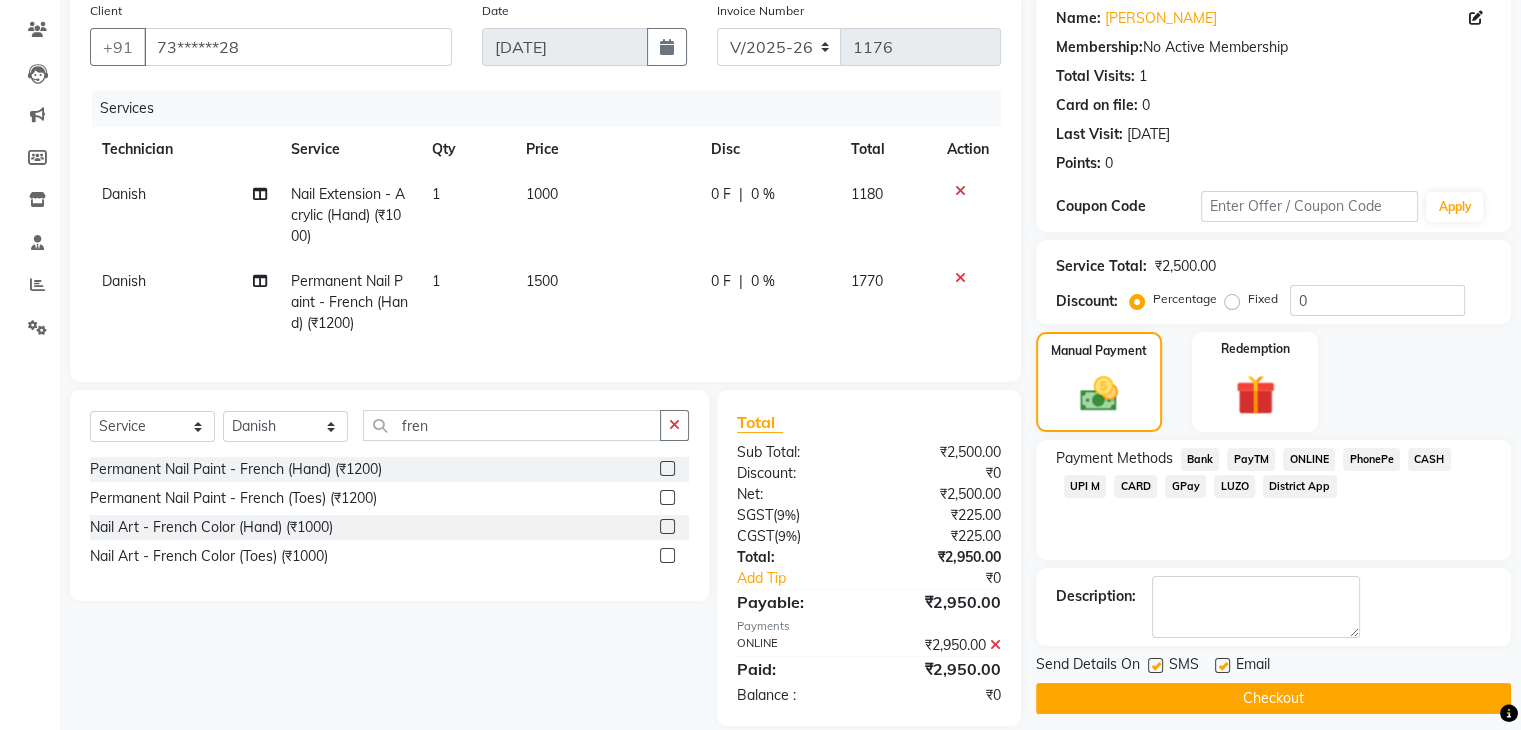 click on "Checkout" 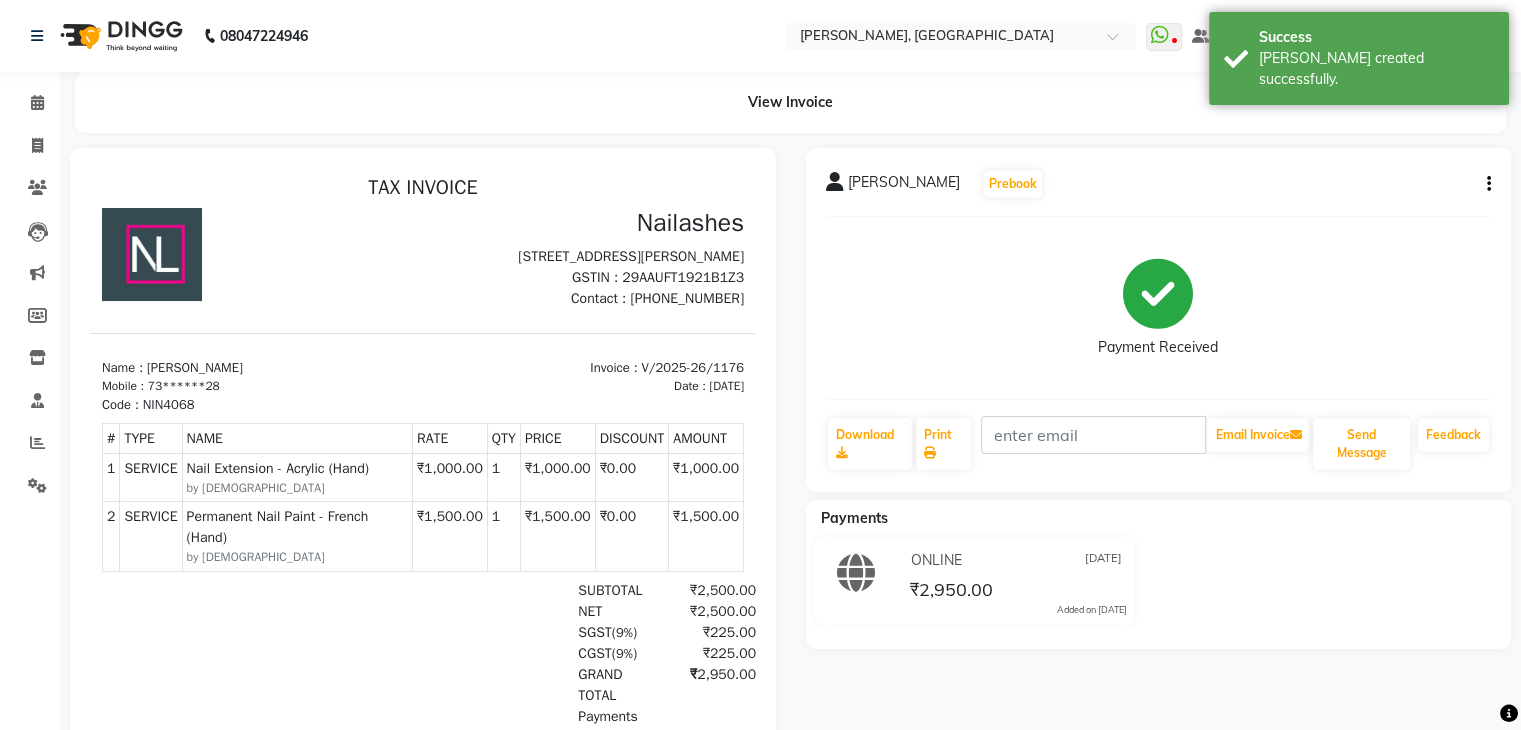 scroll, scrollTop: 0, scrollLeft: 0, axis: both 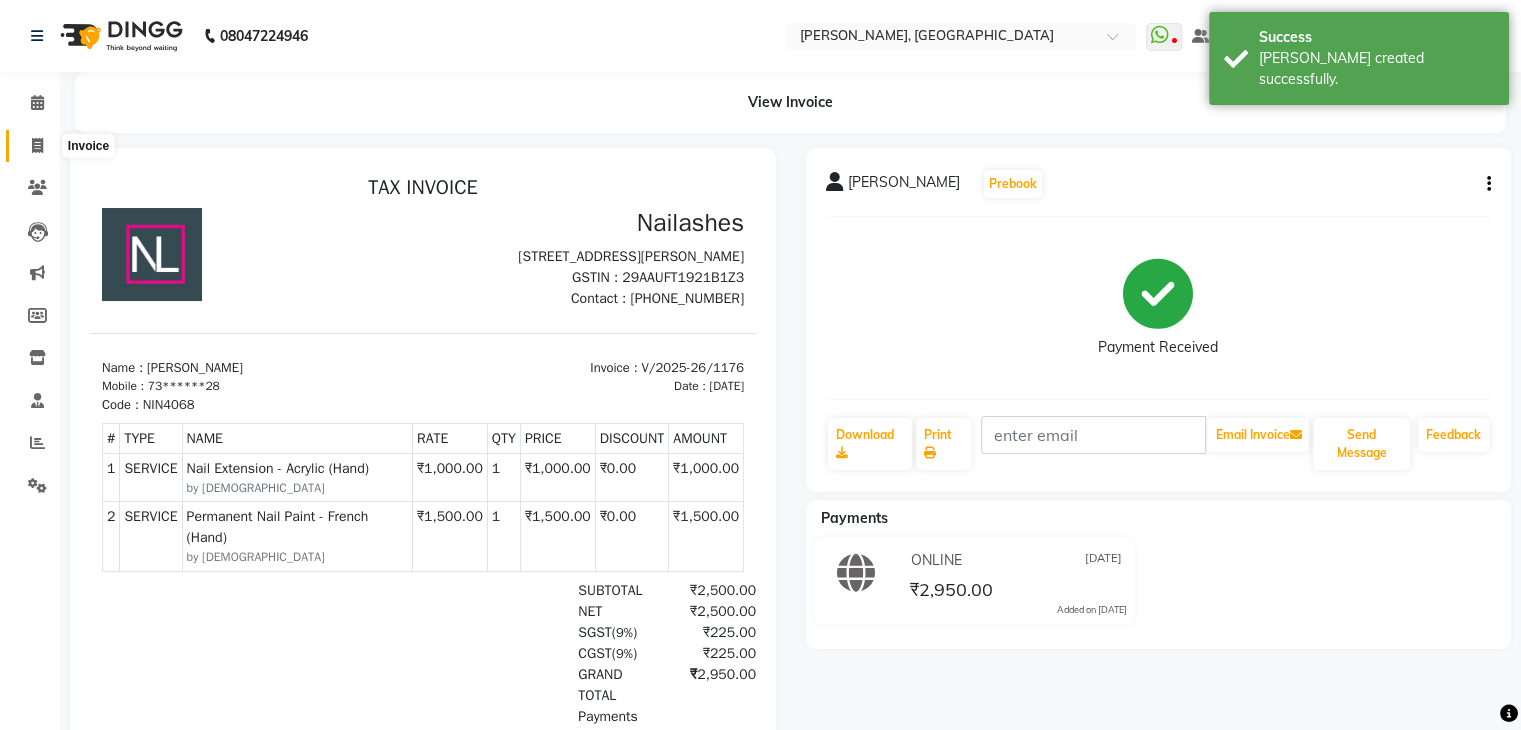 click 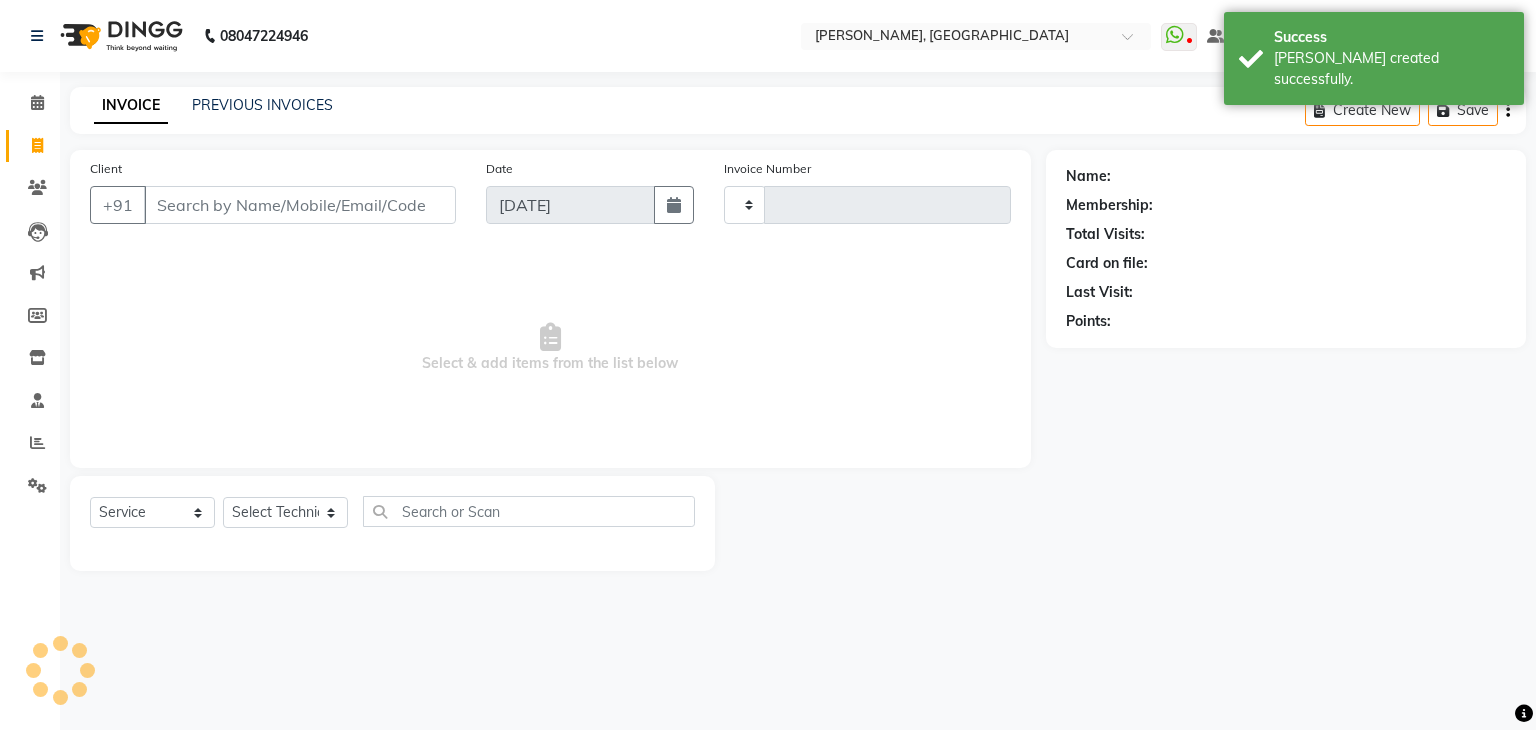 type on "1177" 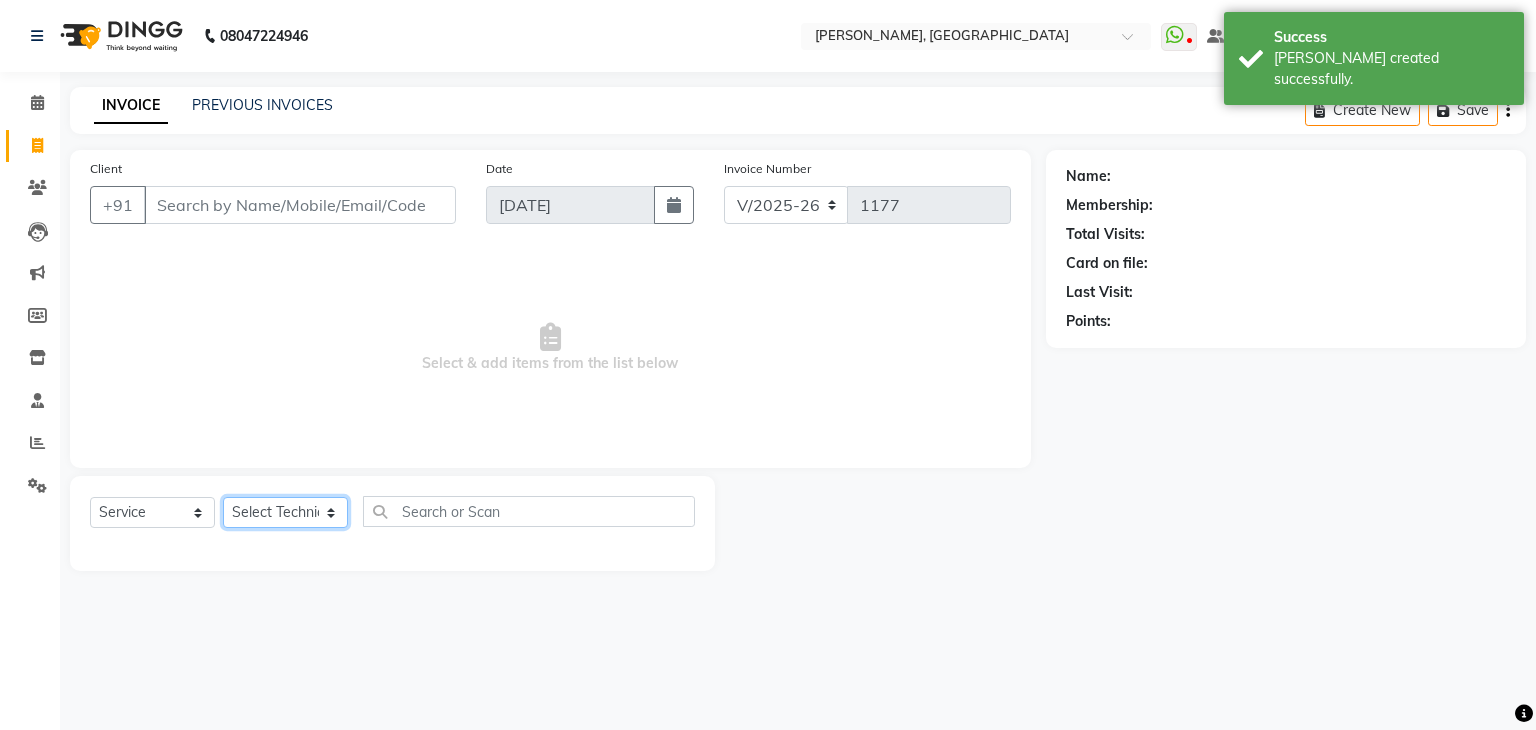 click on "Select Technician Adesh amir anuj Danish Diki  Gaurav GAURAV GK Geeta Himanshu jenifer Manager megna nikhil Nisha Pooja prince Rohit roshni sajan Salman Sameer sudeb Sudhir Accounting suraj vishnu" 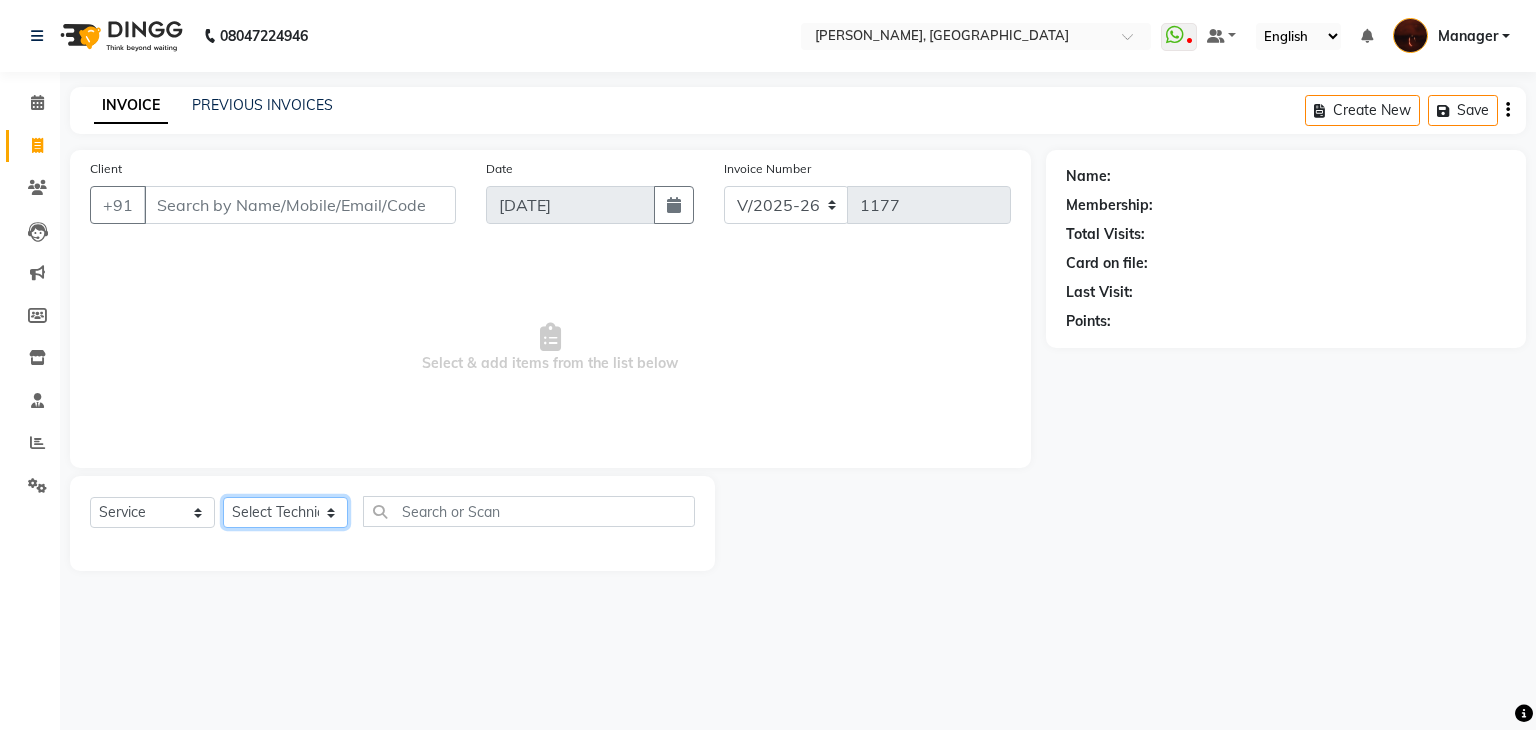 select on "35072" 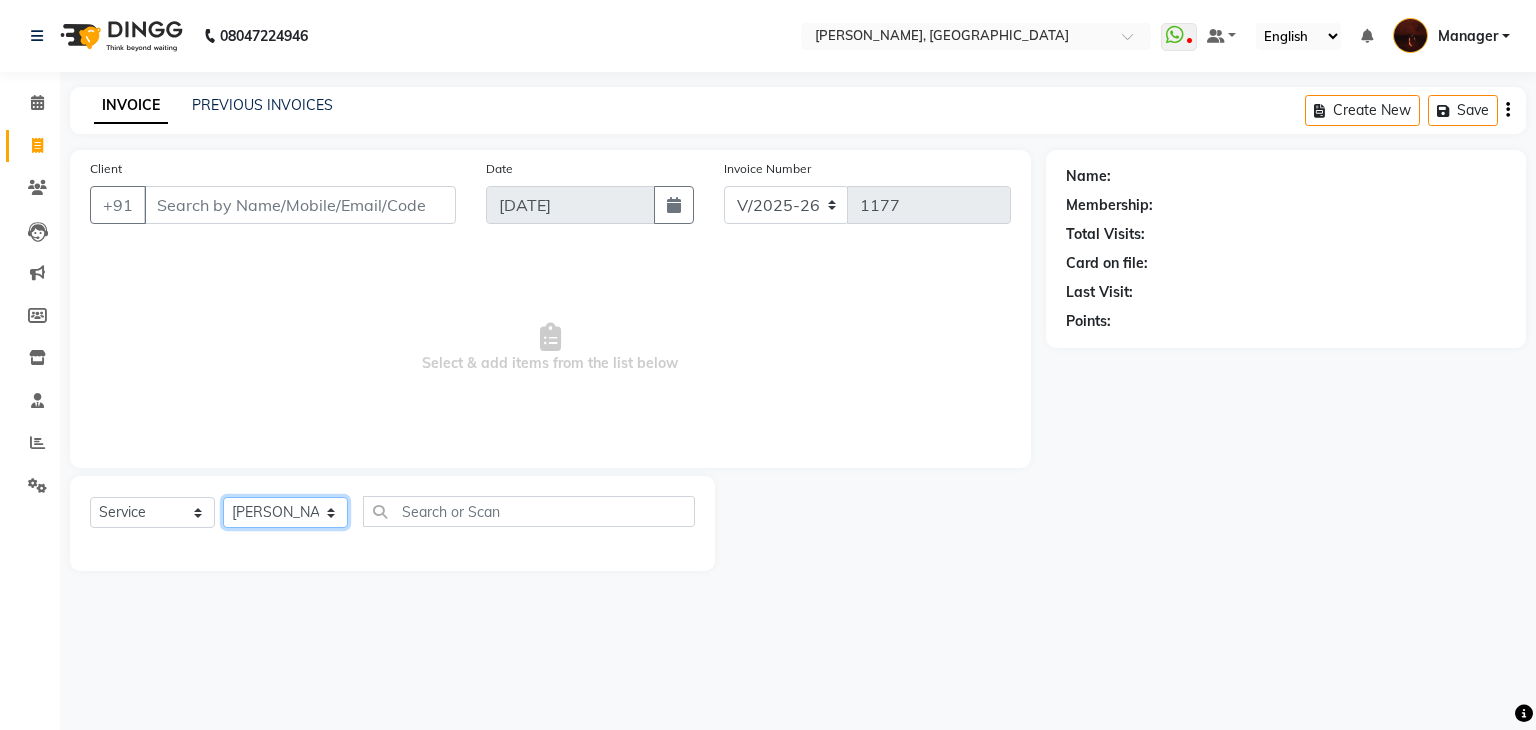 click on "Select Technician Adesh amir anuj Danish Diki  Gaurav GAURAV GK Geeta Himanshu jenifer Manager megna nikhil Nisha Pooja prince Rohit roshni sajan Salman Sameer sudeb Sudhir Accounting suraj vishnu" 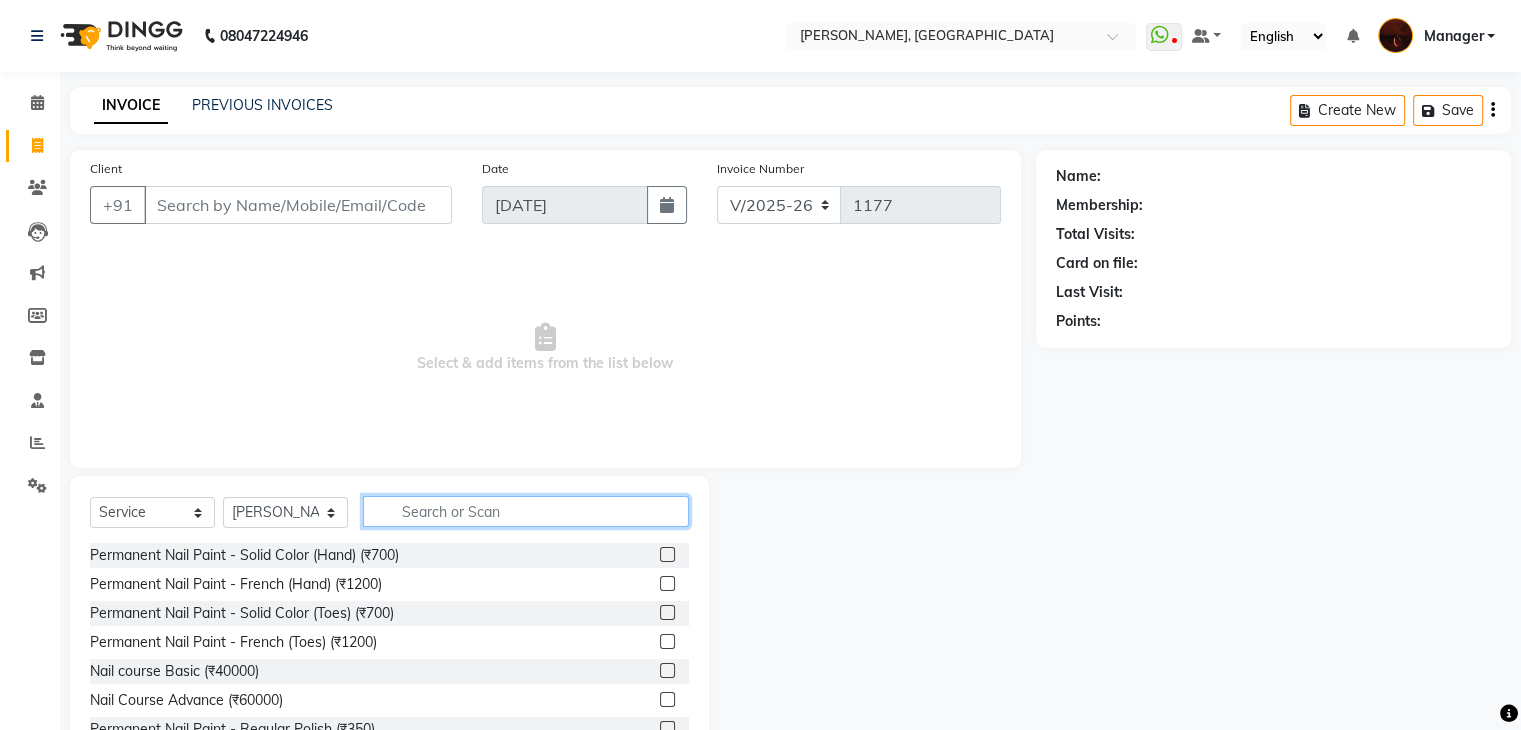 click 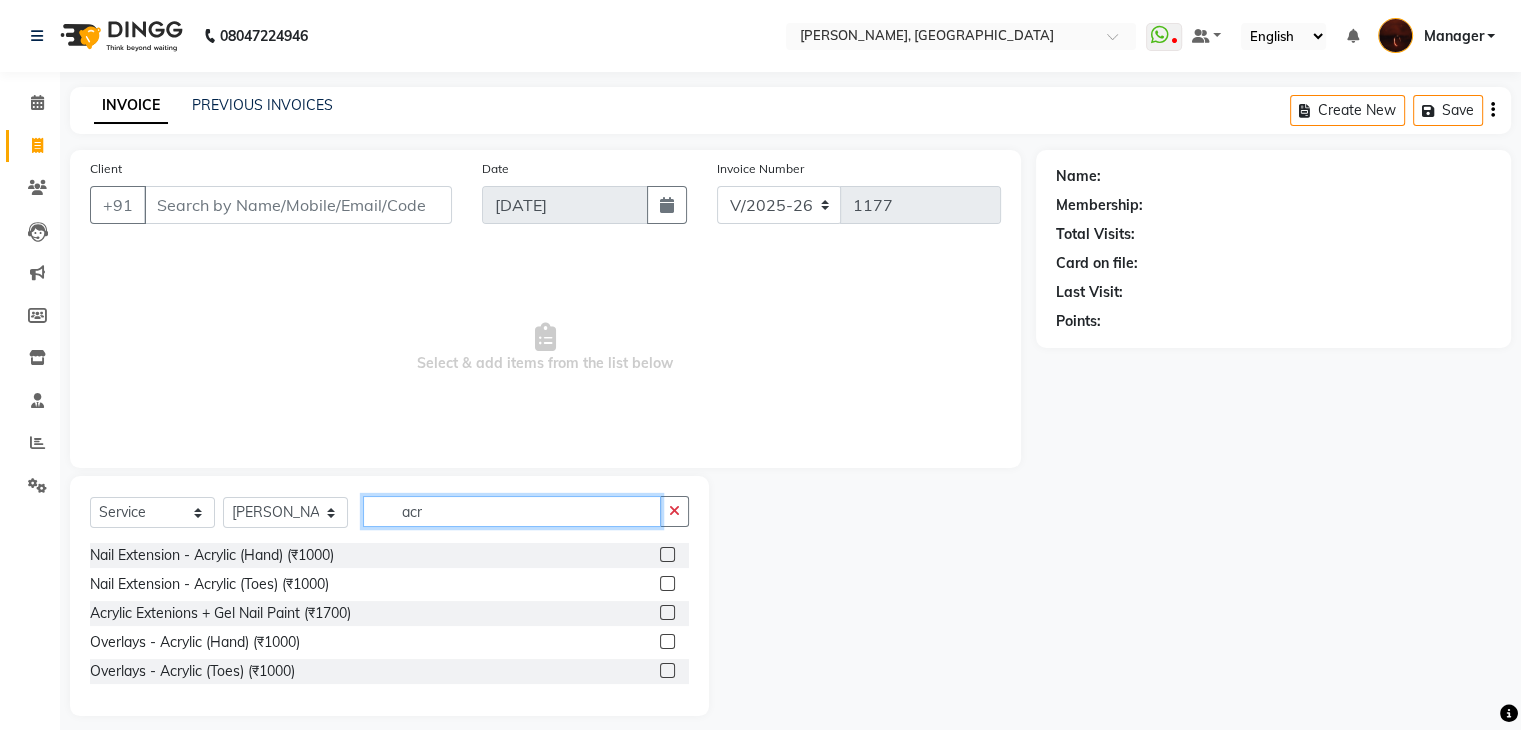 type on "acr" 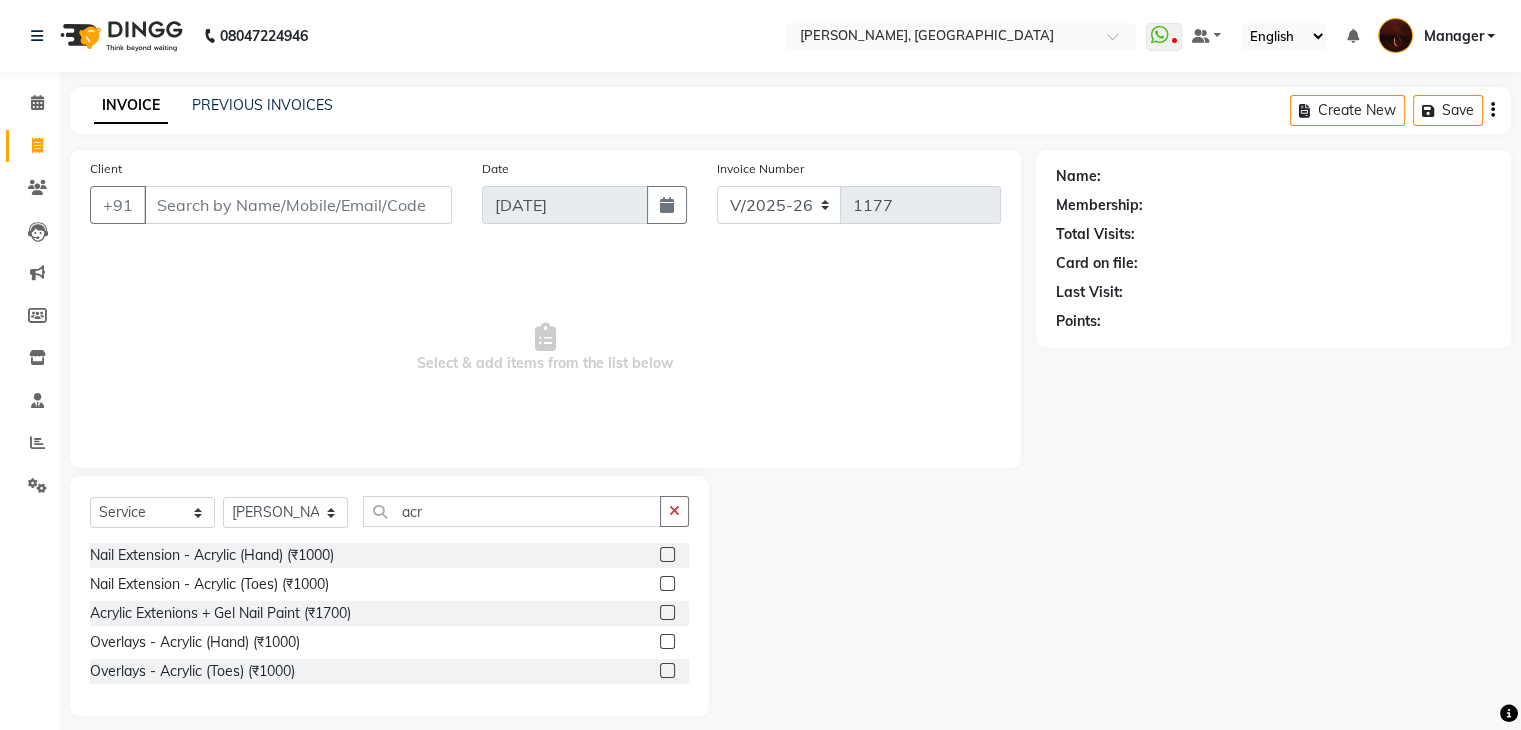 click 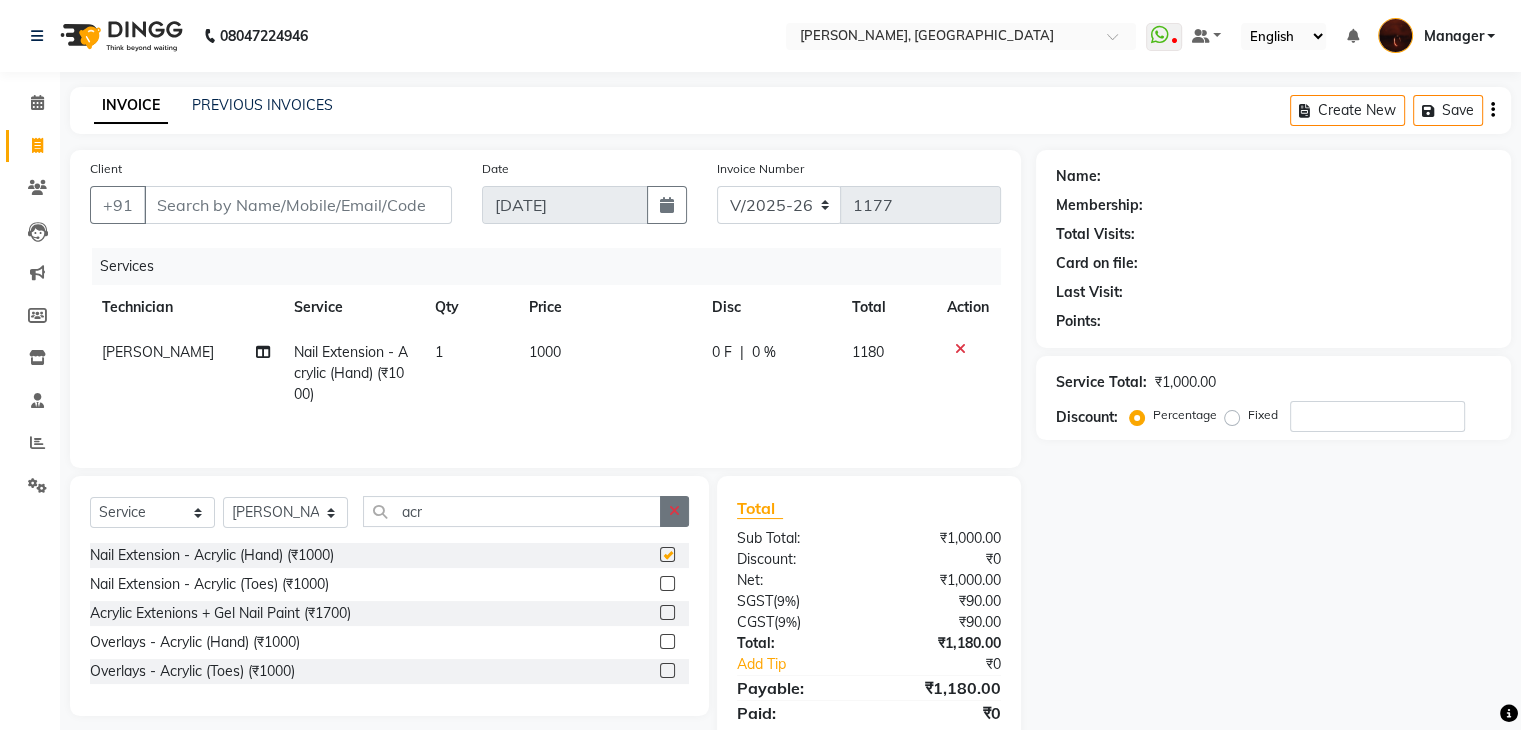 checkbox on "false" 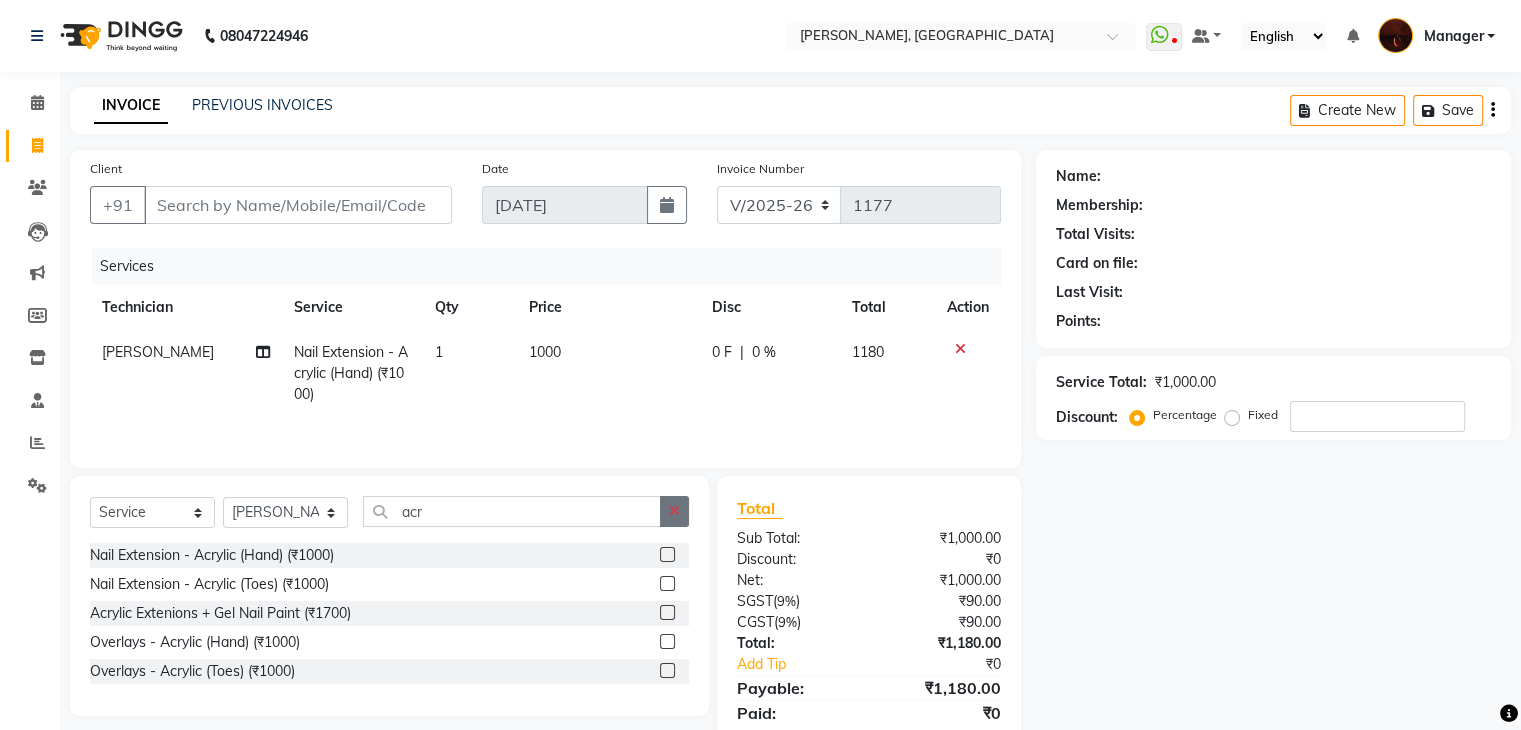 click 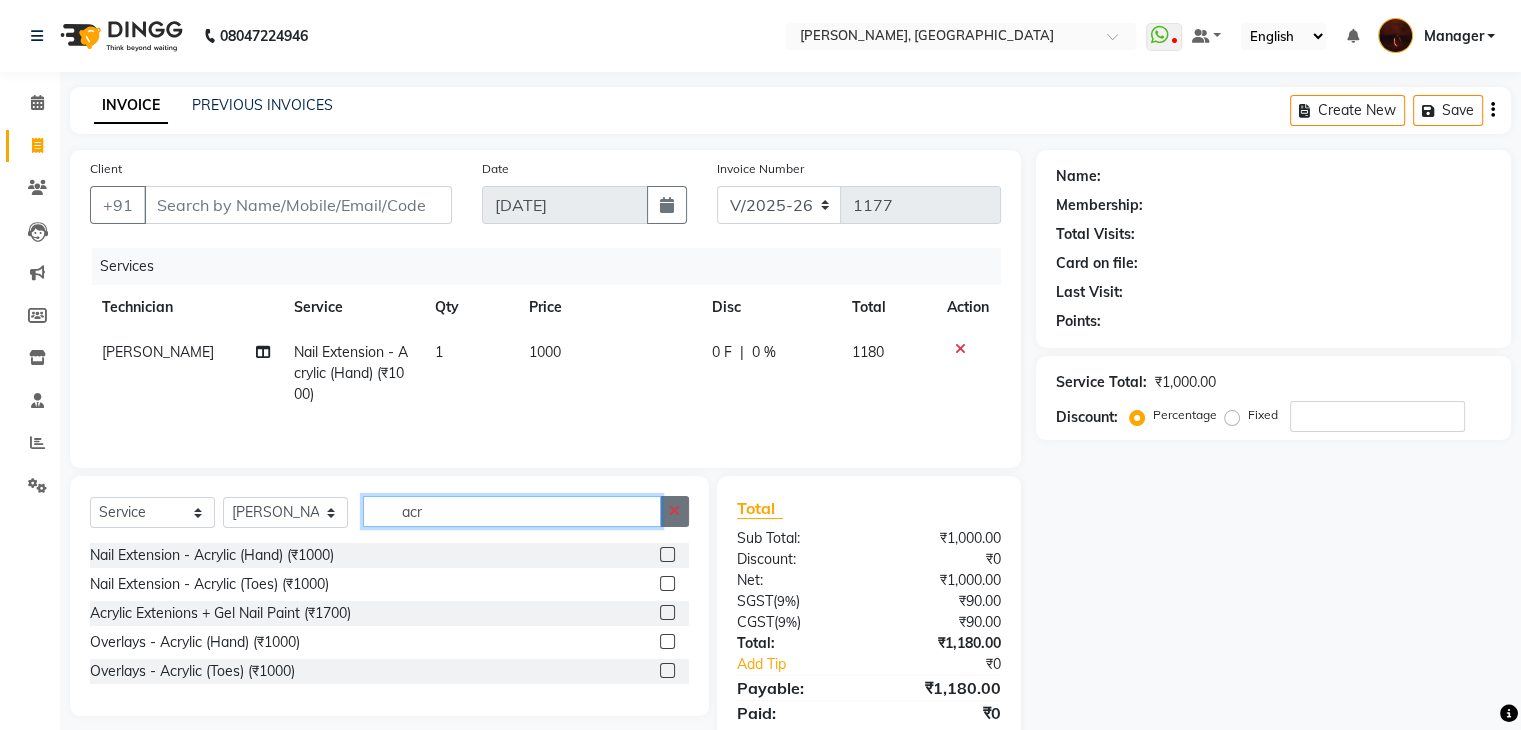 type 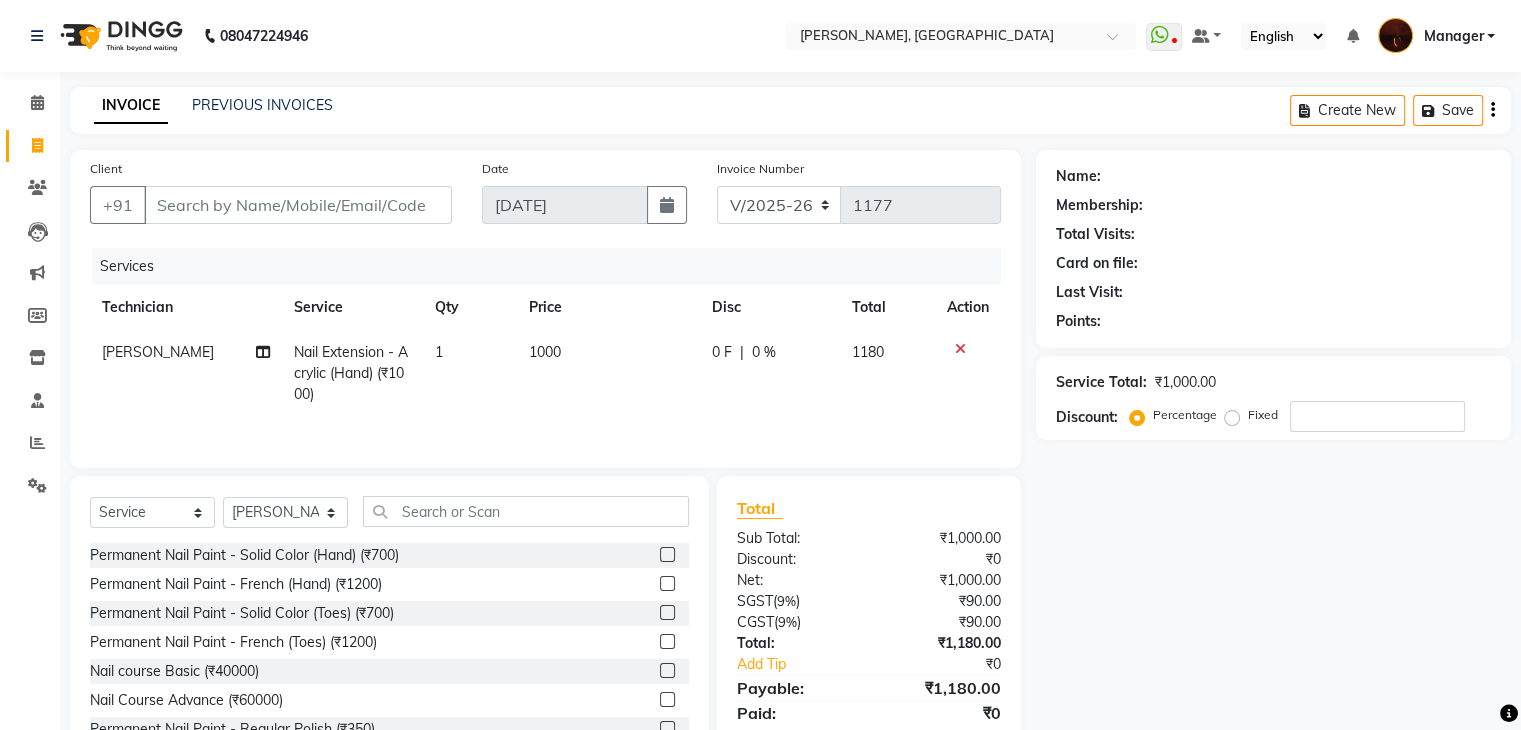 click 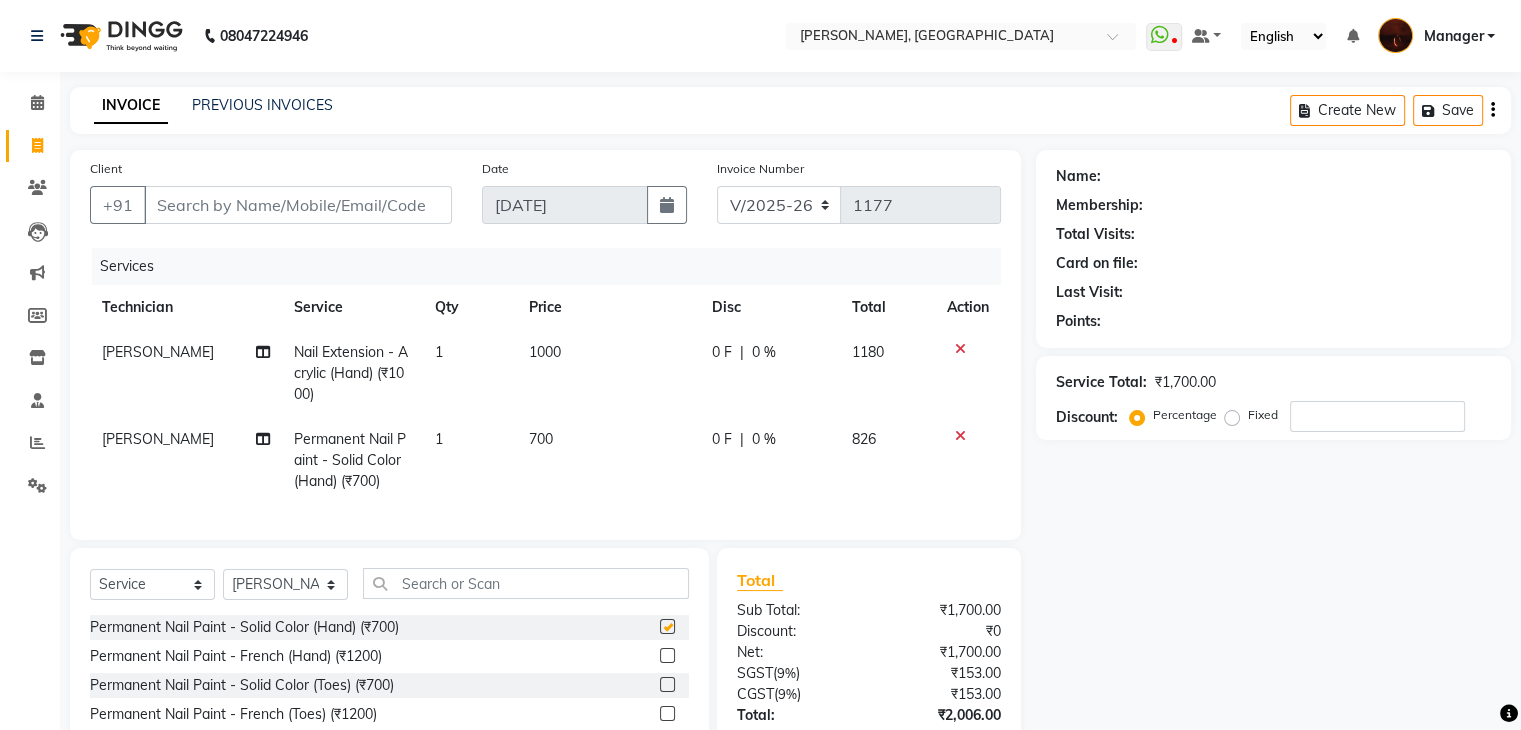 checkbox on "false" 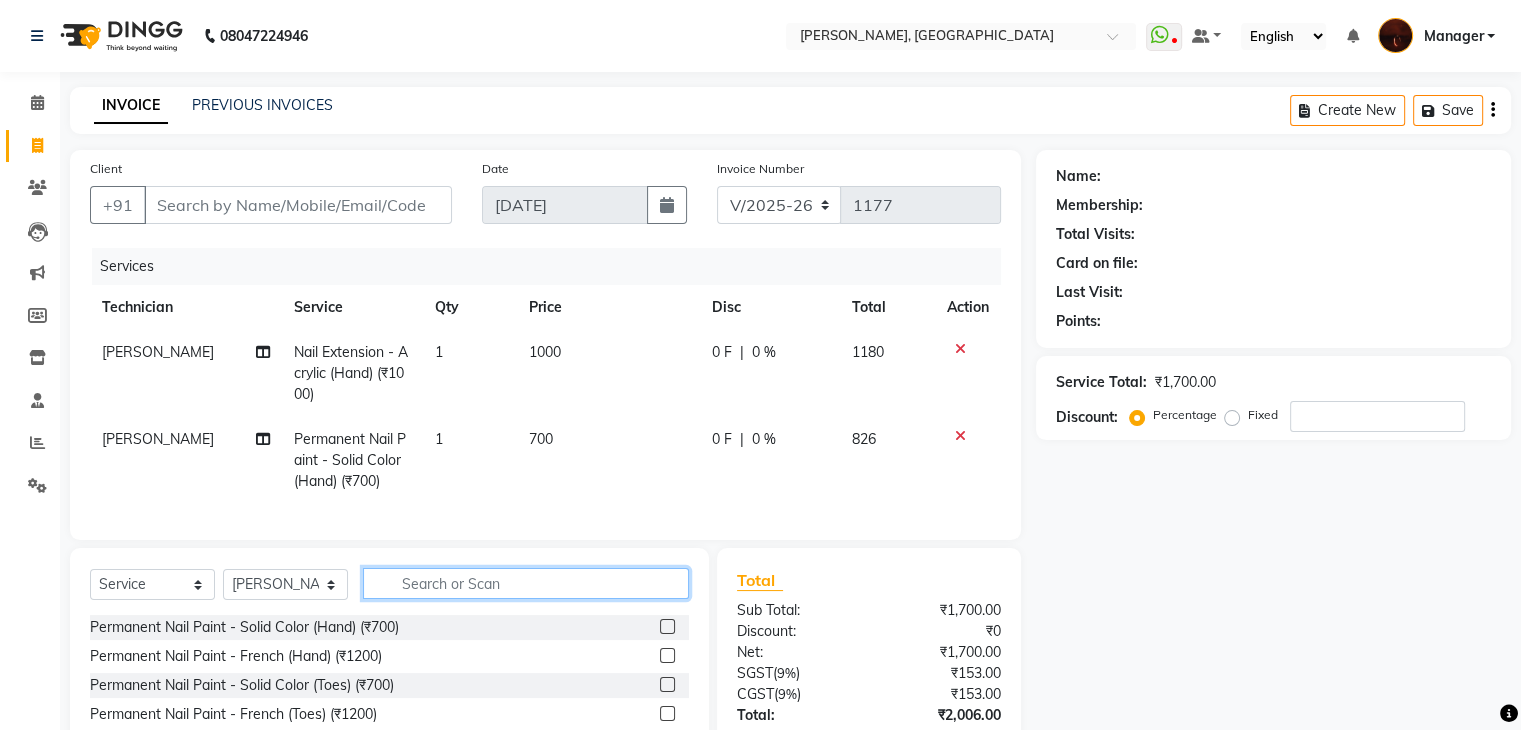 click 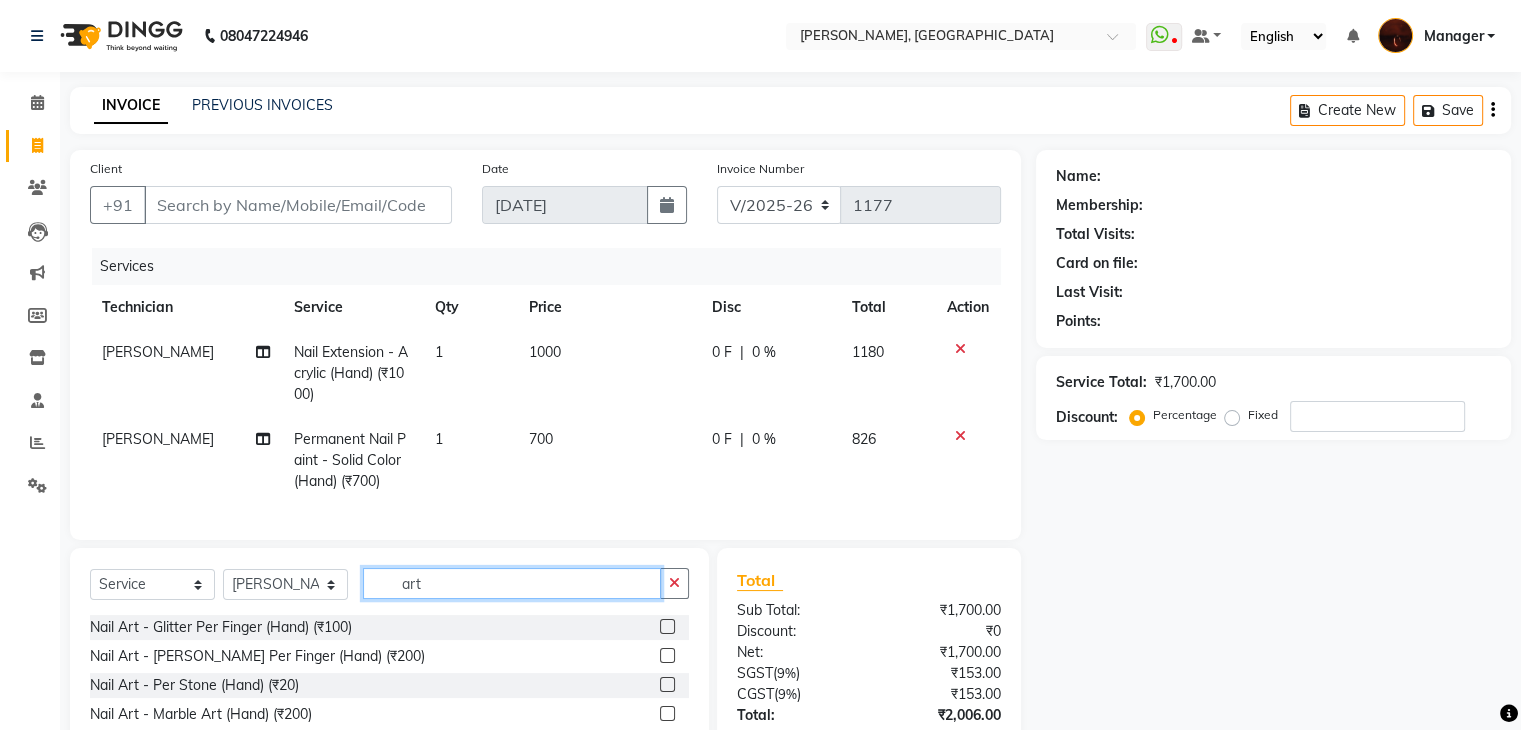 type on "art" 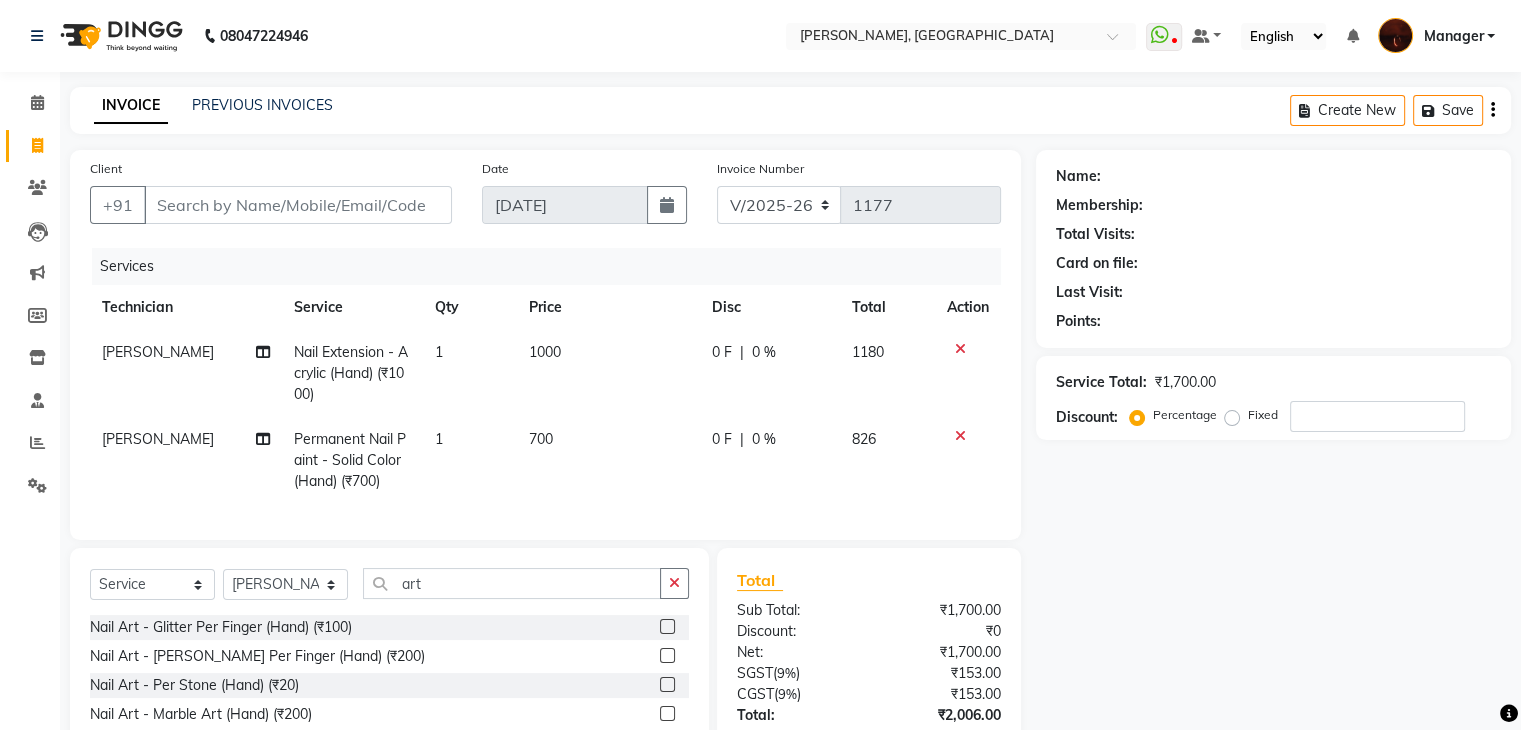 click 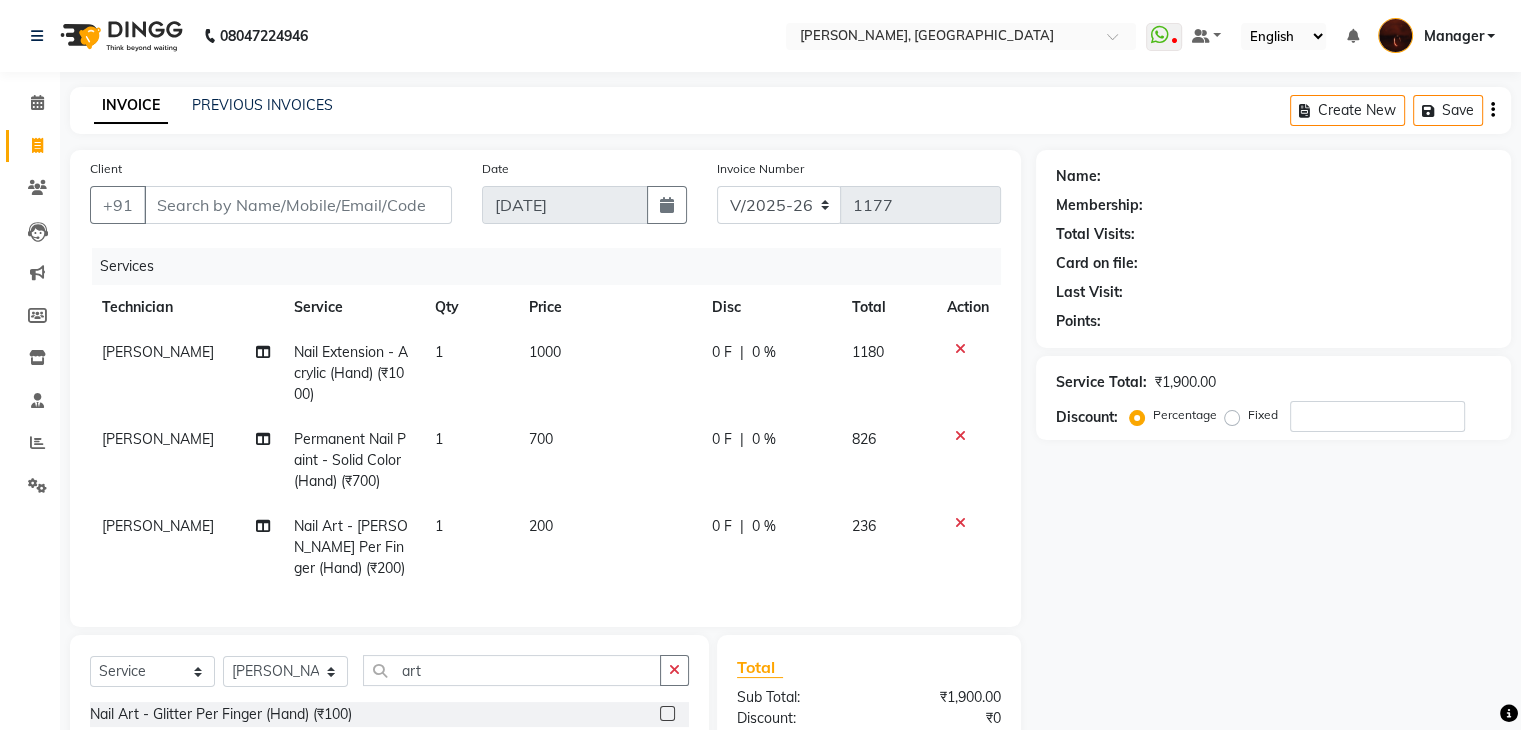 checkbox on "false" 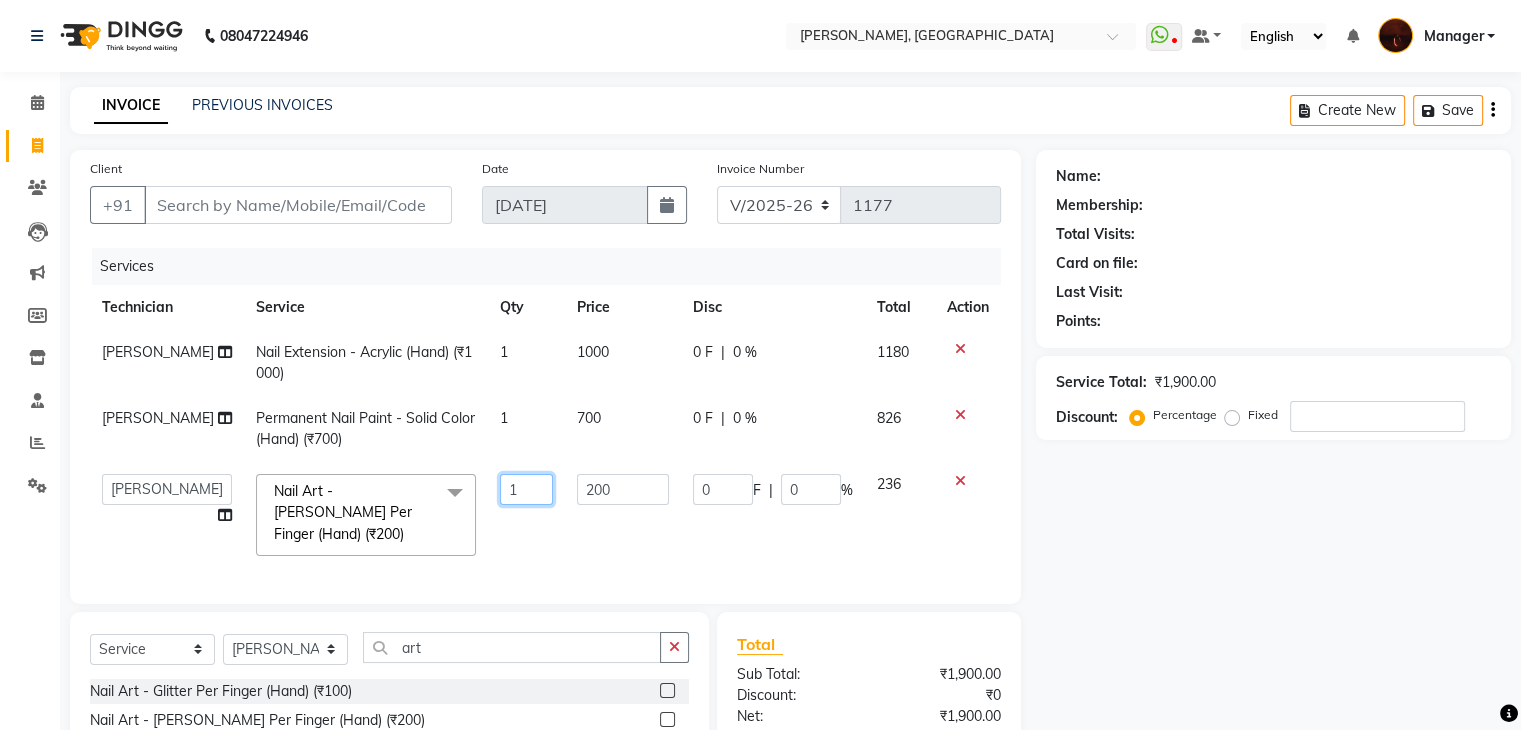 click on "1" 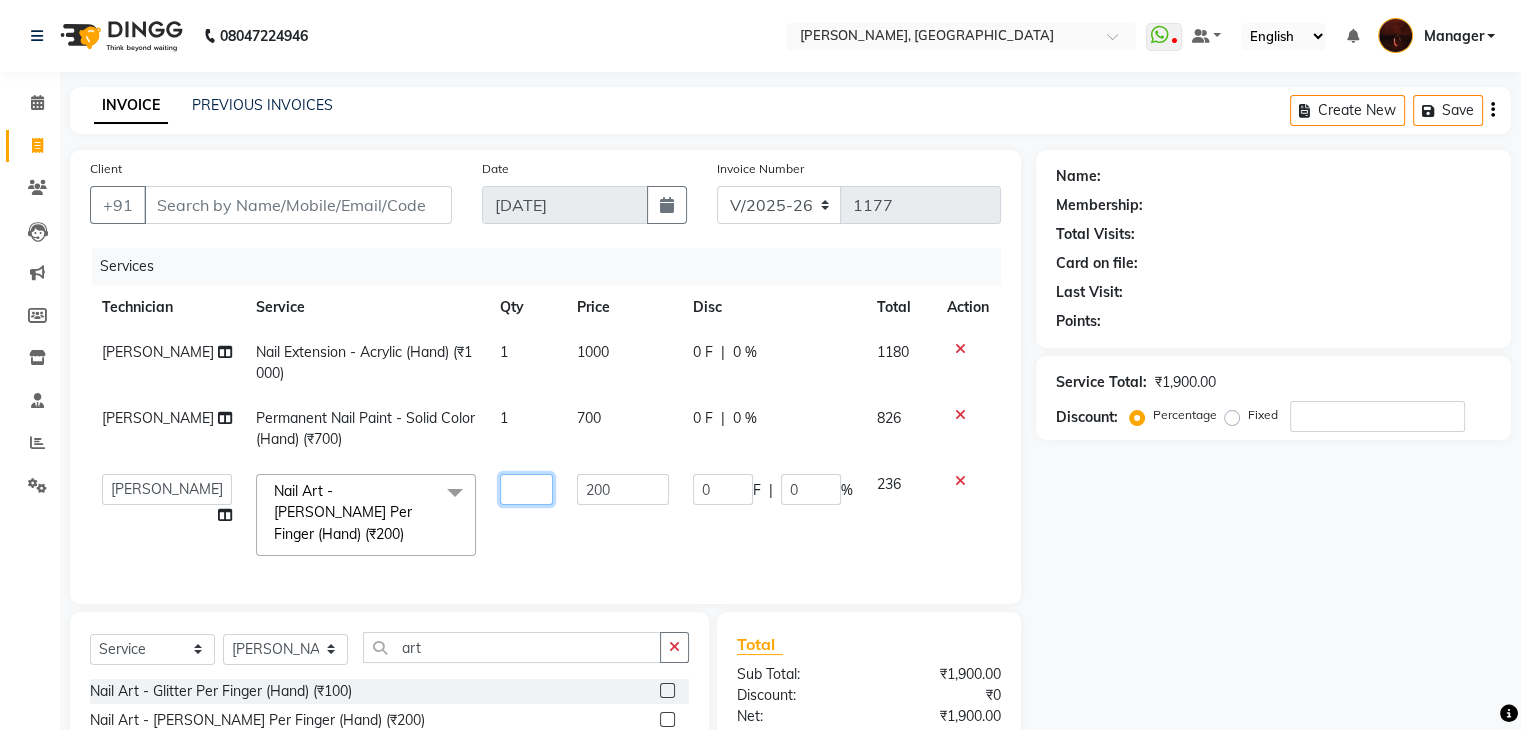 type on "4" 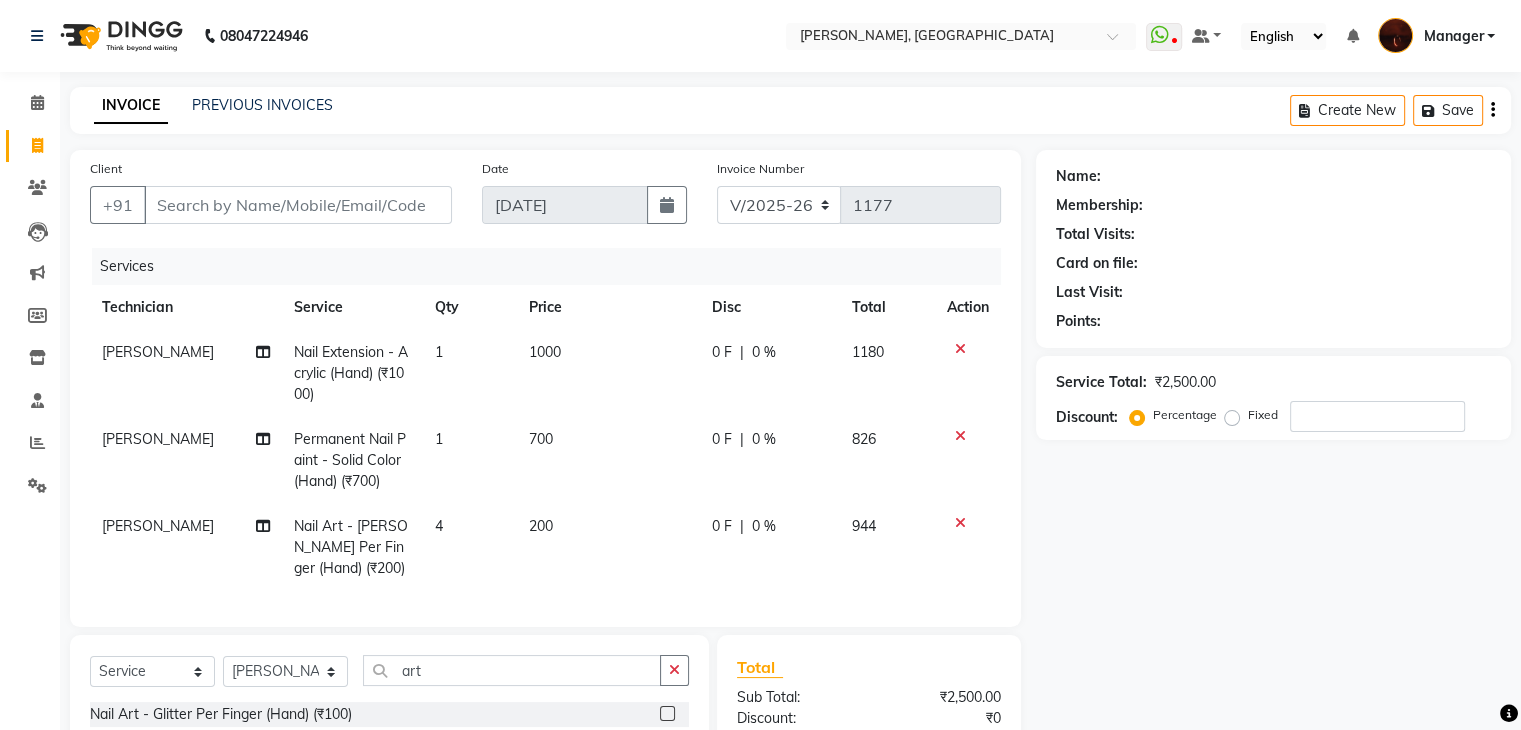click on "200" 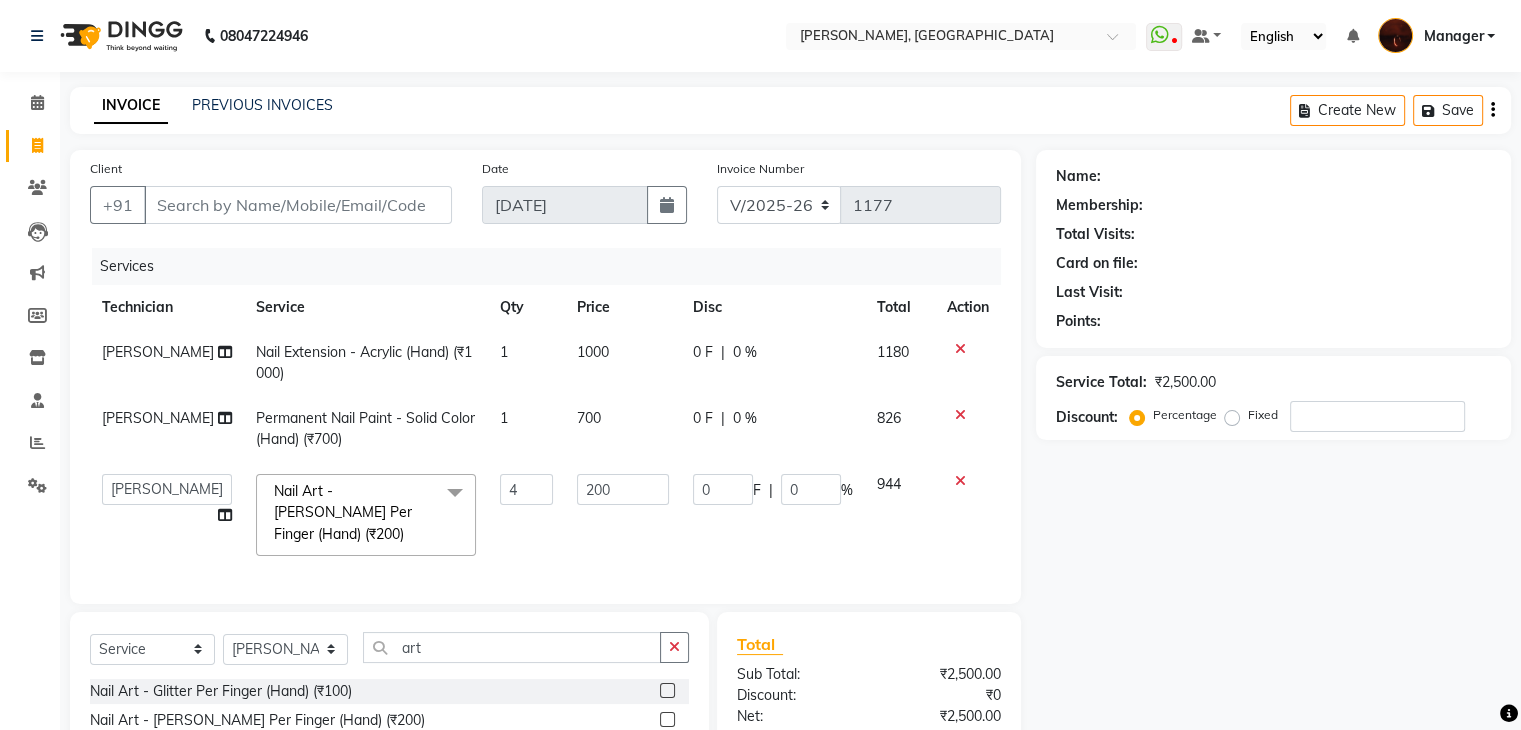 click on "200" 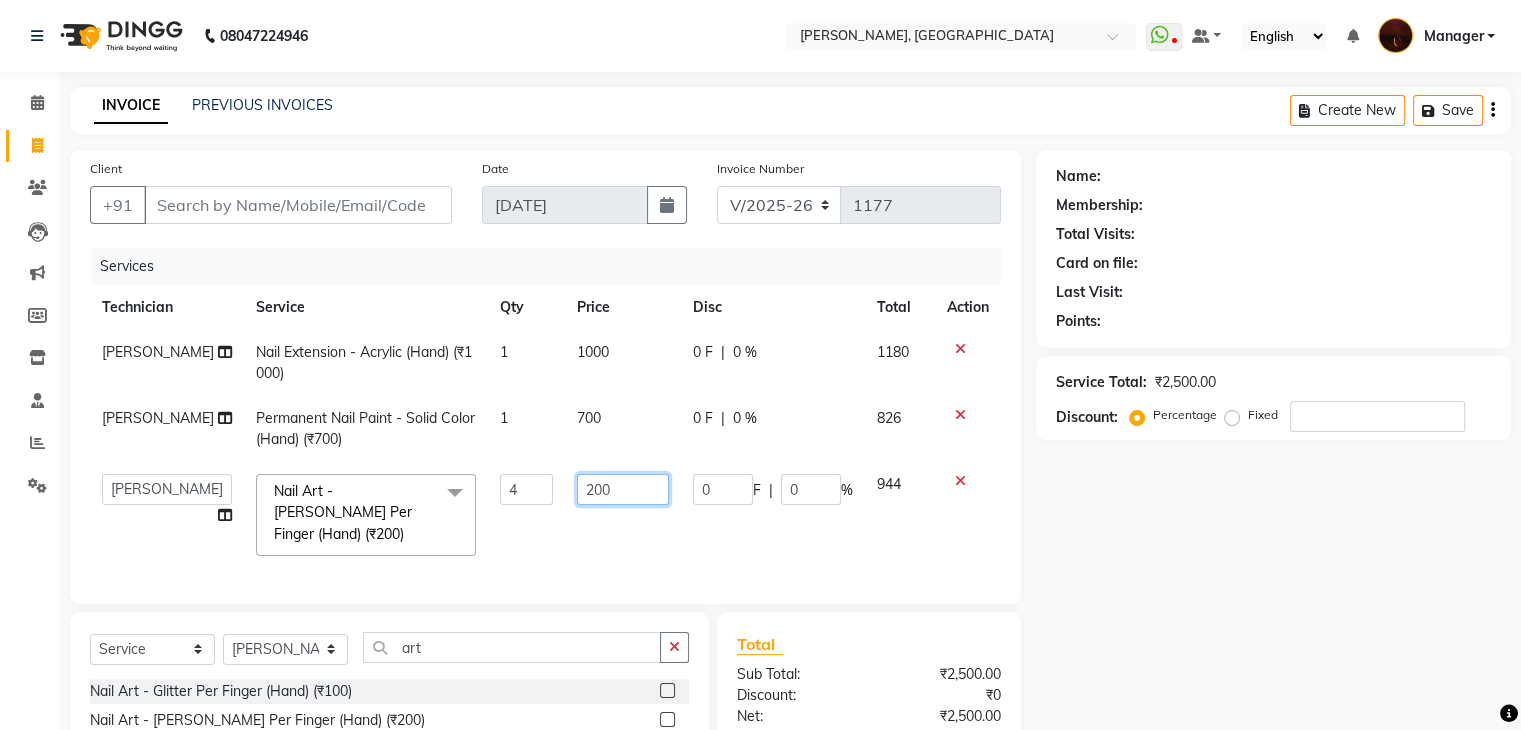click on "200" 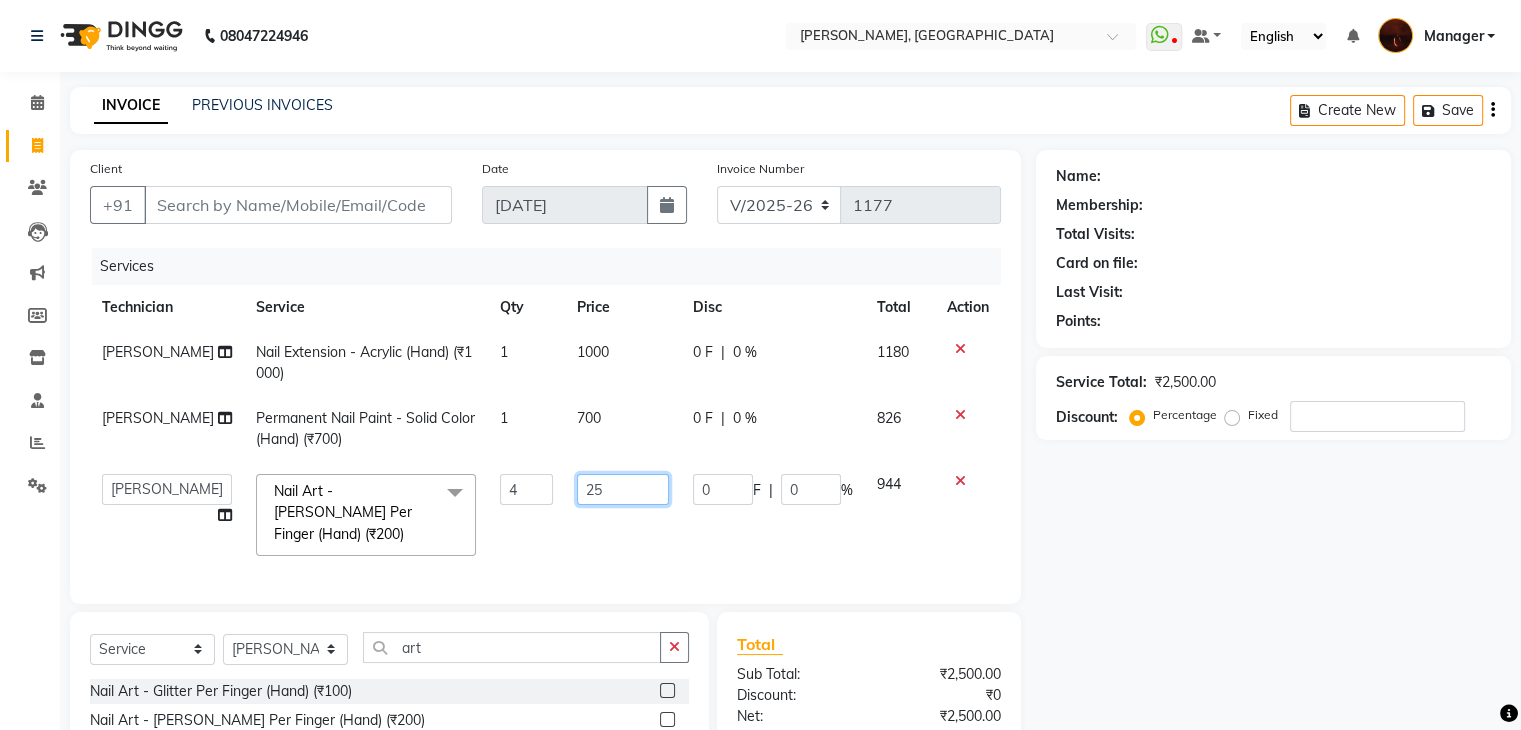 type on "250" 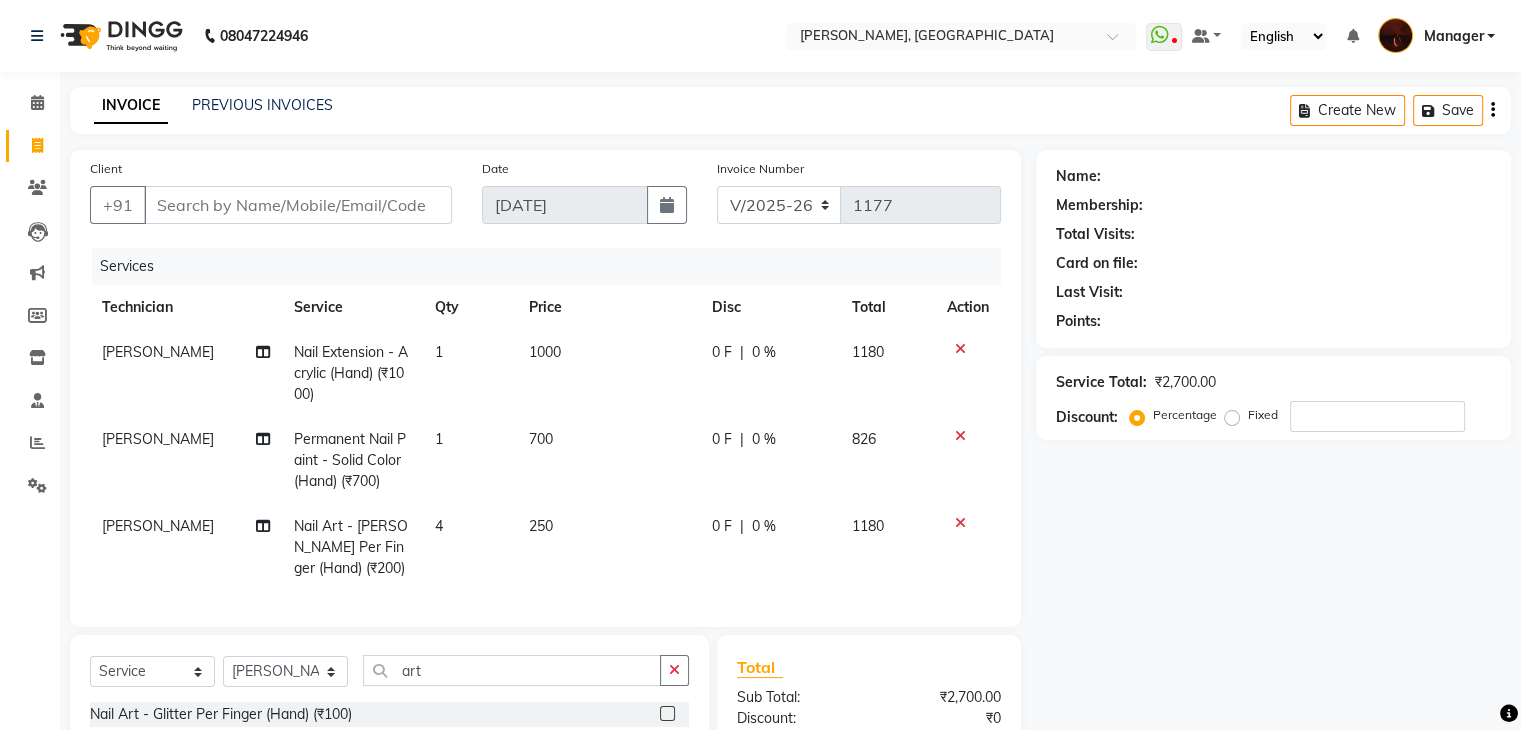 click on "Services Technician Service Qty Price Disc Total Action Adesh Nail Extension - Acrylic (Hand) (₹1000) 1 1000 0 F | 0 % 1180 Adesh Permanent Nail Paint - Solid Color (Hand) (₹700) 1 700 0 F | 0 % 826 Adesh Nail Art - Myler Per Finger (Hand) (₹200) 4 250 0 F | 0 % 1180" 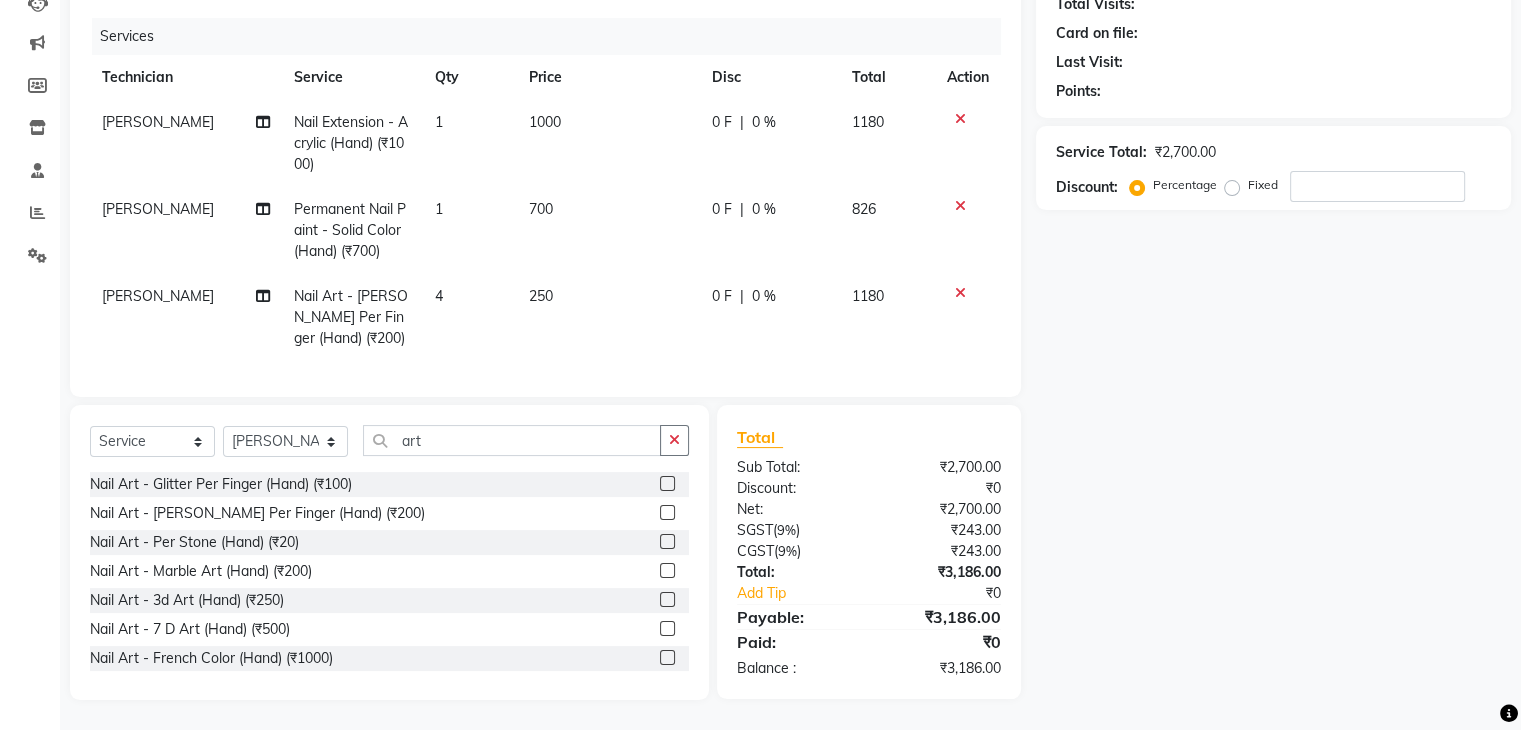 scroll, scrollTop: 123, scrollLeft: 0, axis: vertical 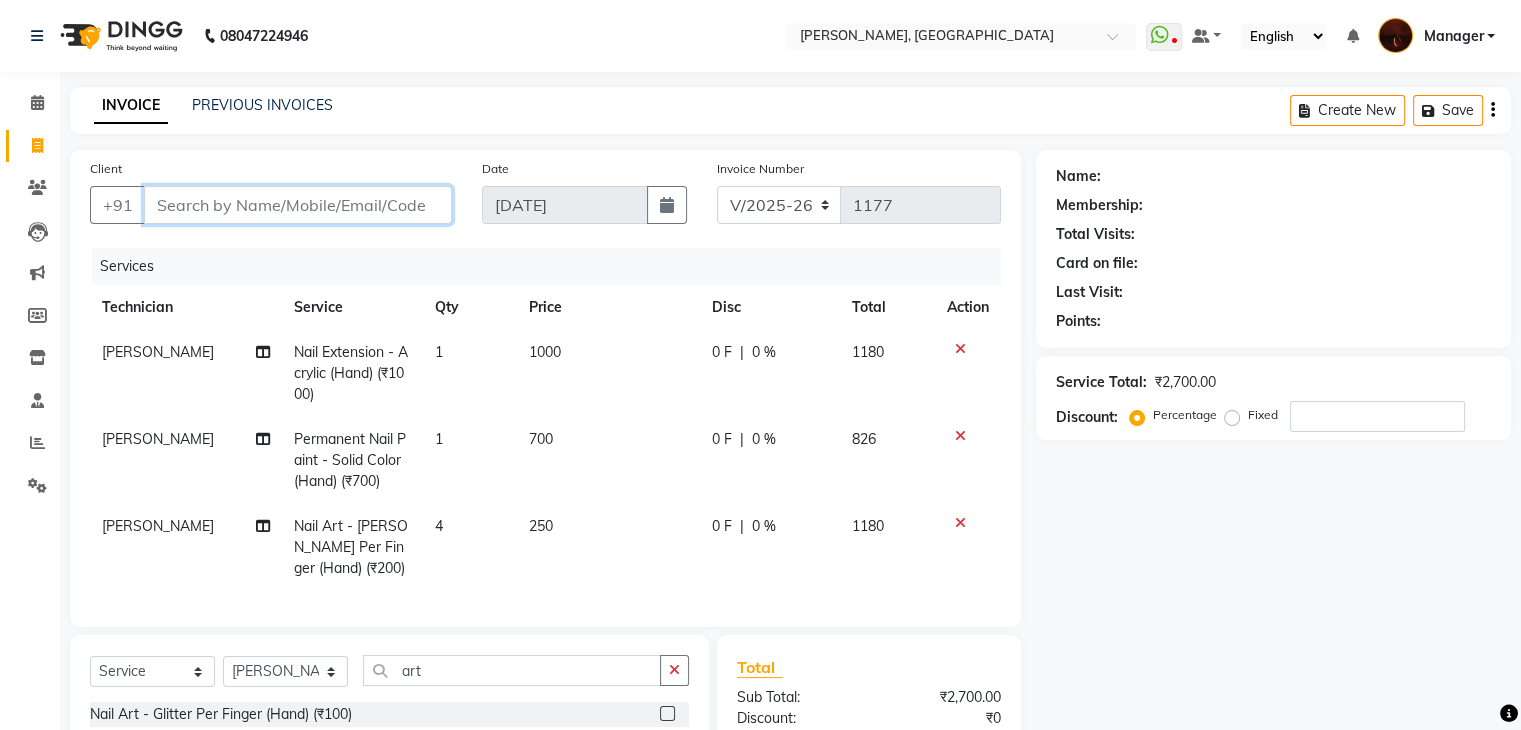 click on "Client" at bounding box center [298, 205] 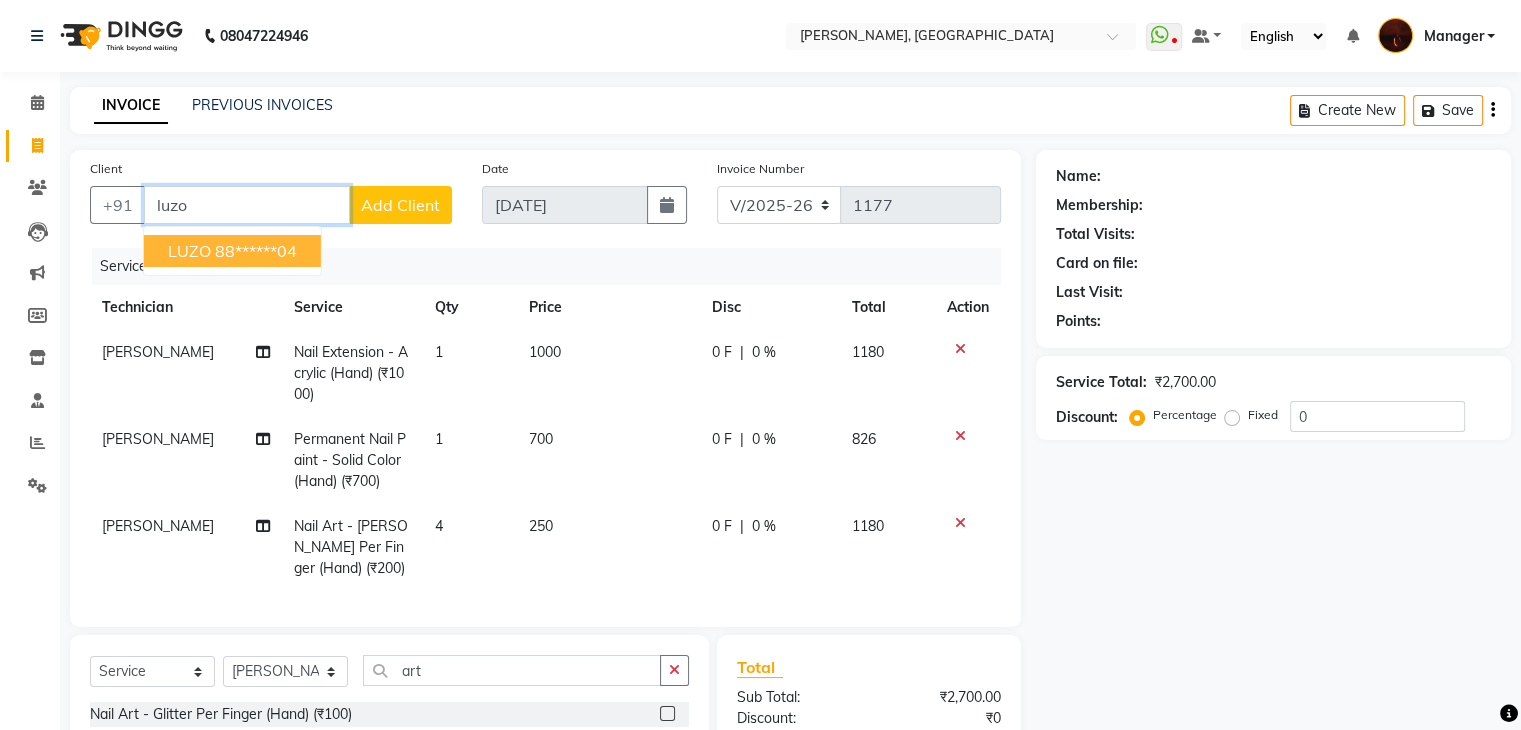 click on "88******04" at bounding box center (256, 251) 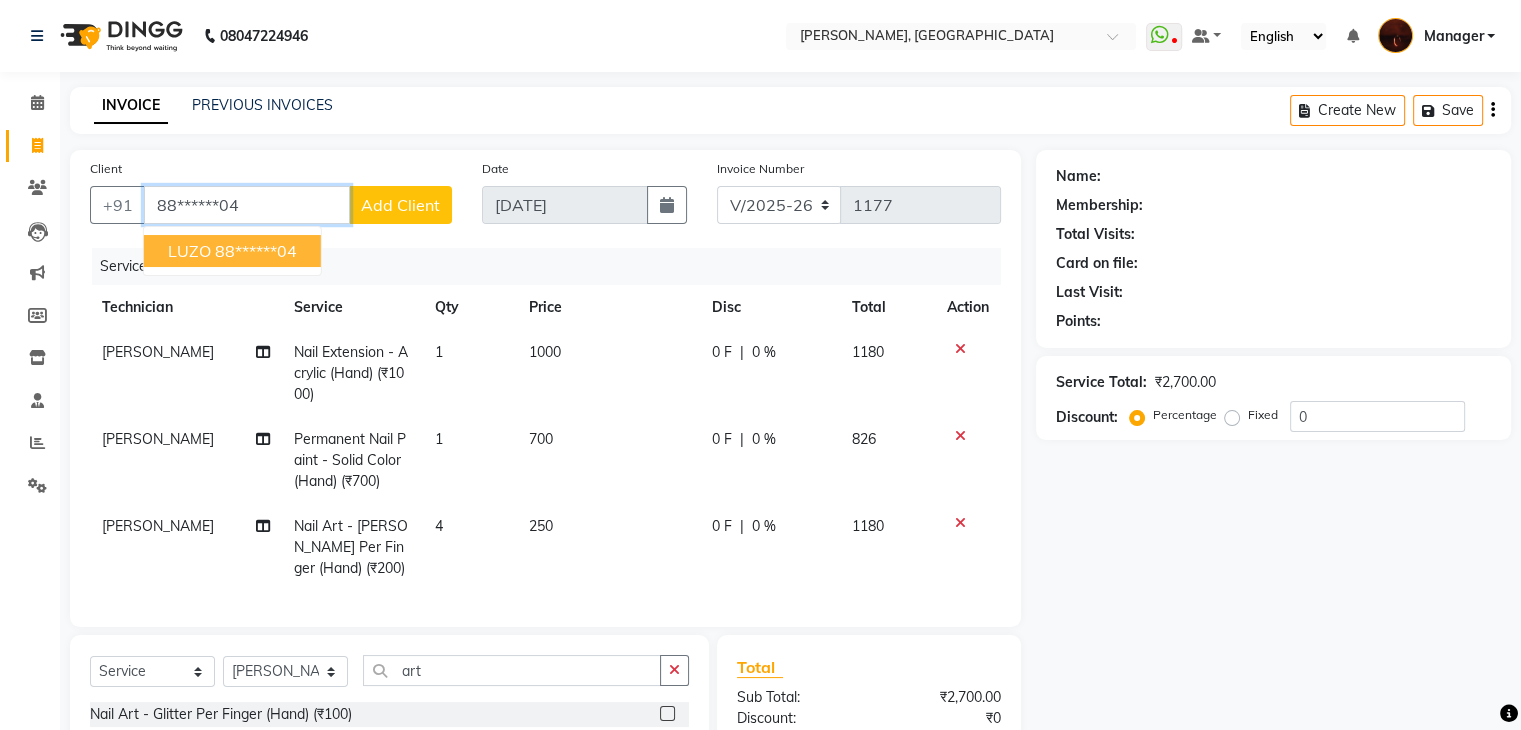 type on "88******04" 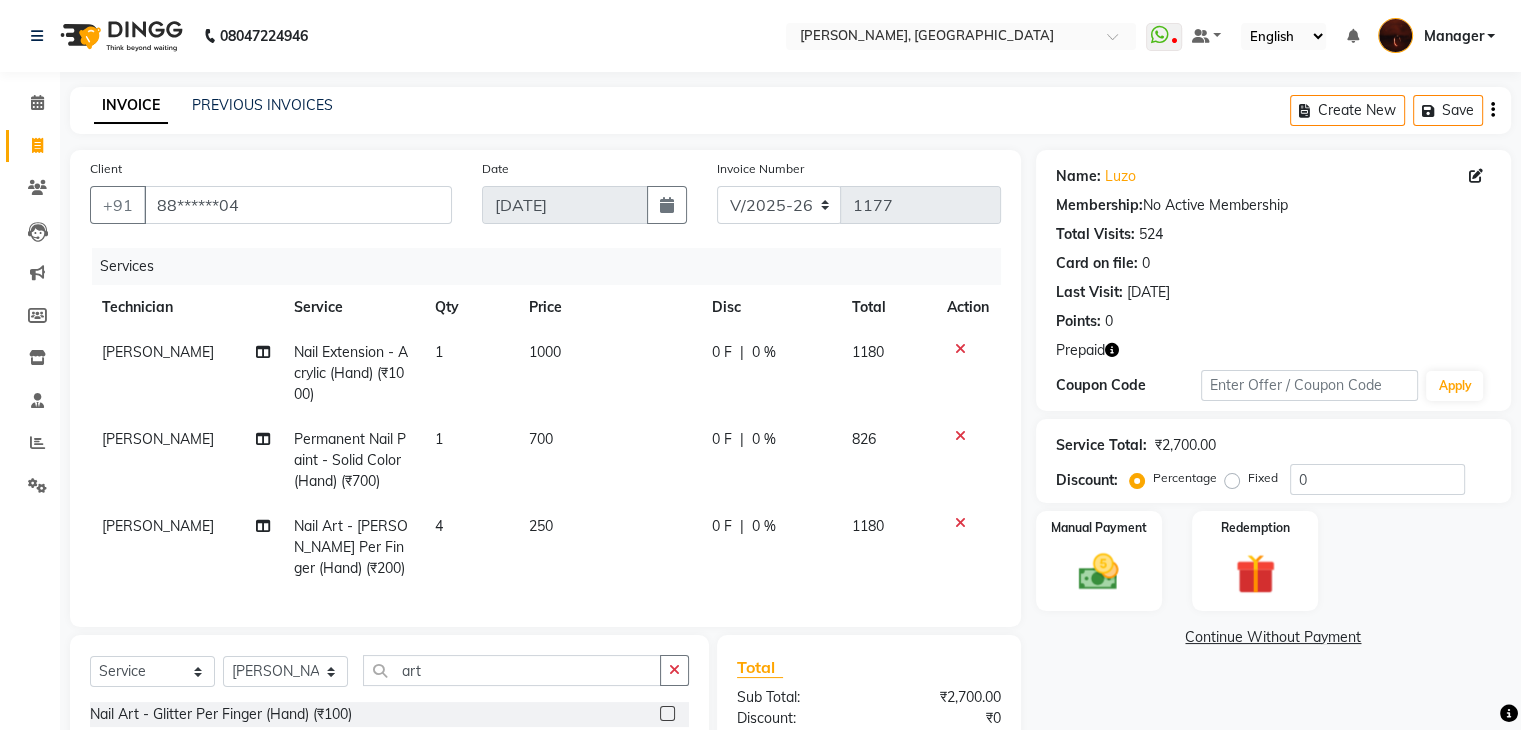 scroll, scrollTop: 246, scrollLeft: 0, axis: vertical 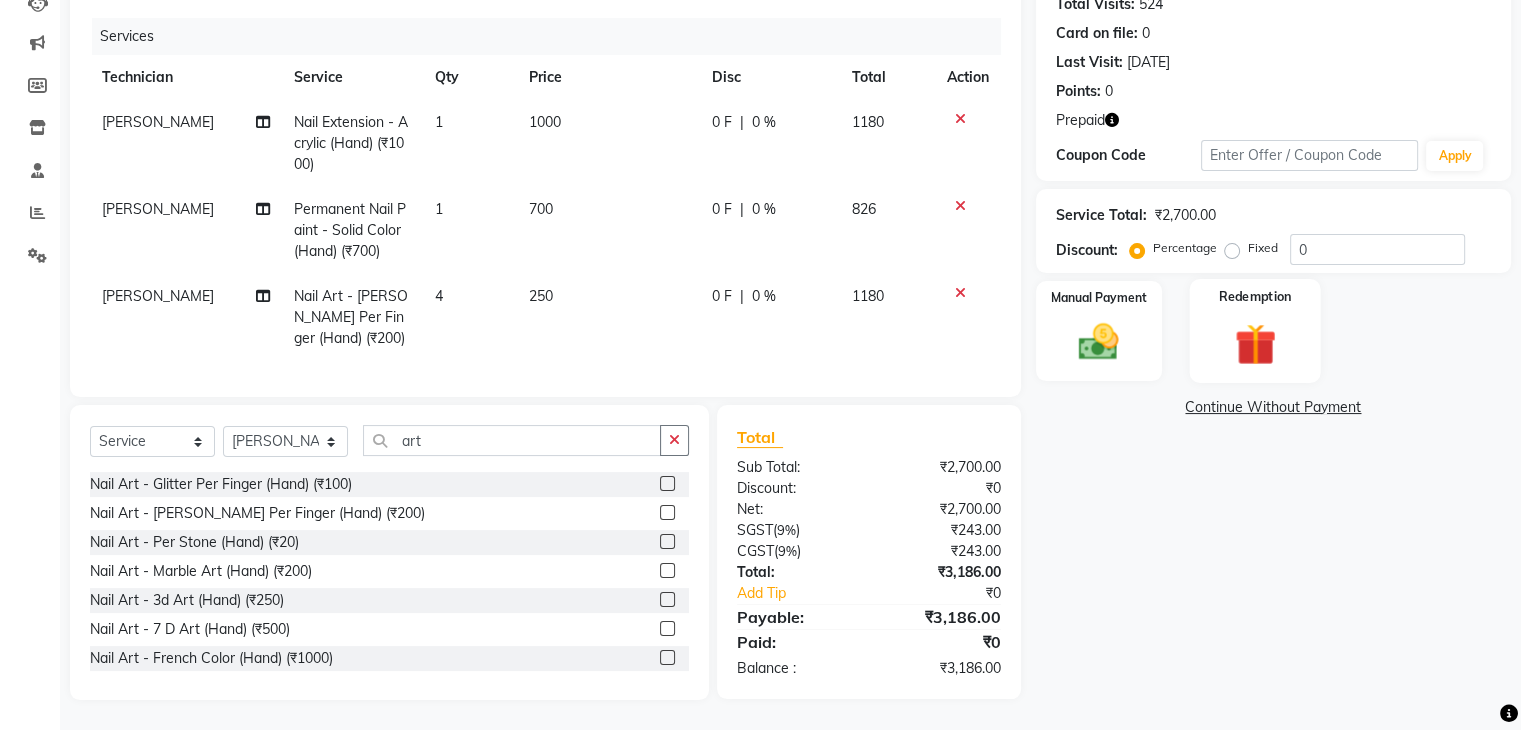 click 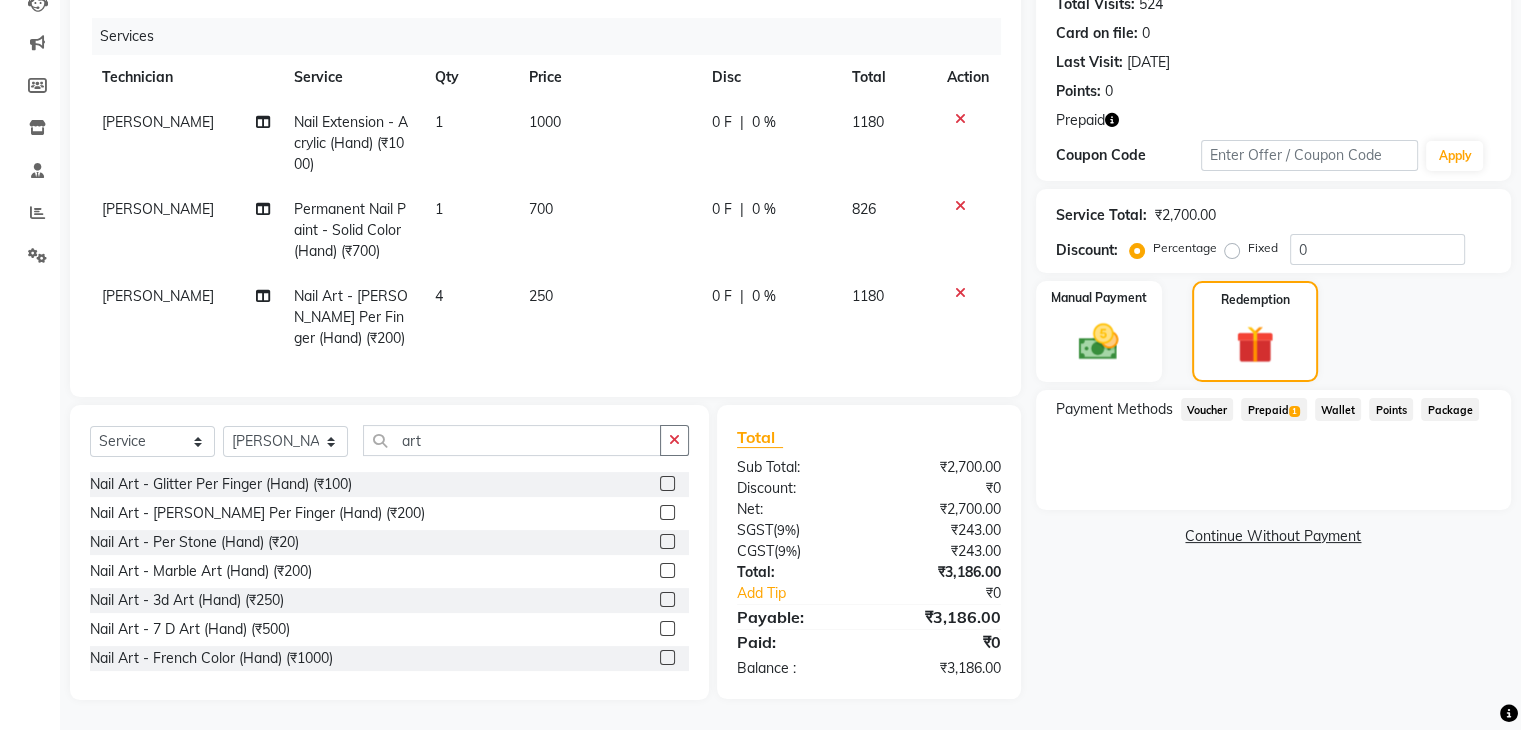 click on "Prepaid  1" 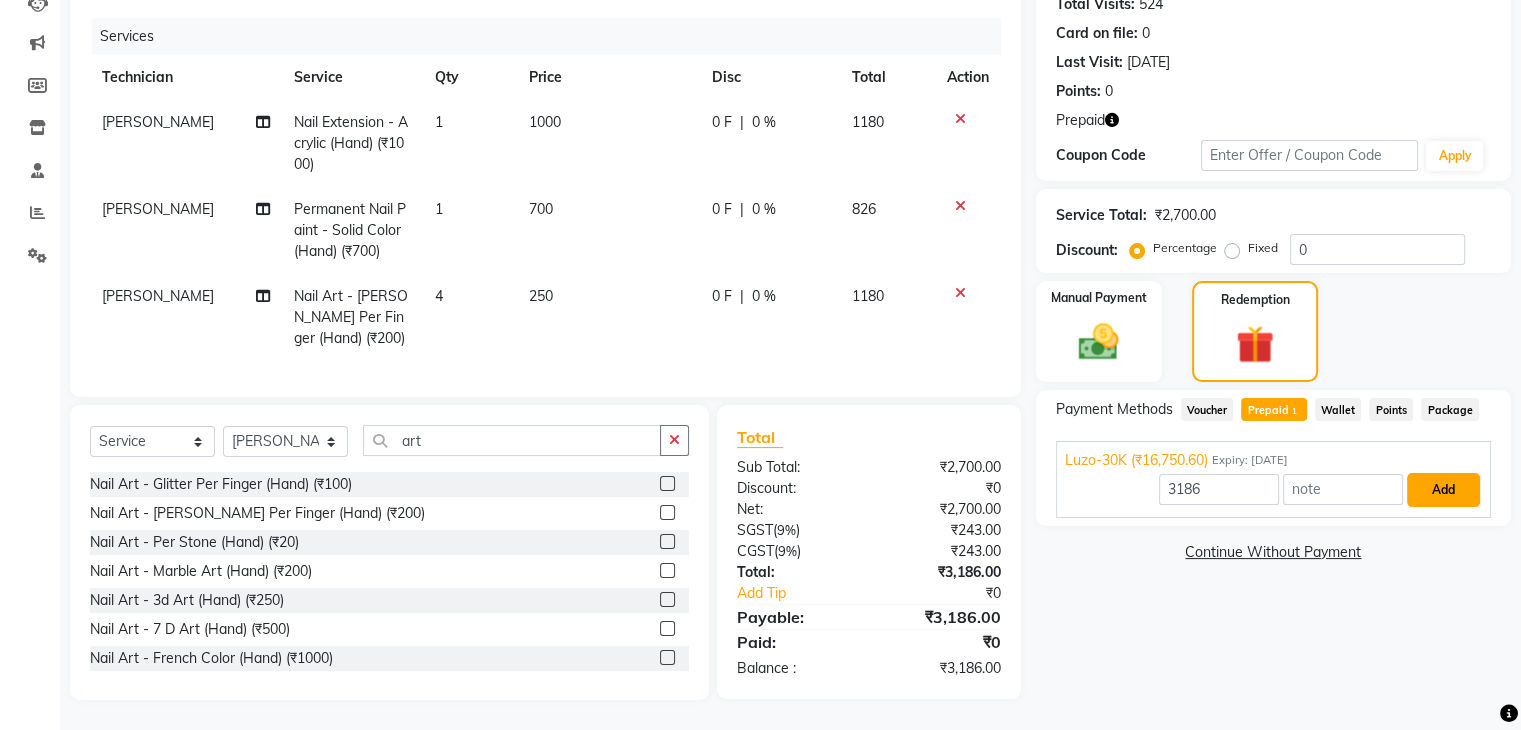 click on "Add" at bounding box center [1443, 490] 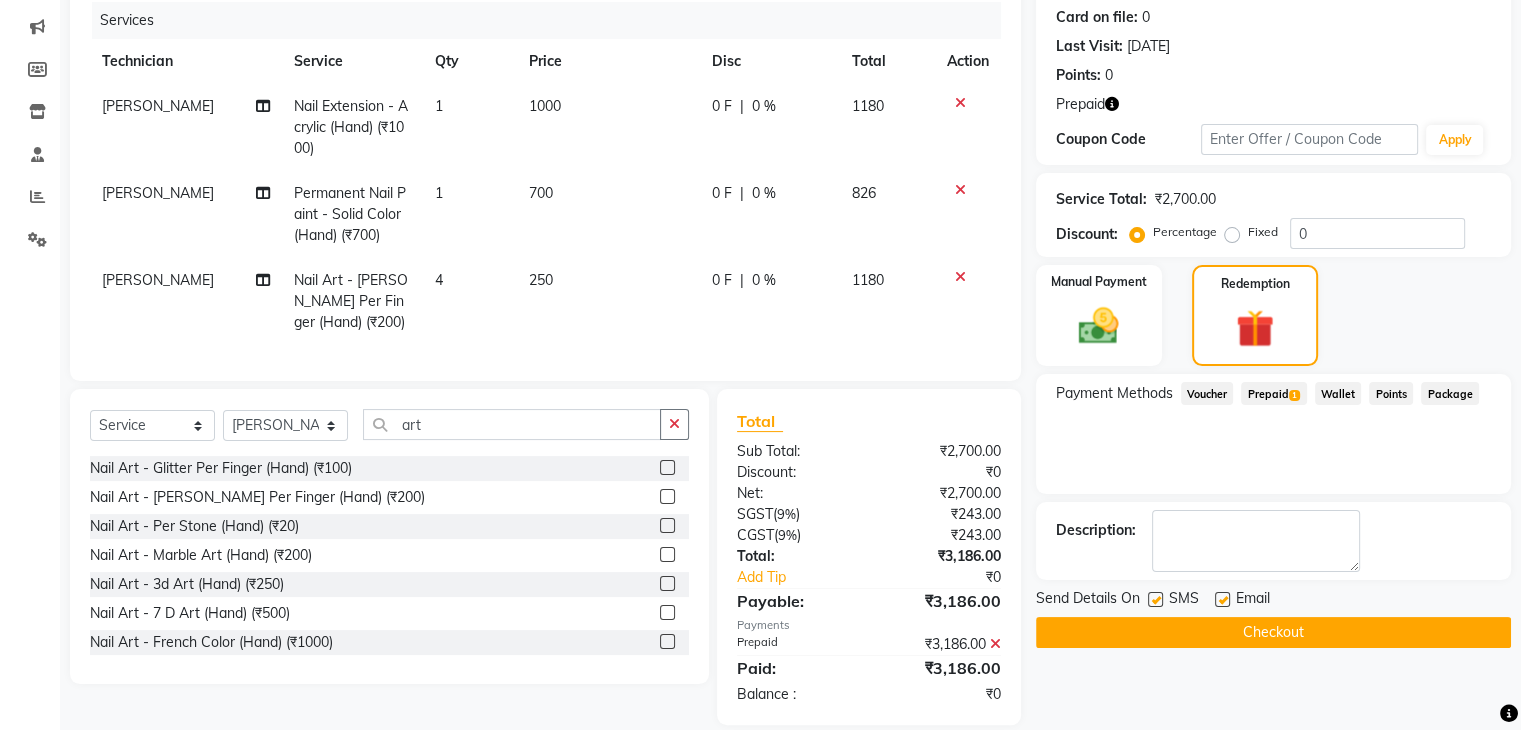 scroll, scrollTop: 287, scrollLeft: 0, axis: vertical 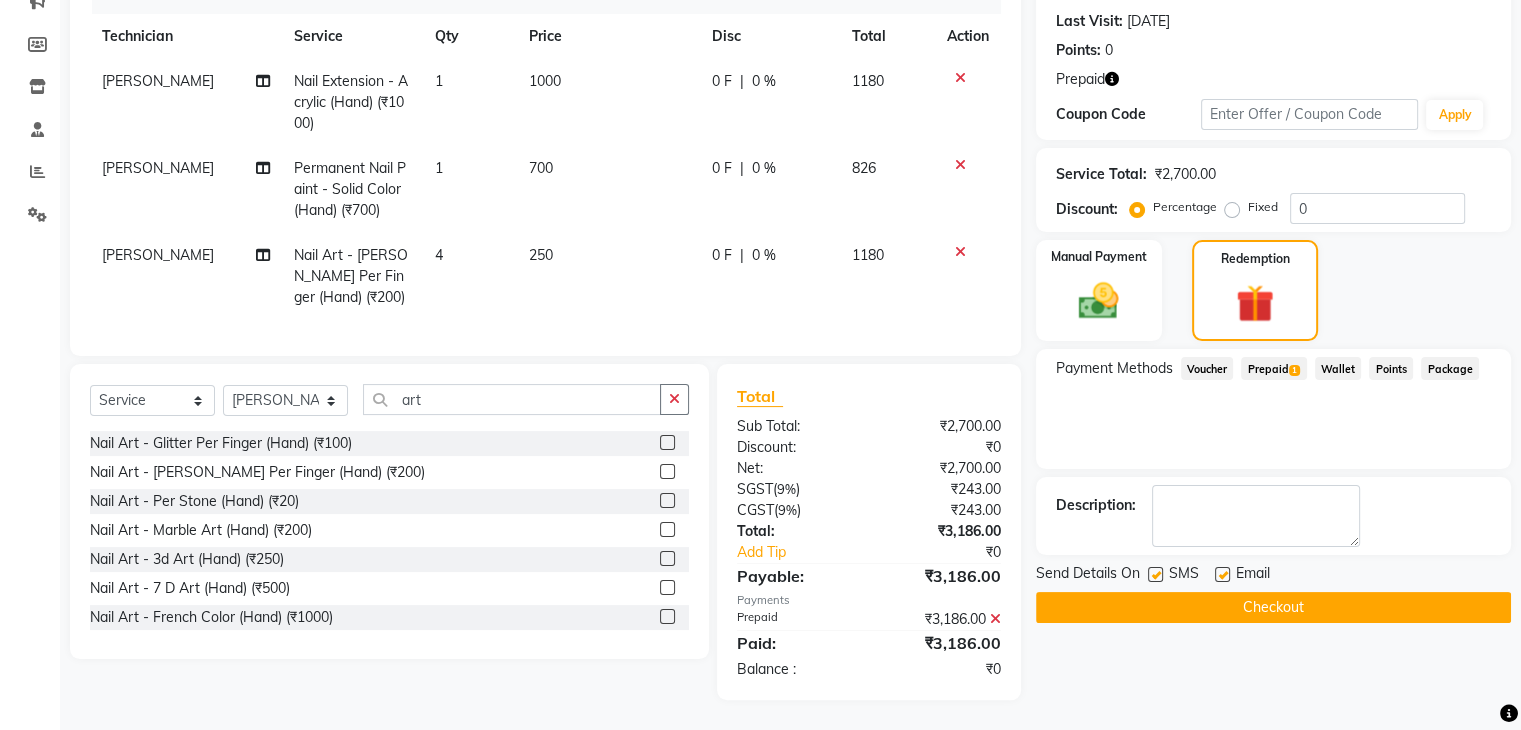 click on "Checkout" 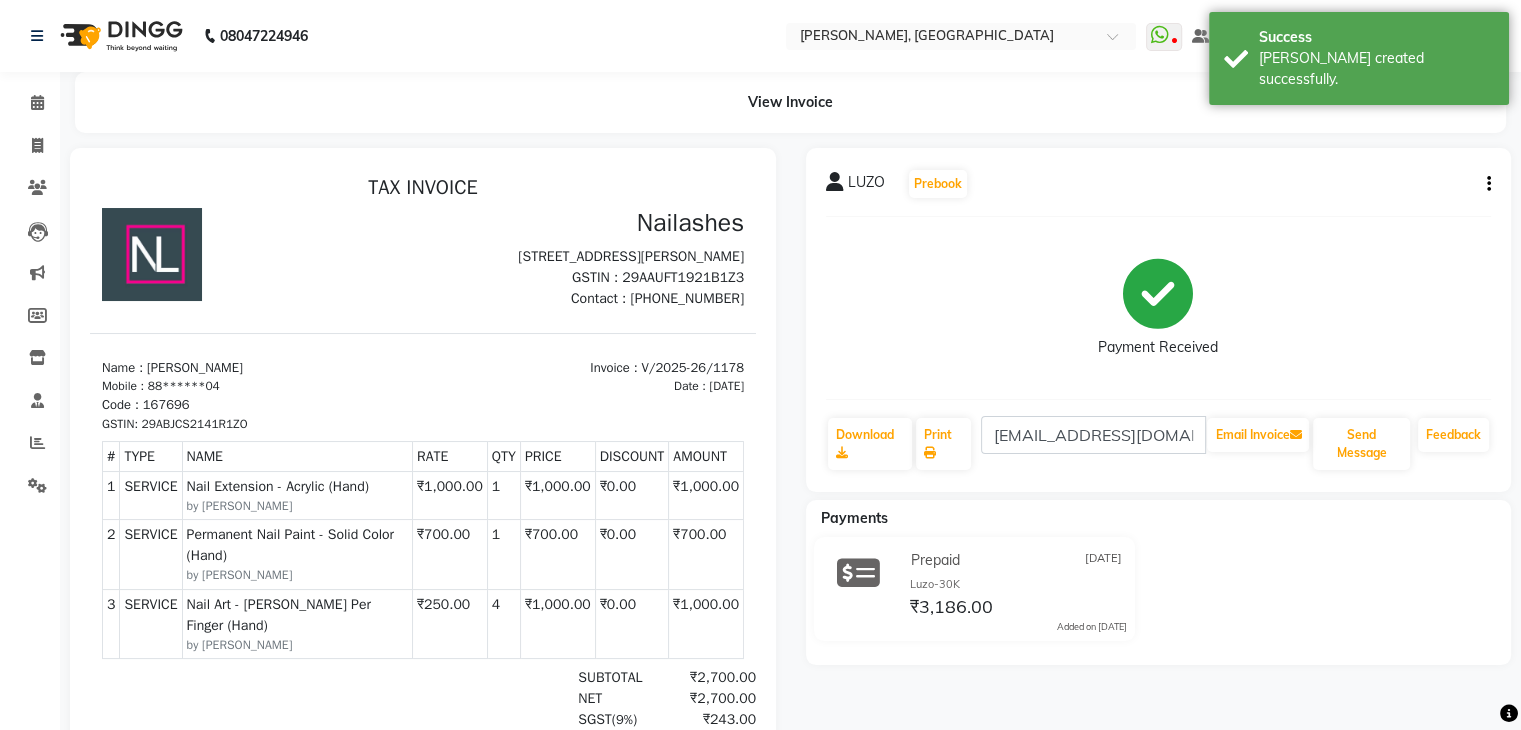 scroll, scrollTop: 0, scrollLeft: 0, axis: both 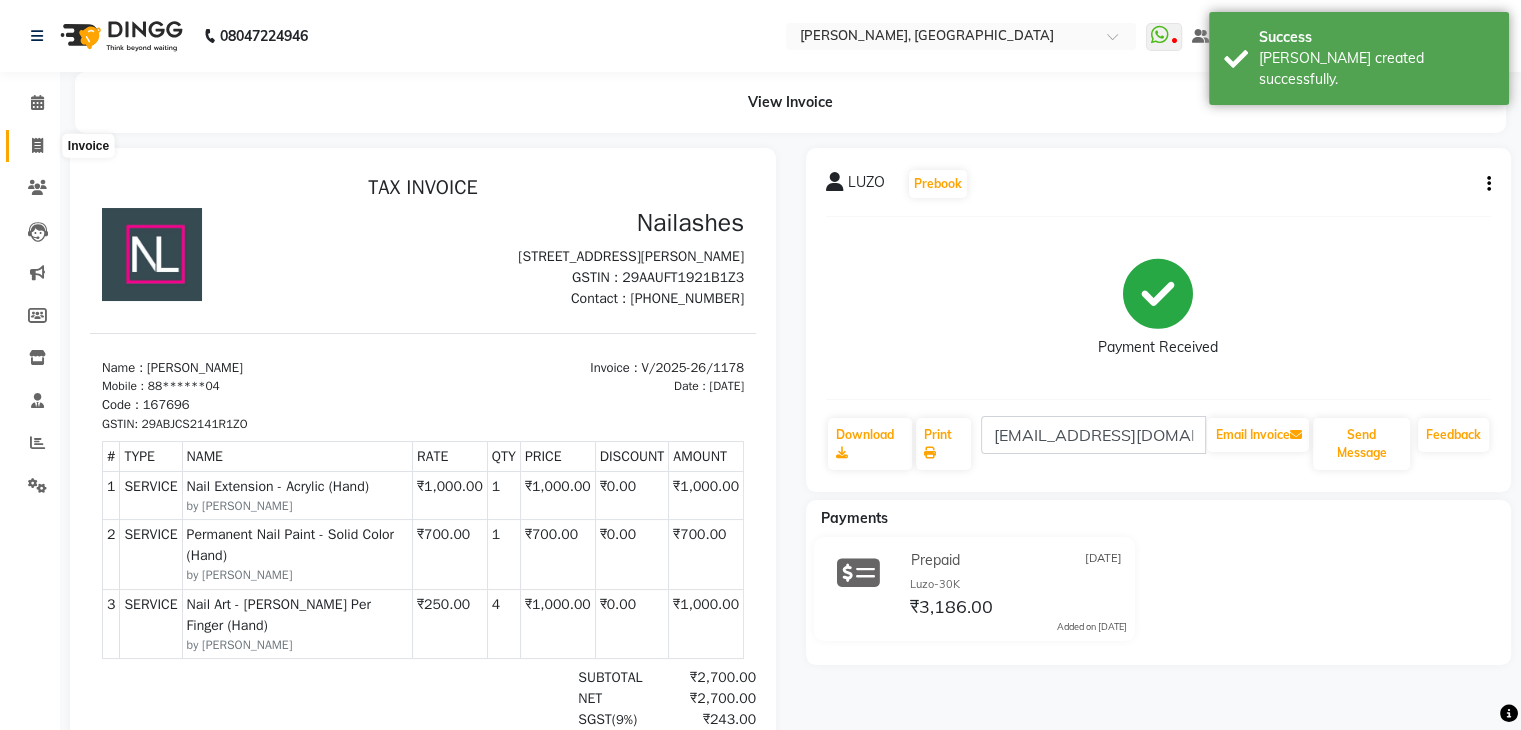 click 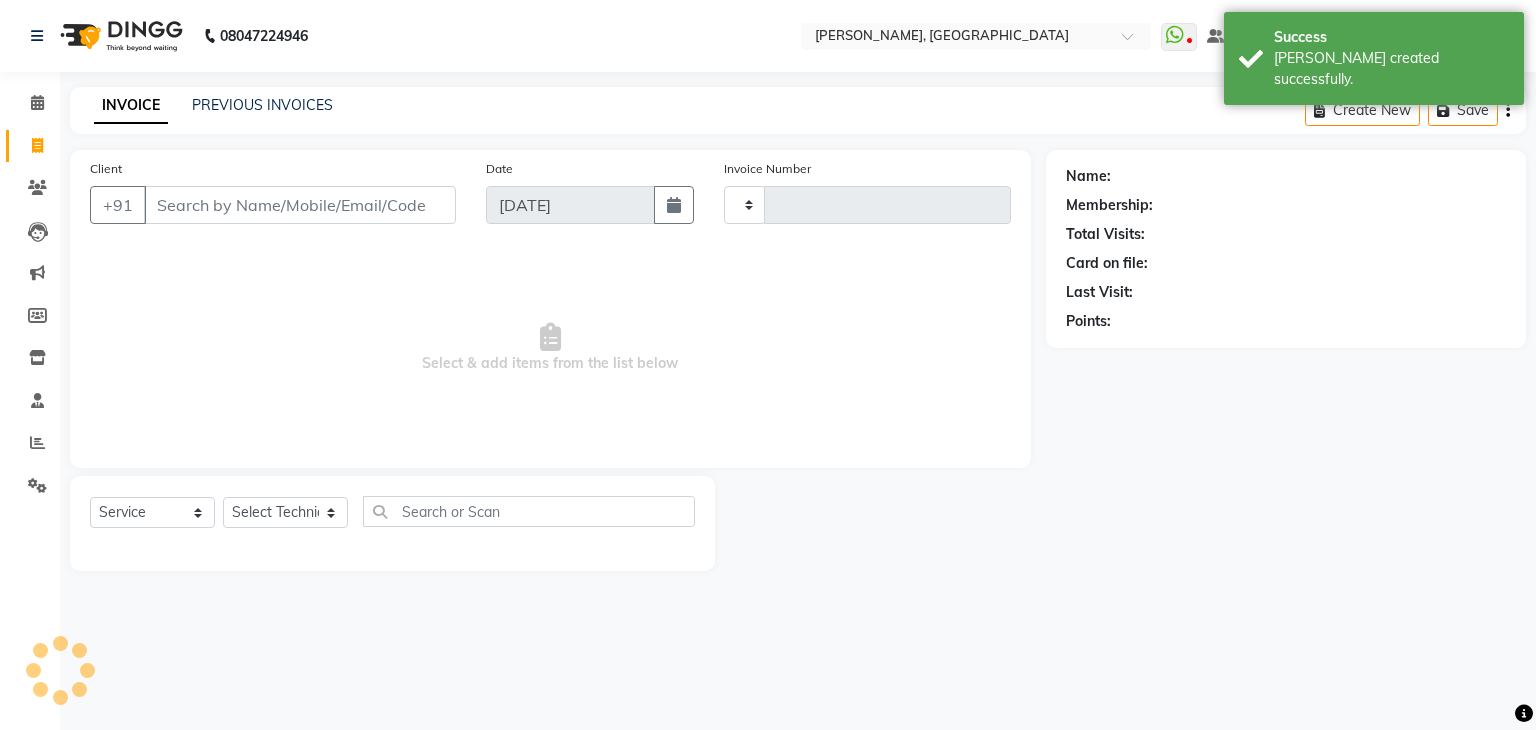 type on "1179" 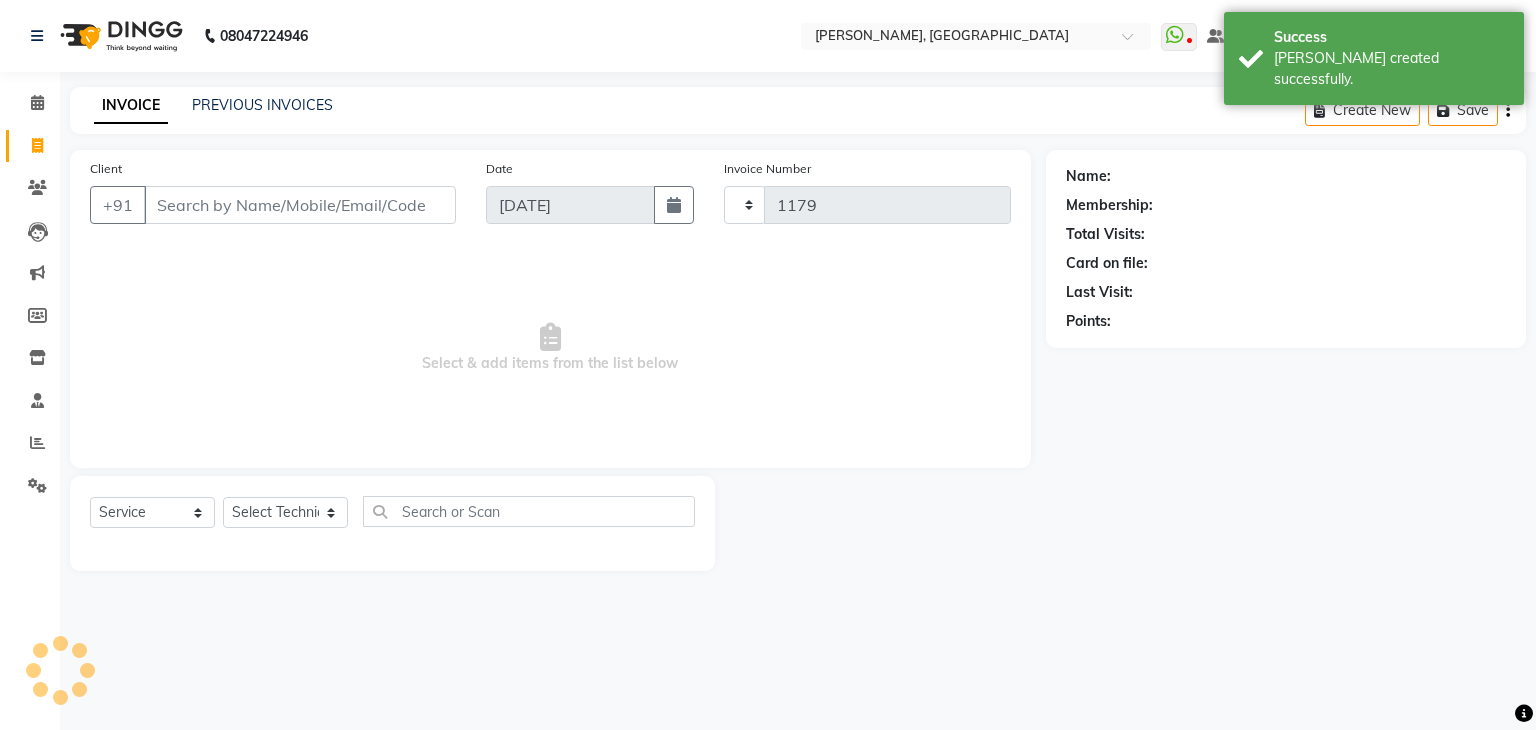 select on "4063" 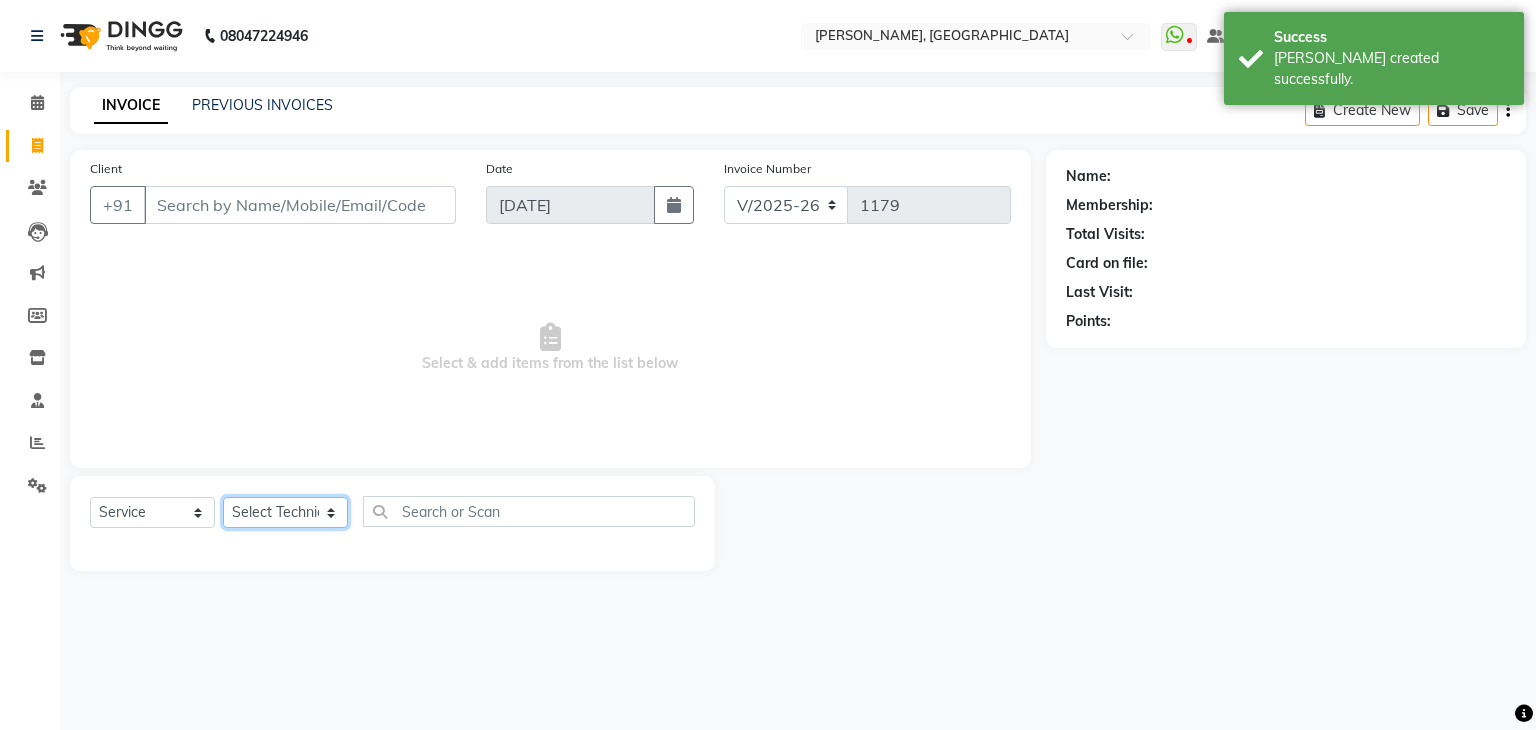 click on "Select Technician Adesh amir anuj Danish Diki  Gaurav GAURAV GK Geeta Himanshu jenifer Manager megna nikhil Nisha Pooja prince Rohit roshni sajan Salman Sameer sudeb Sudhir Accounting suraj vishnu" 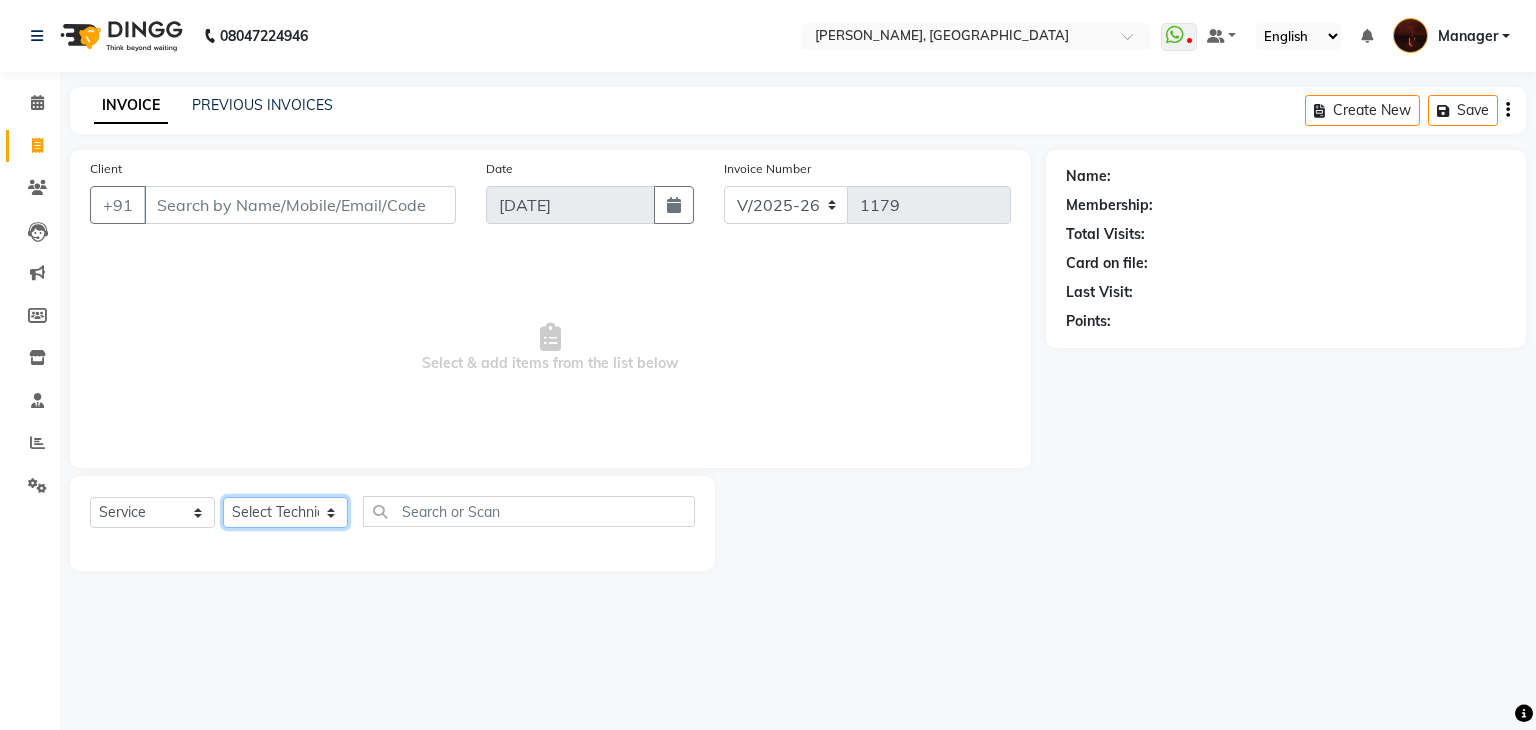 select on "68684" 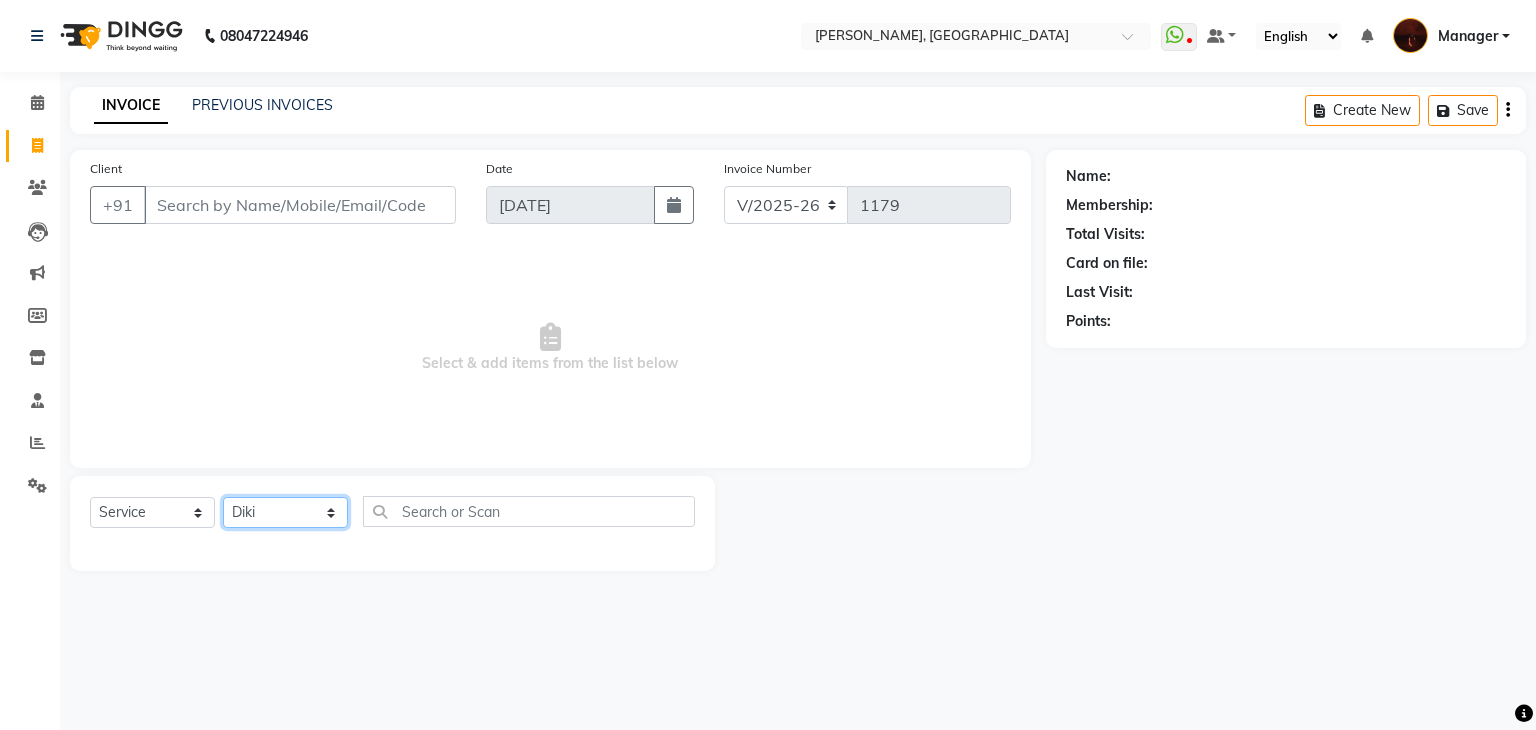 click on "Select Technician Adesh amir anuj Danish Diki  Gaurav GAURAV GK Geeta Himanshu jenifer Manager megna nikhil Nisha Pooja prince Rohit roshni sajan Salman Sameer sudeb Sudhir Accounting suraj vishnu" 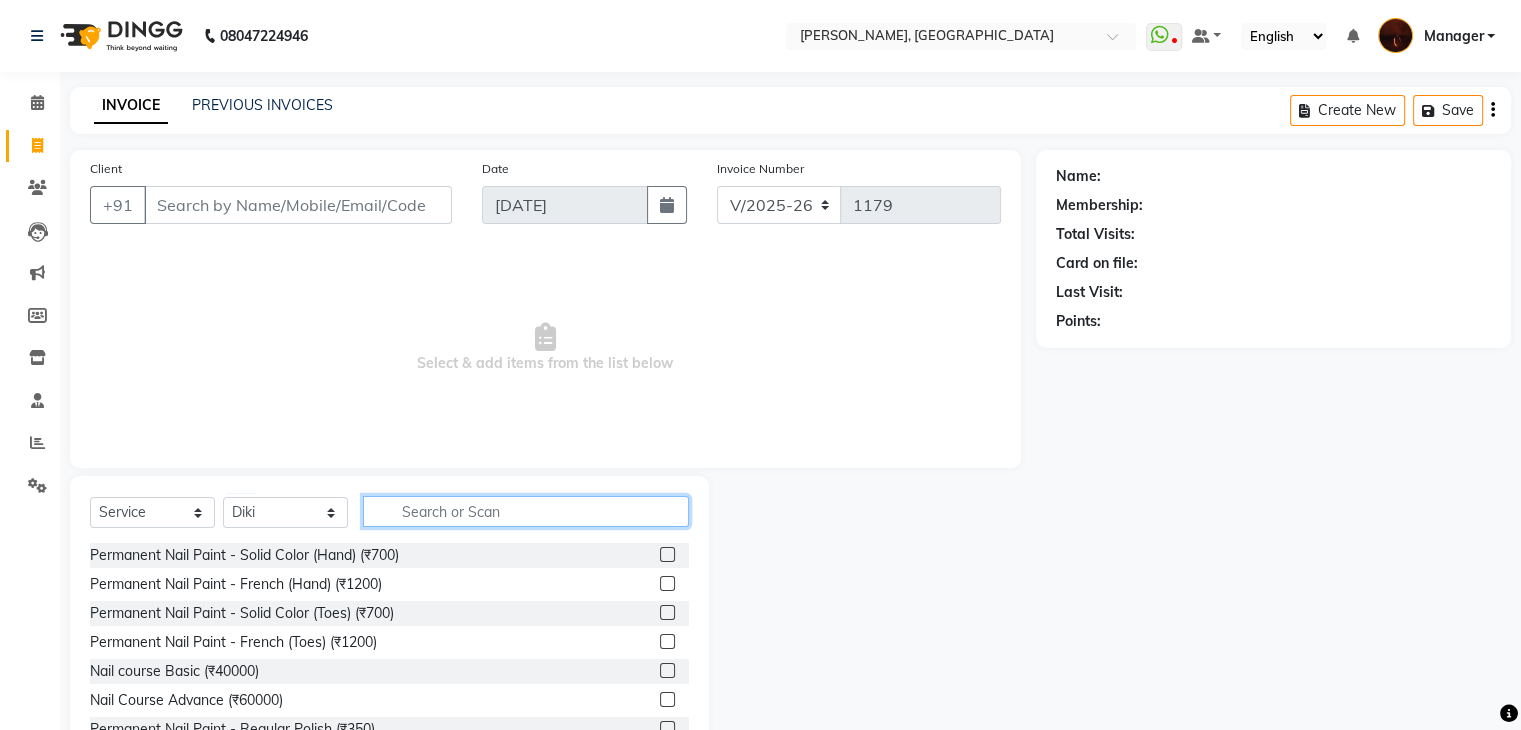 click 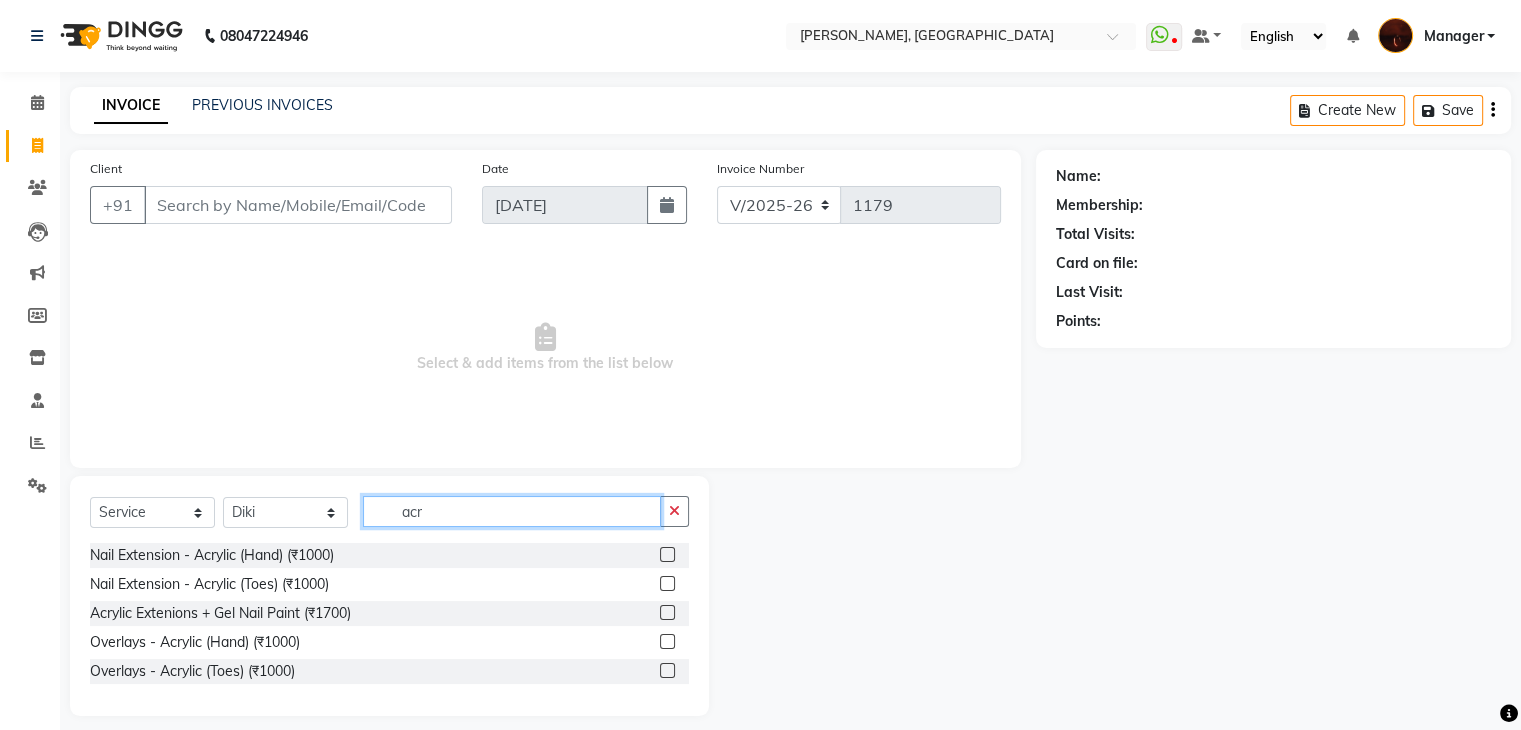type on "acr" 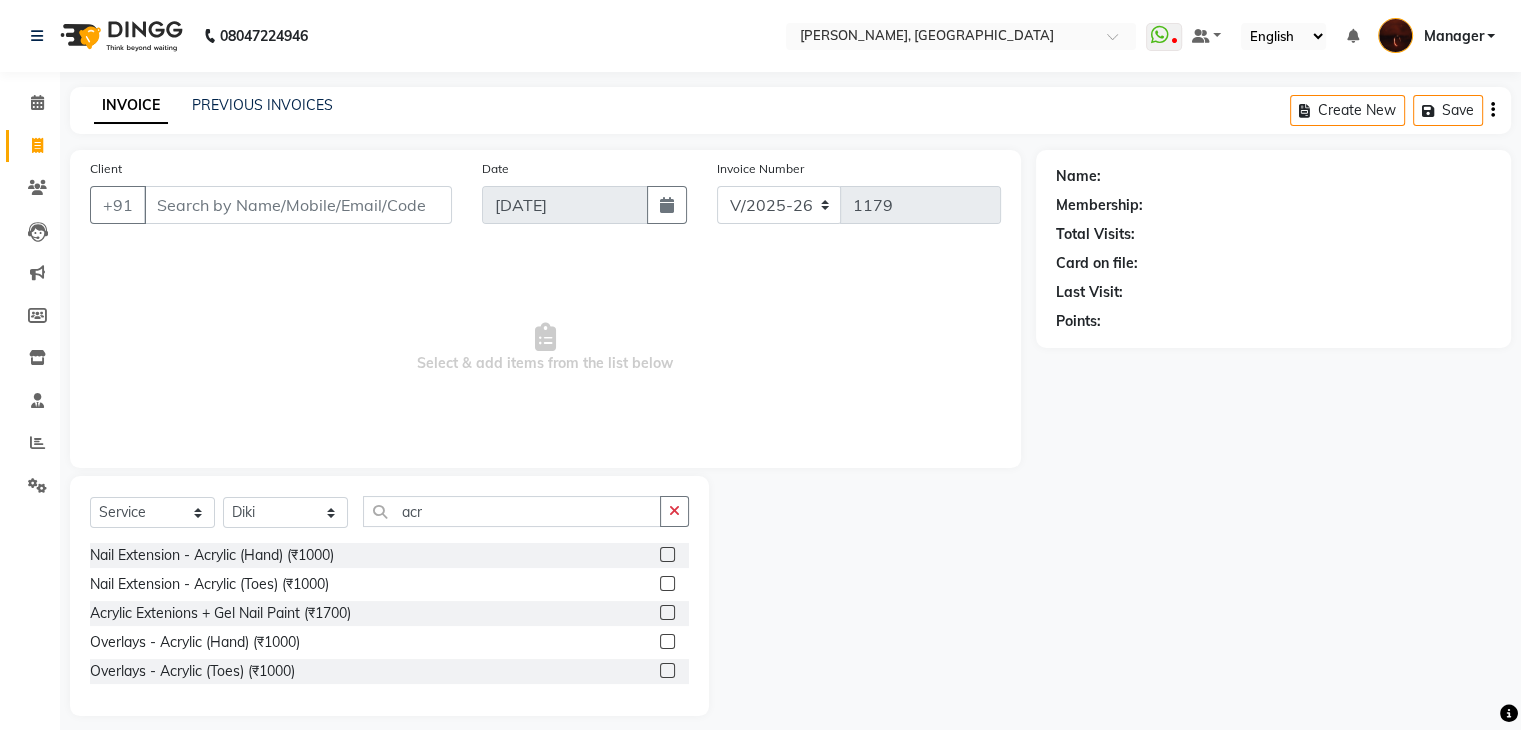click 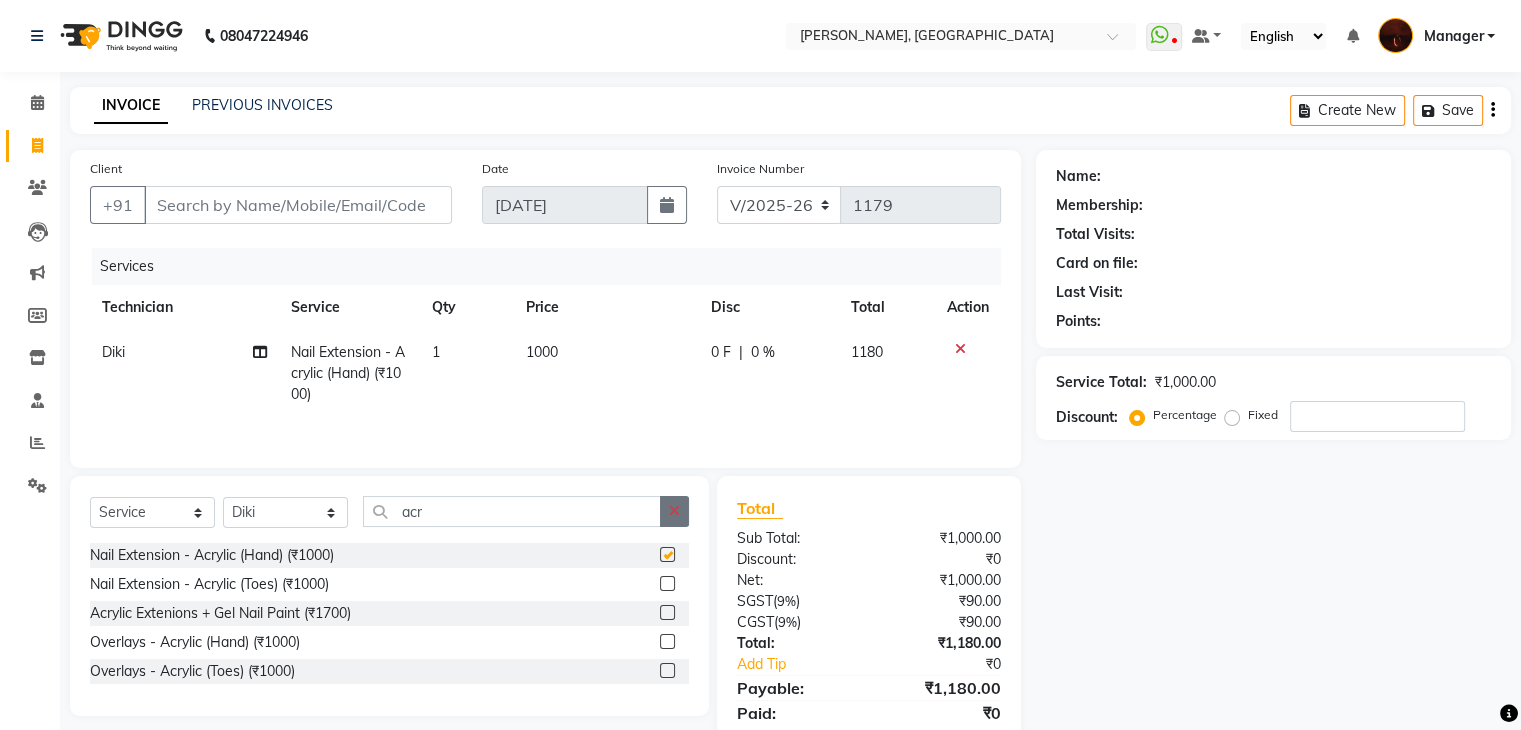 checkbox on "false" 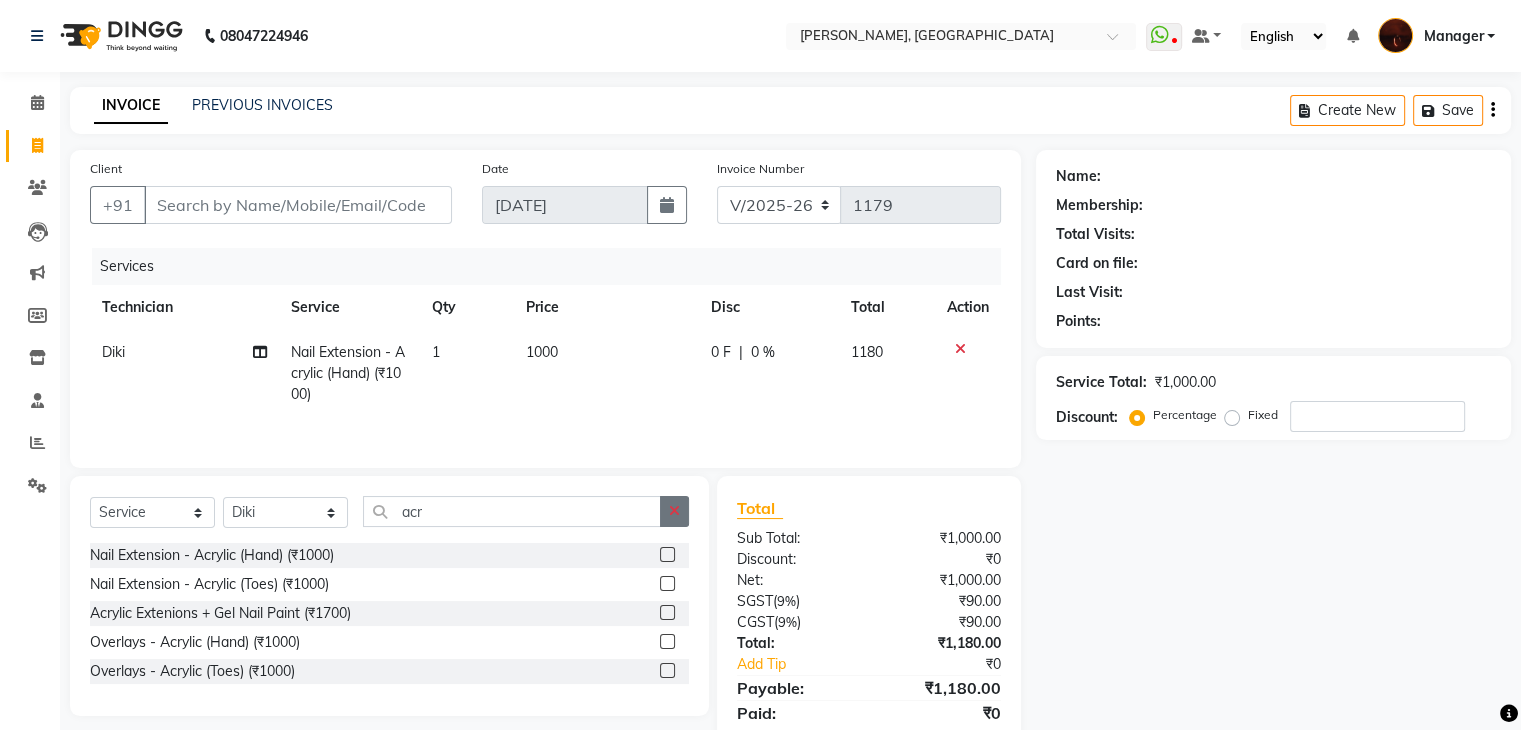 click 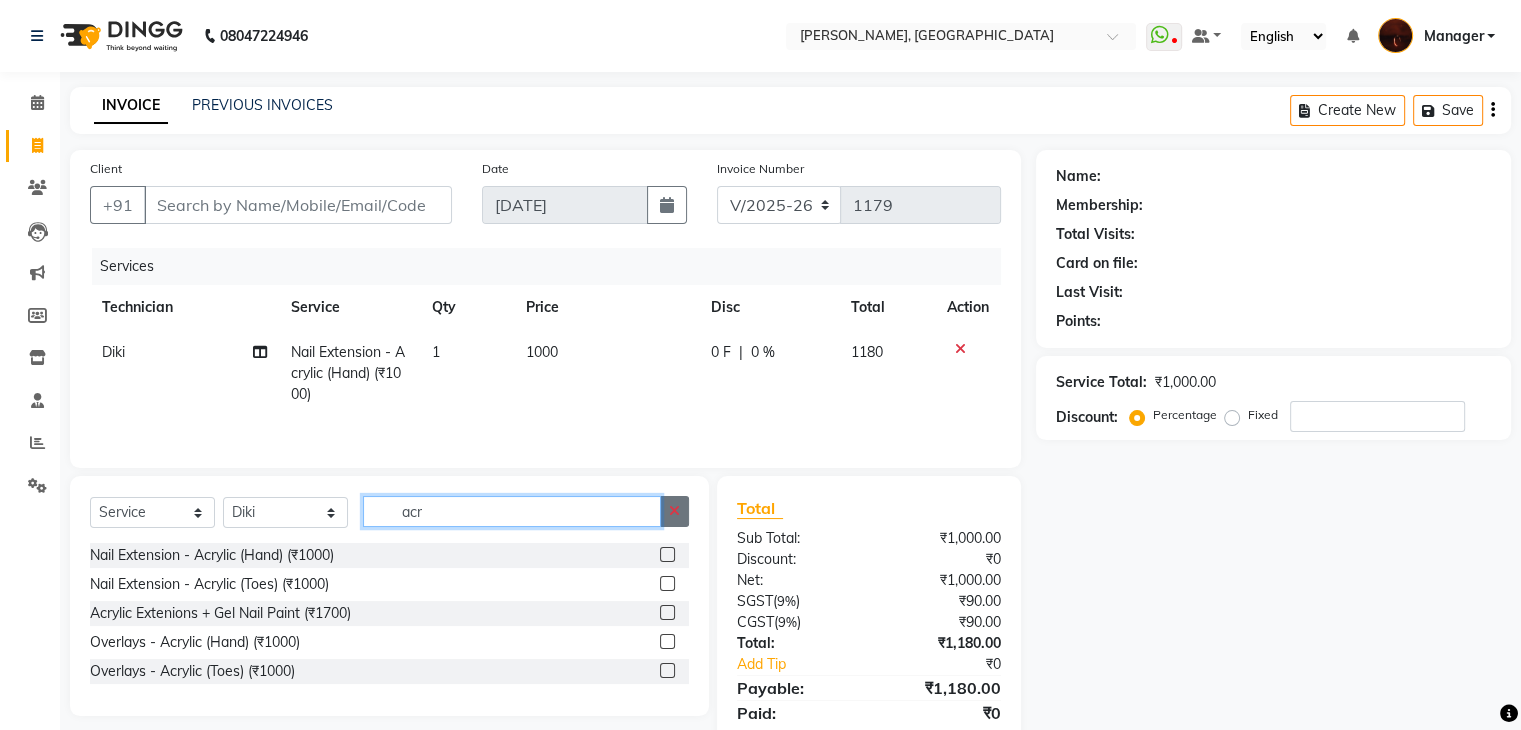type 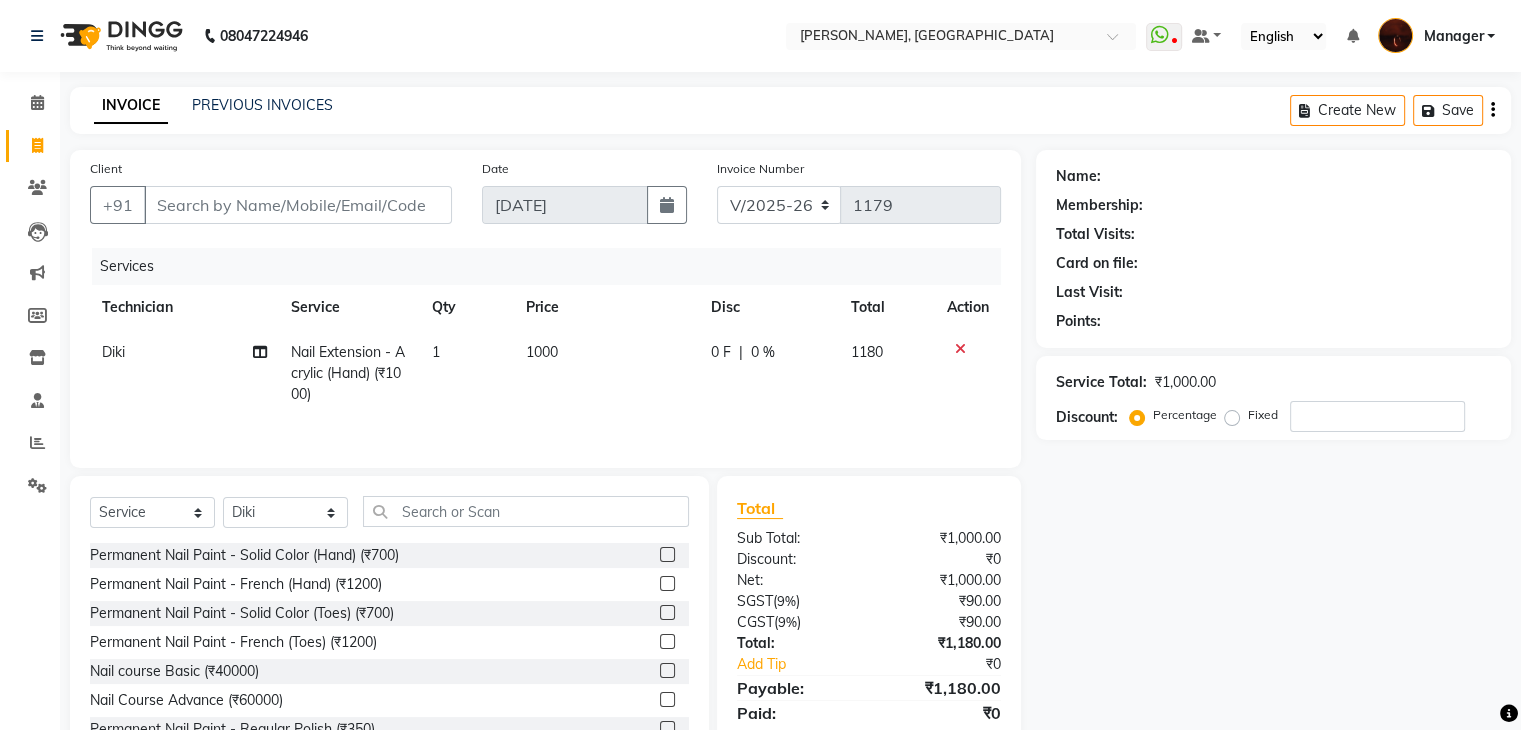 click 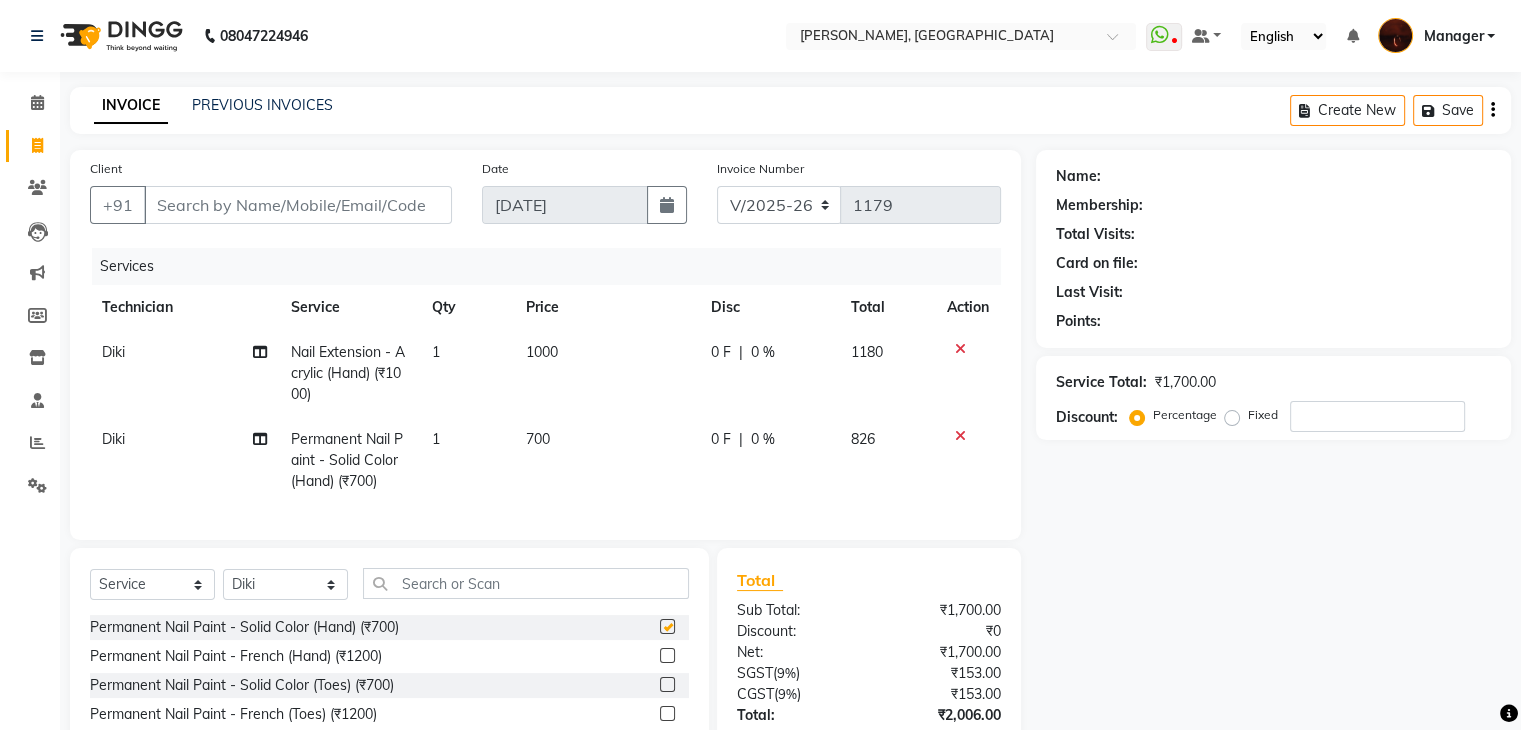 checkbox on "false" 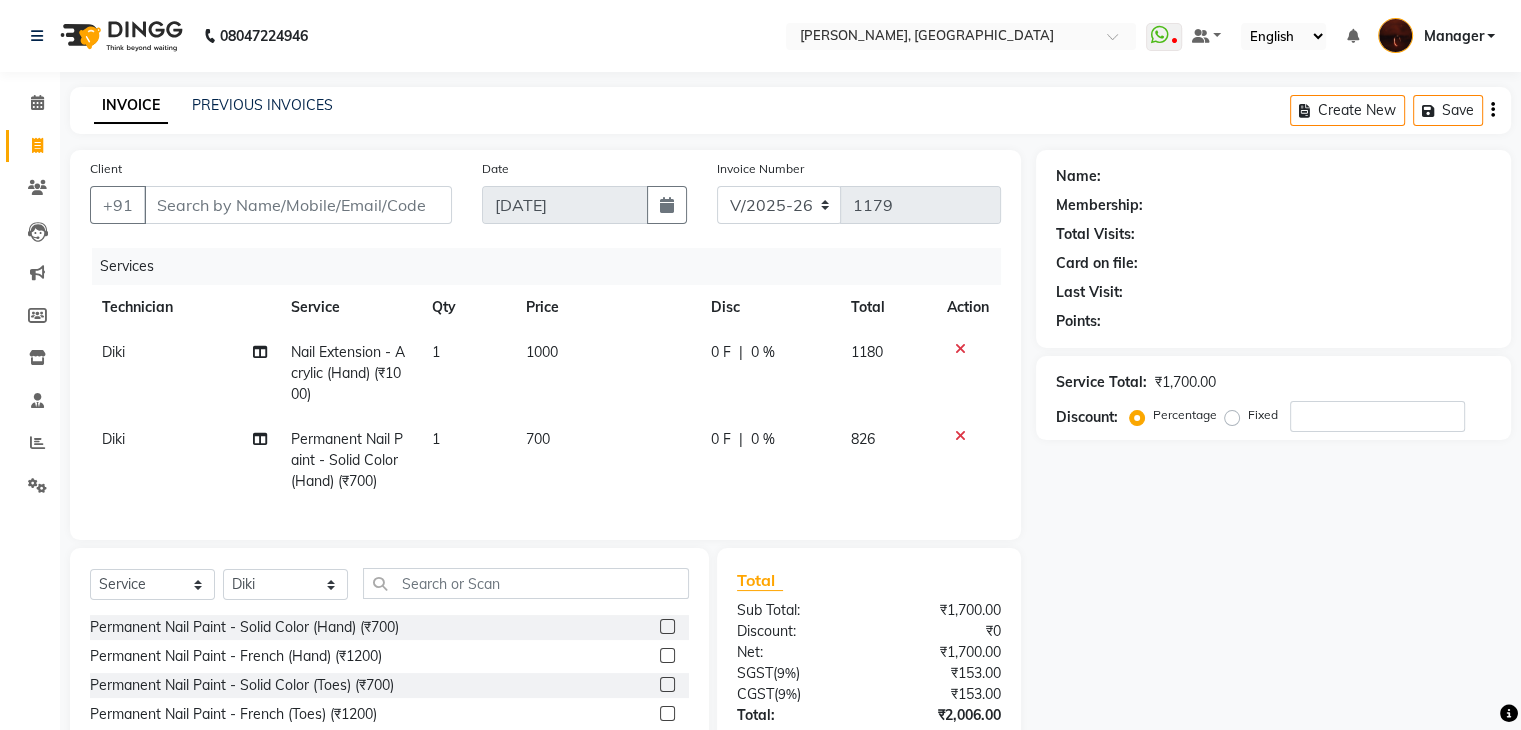 scroll, scrollTop: 159, scrollLeft: 0, axis: vertical 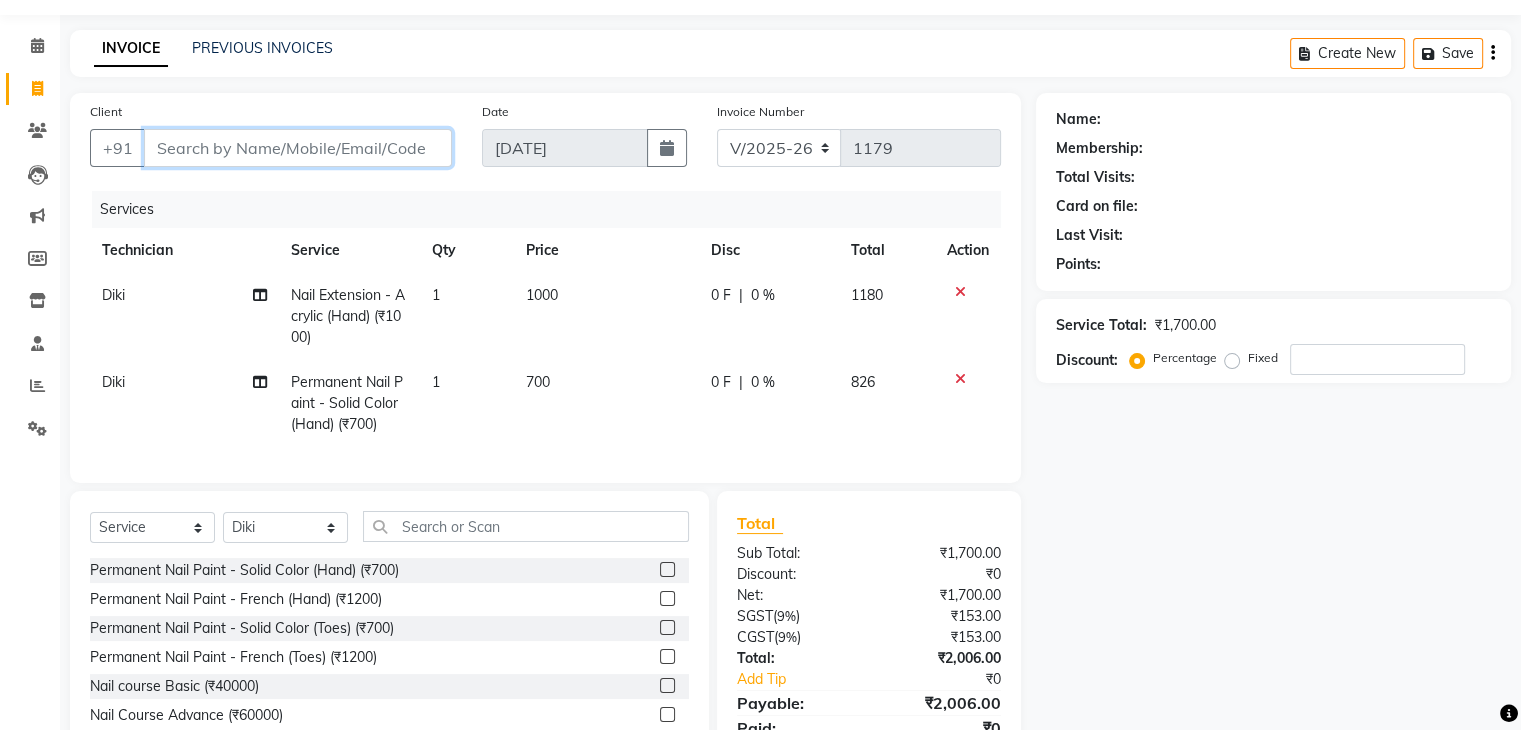 click on "Client" at bounding box center [298, 148] 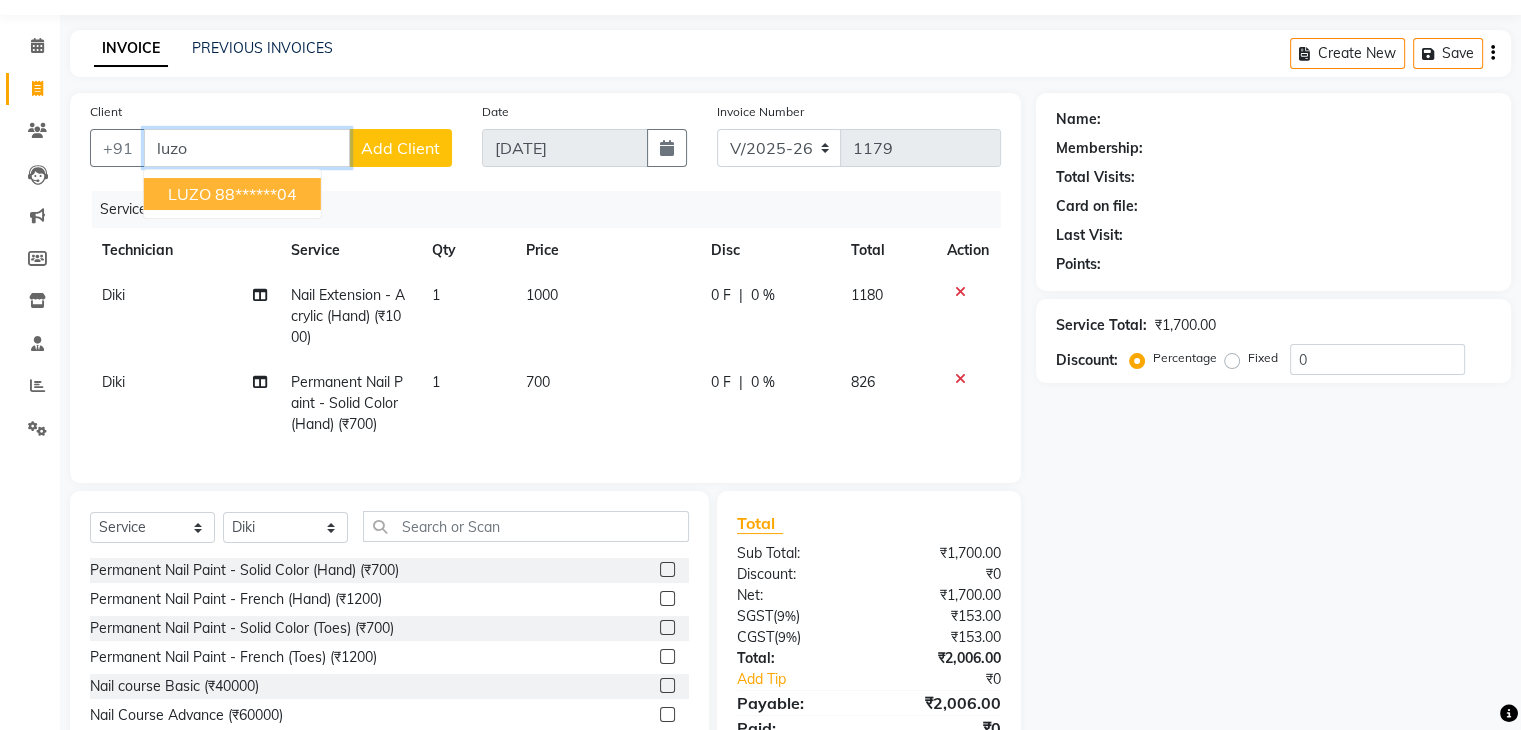 click on "88******04" at bounding box center [256, 194] 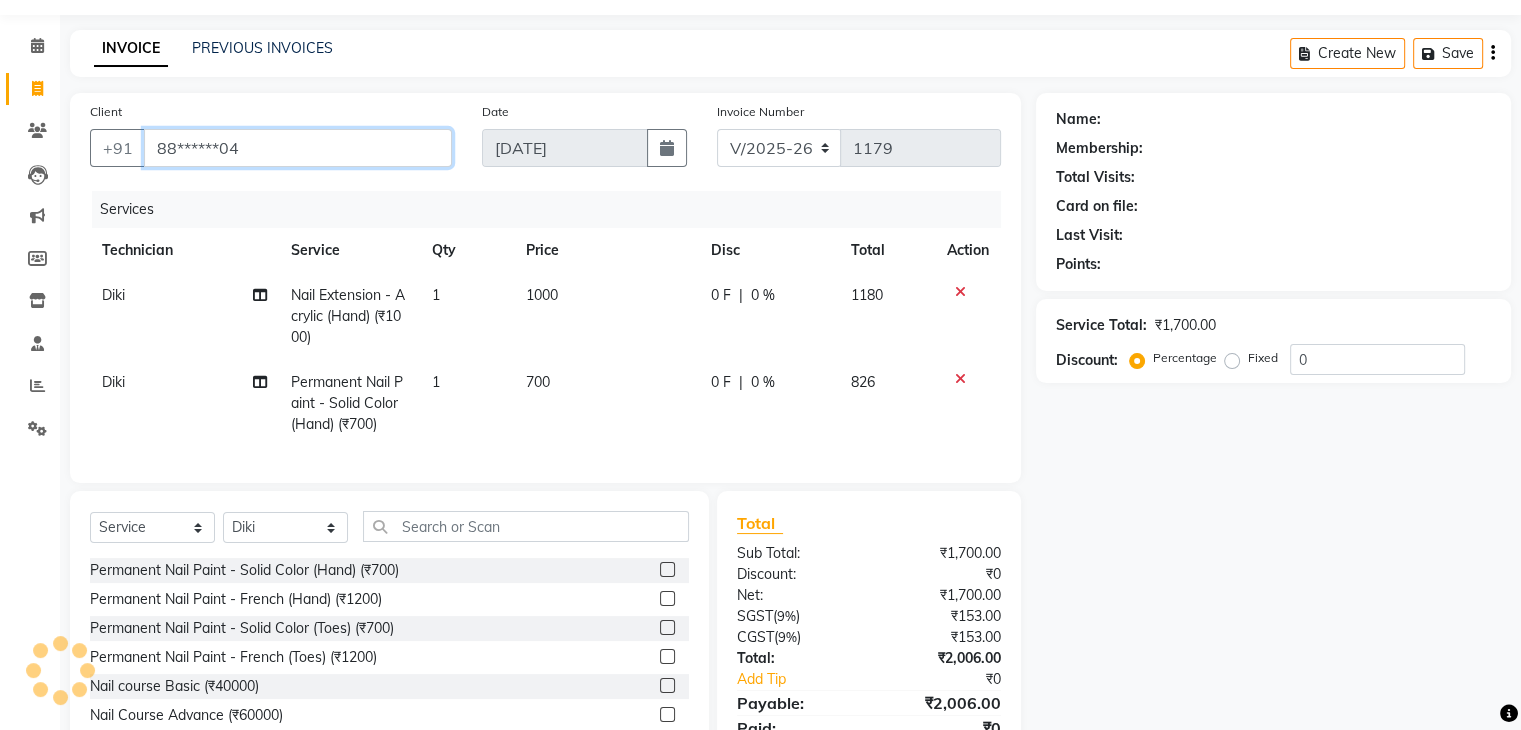 type on "88******04" 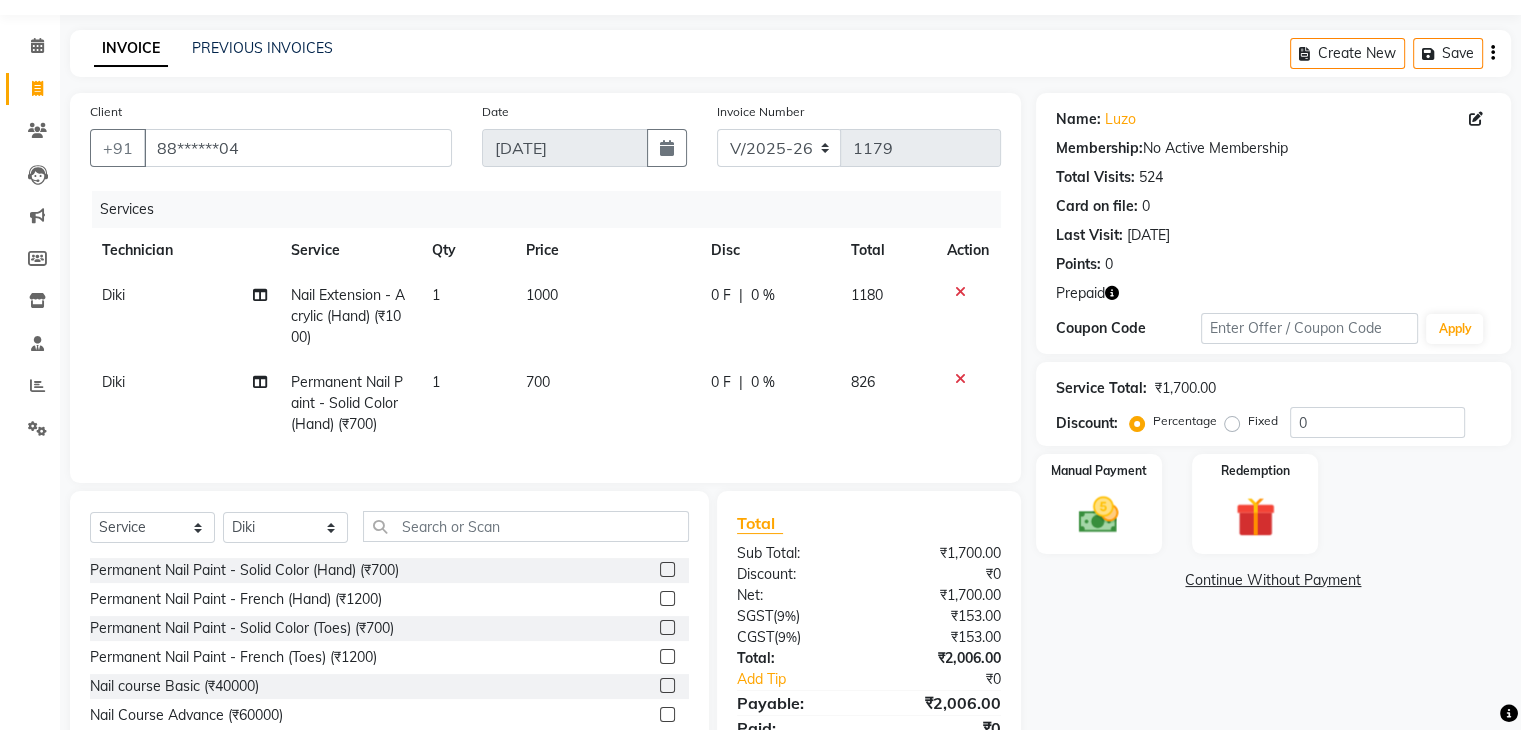 scroll, scrollTop: 159, scrollLeft: 0, axis: vertical 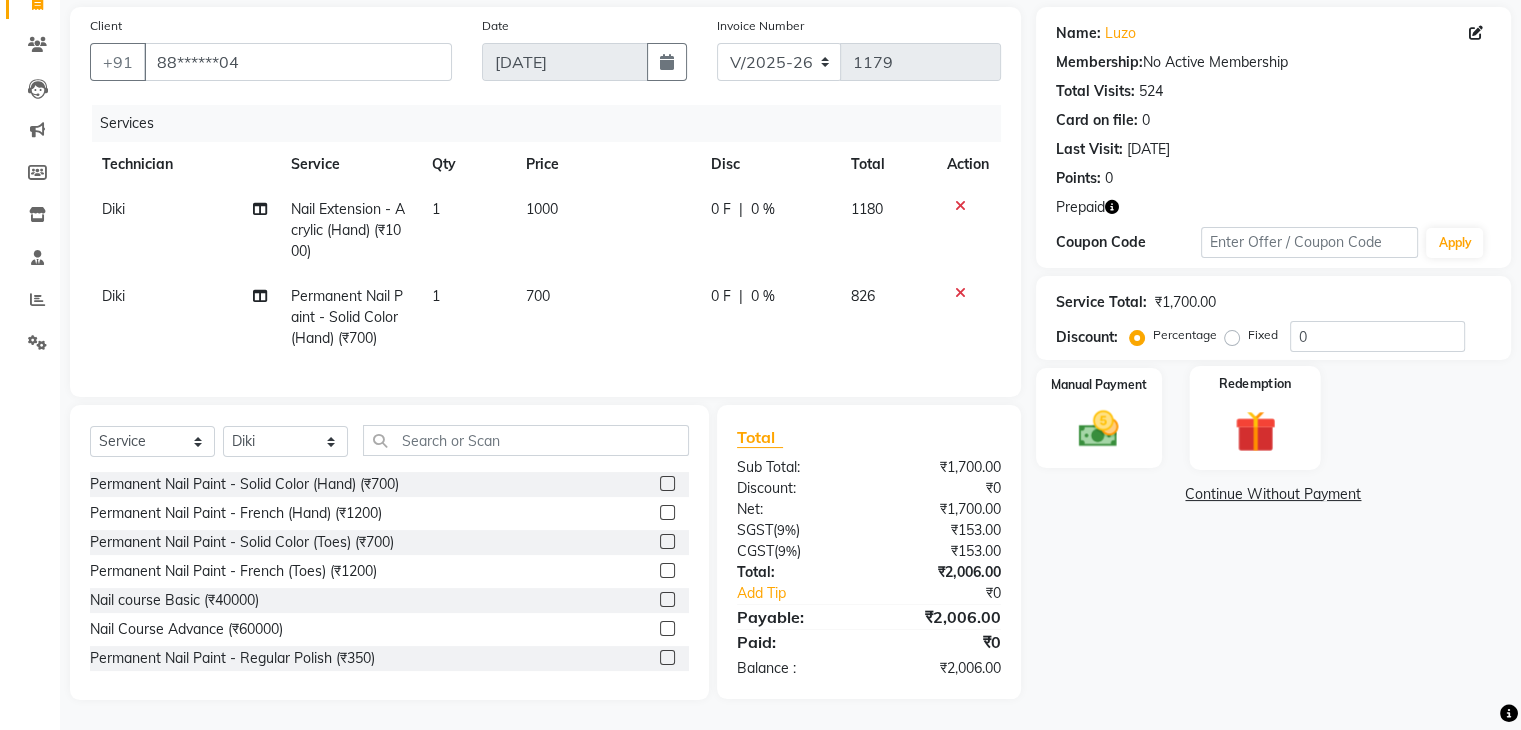 click 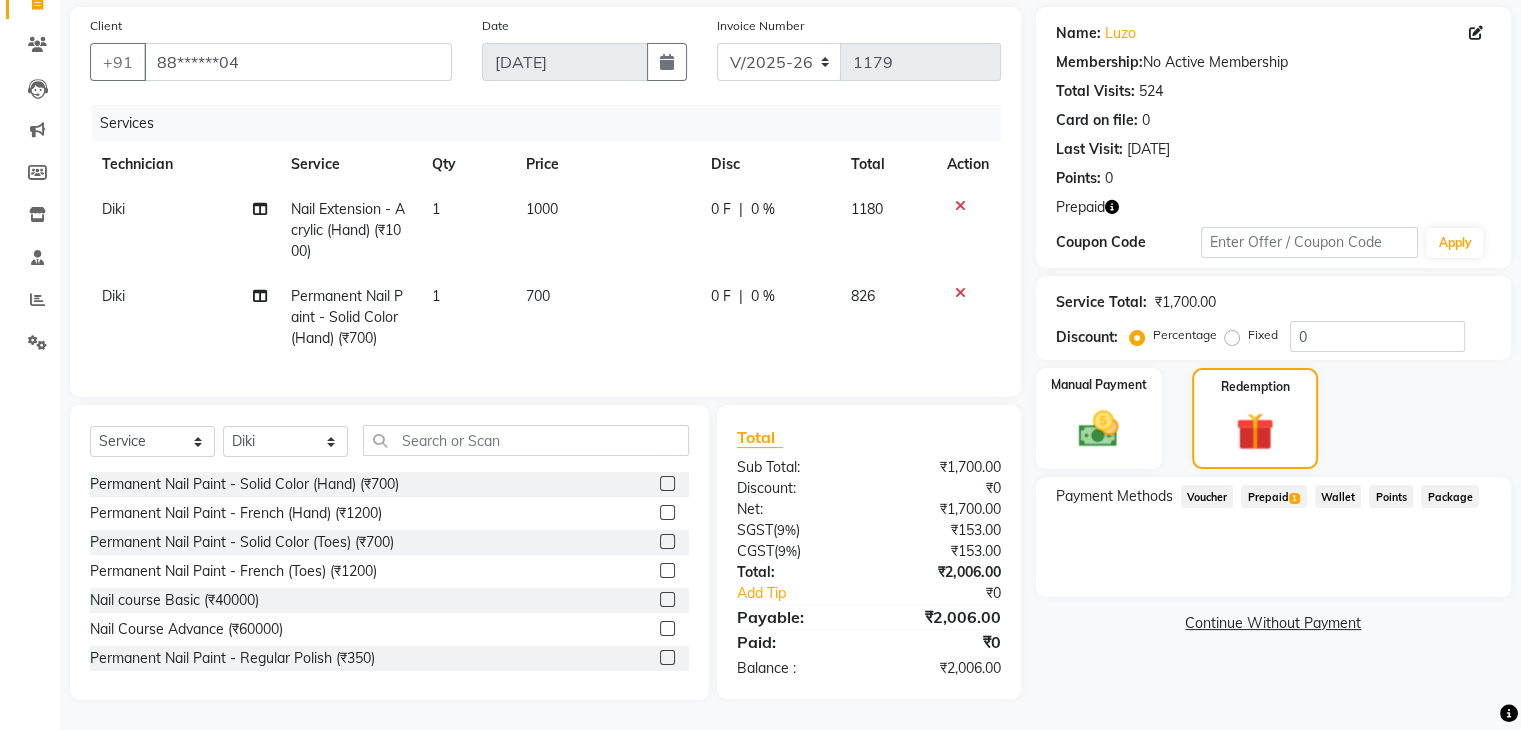 click on "Prepaid  1" 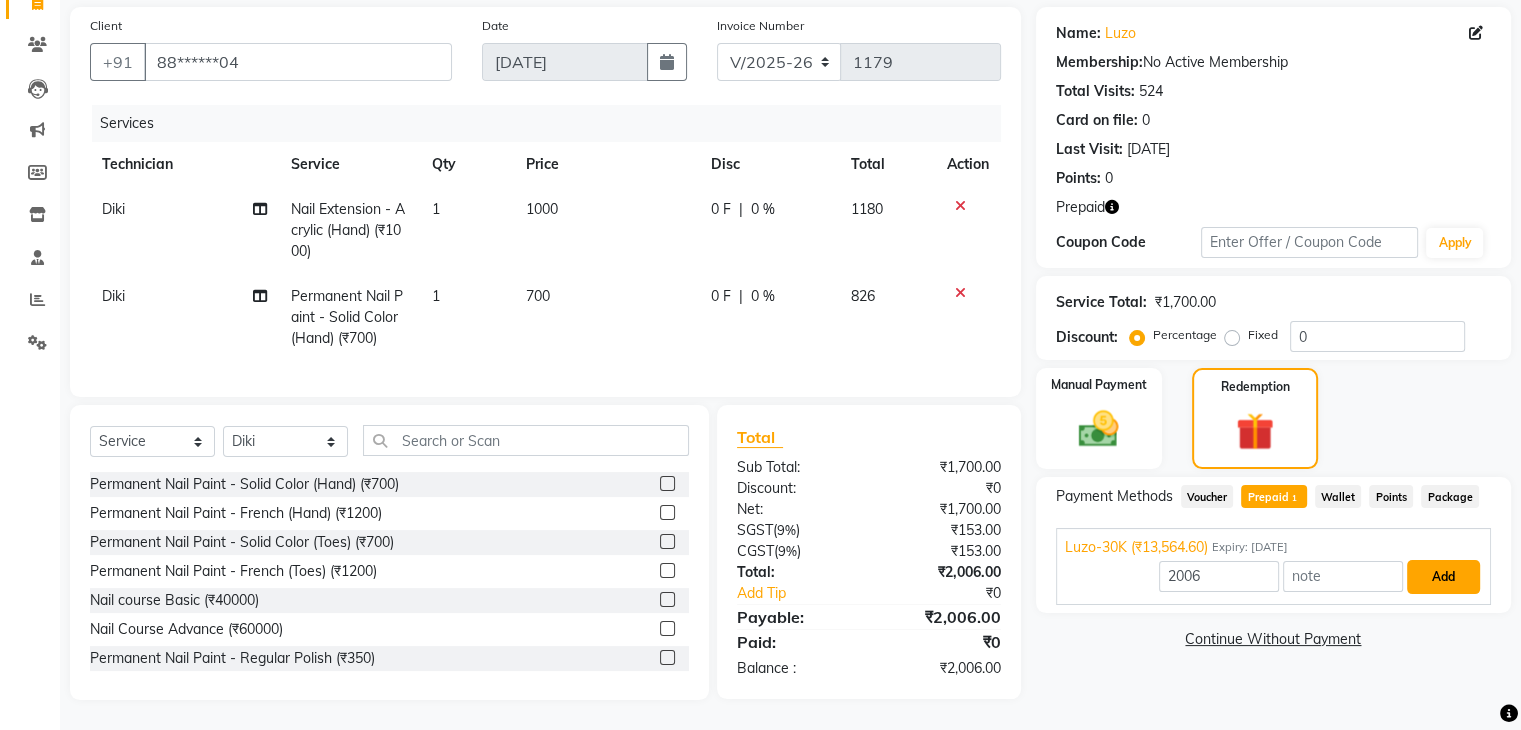 click on "Add" at bounding box center (1443, 577) 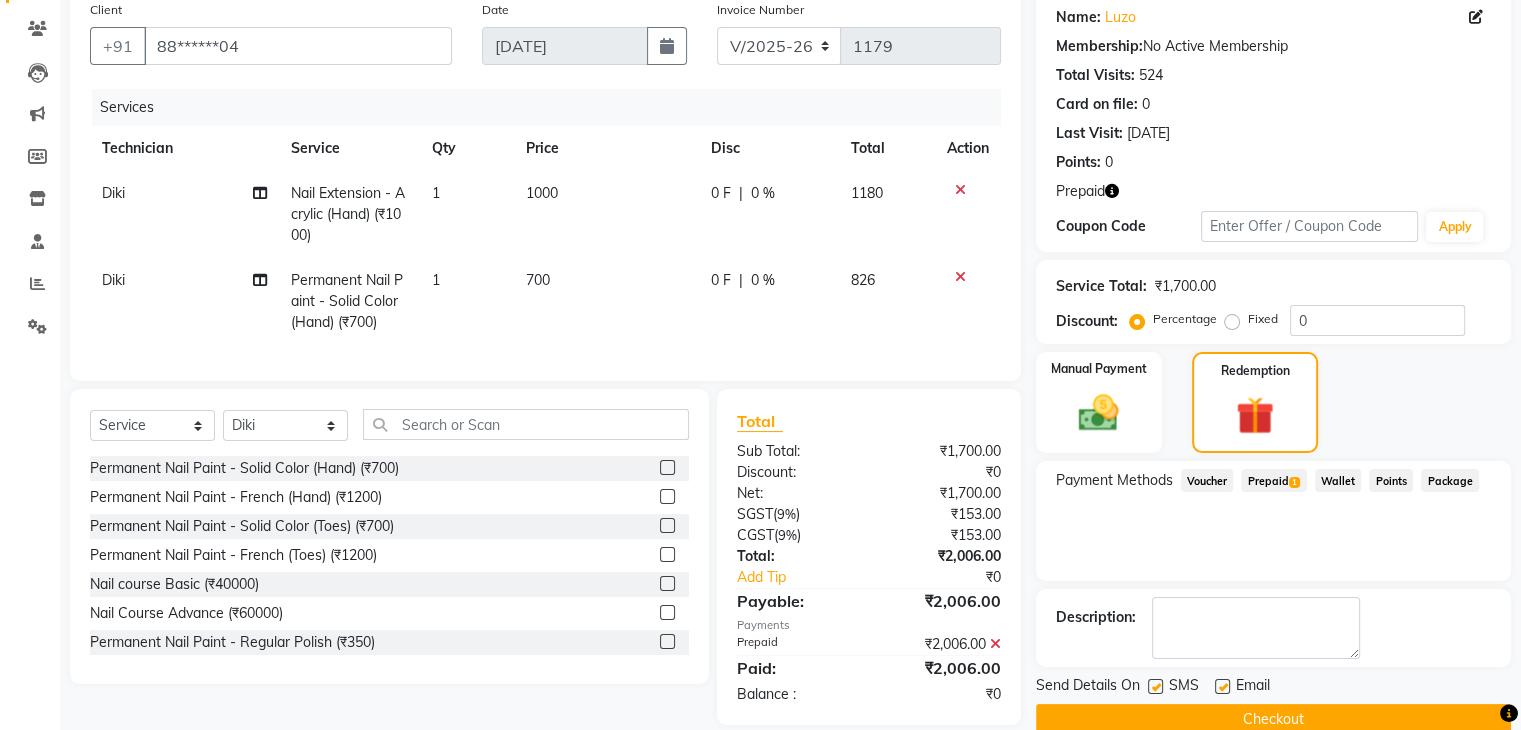 click on "Checkout" 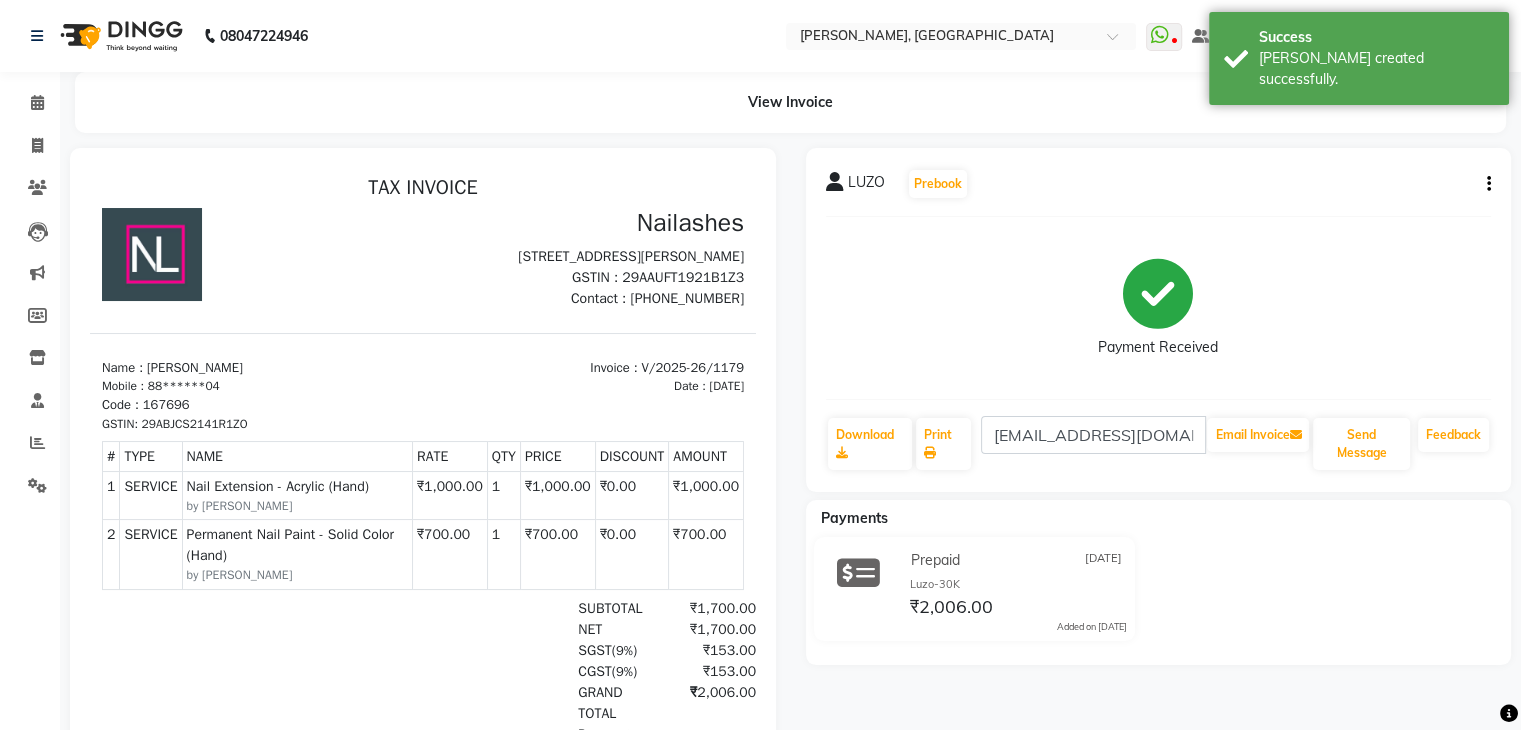 scroll, scrollTop: 0, scrollLeft: 0, axis: both 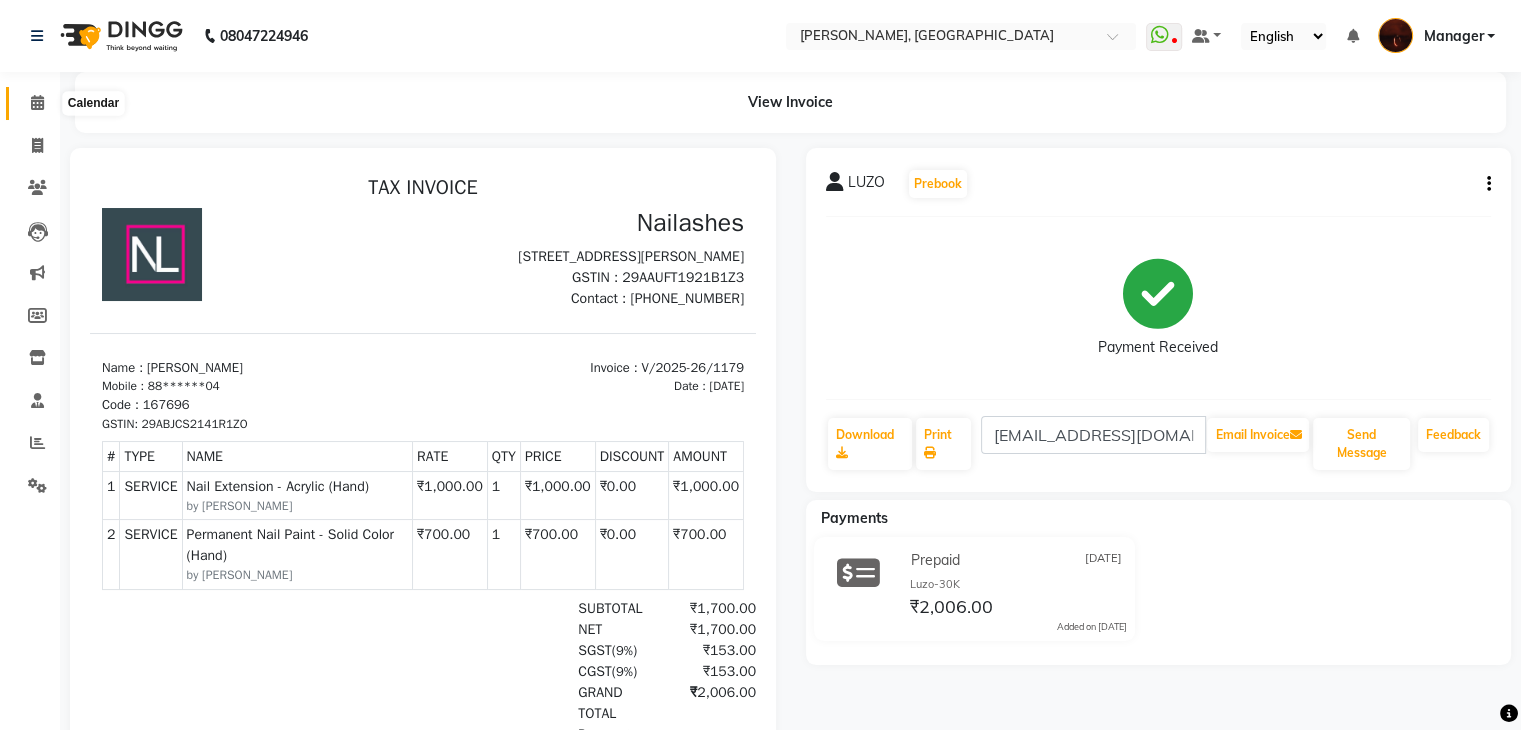 click 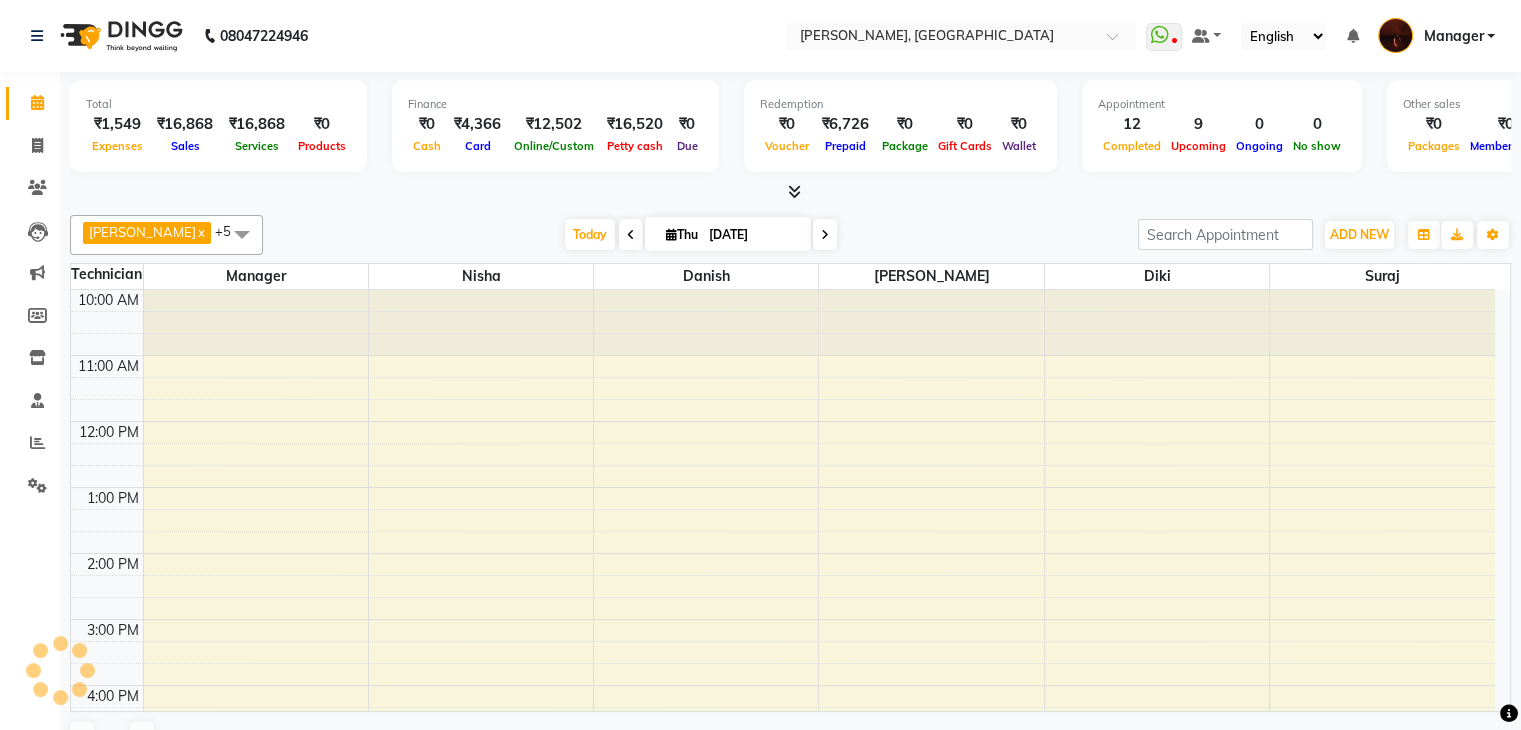 scroll, scrollTop: 0, scrollLeft: 0, axis: both 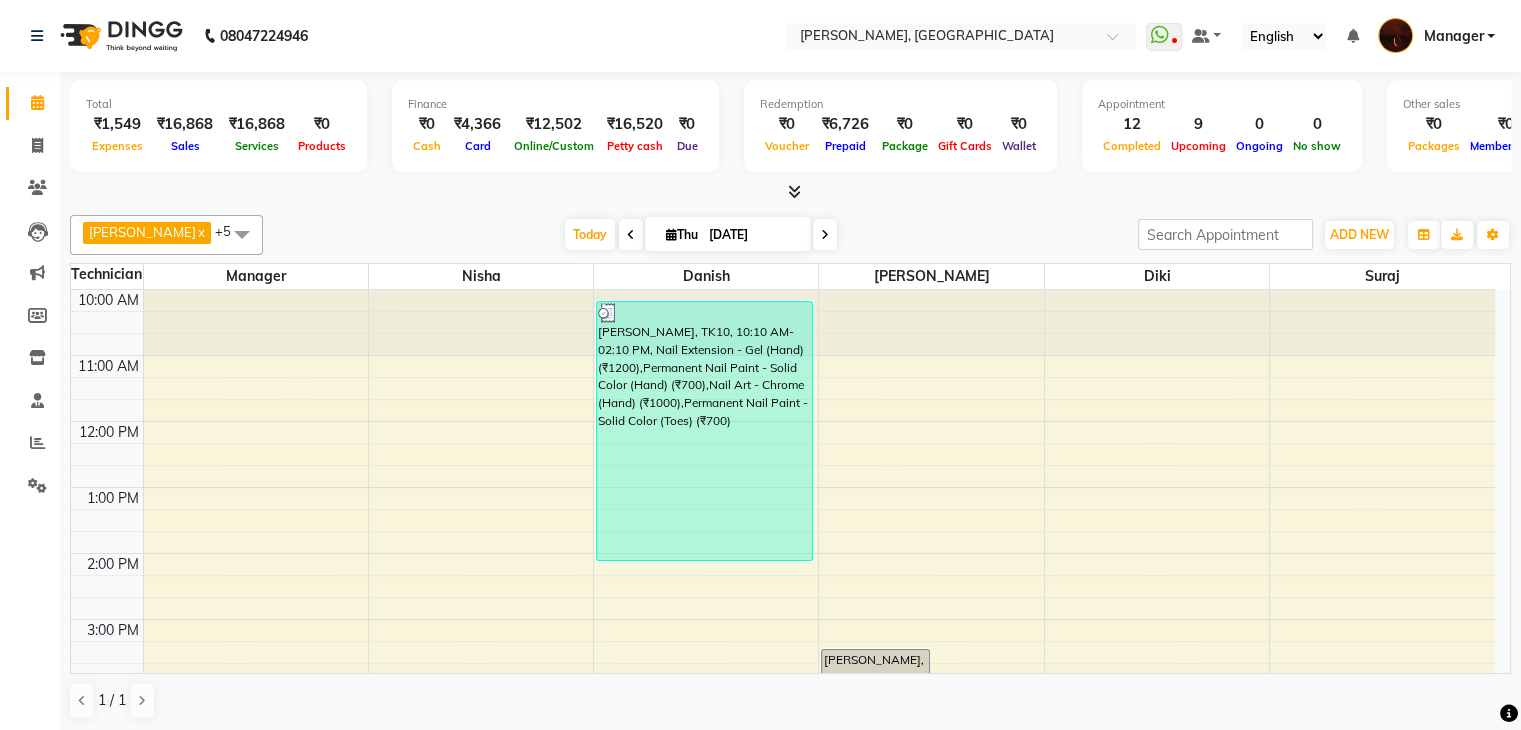 click at bounding box center (790, 192) 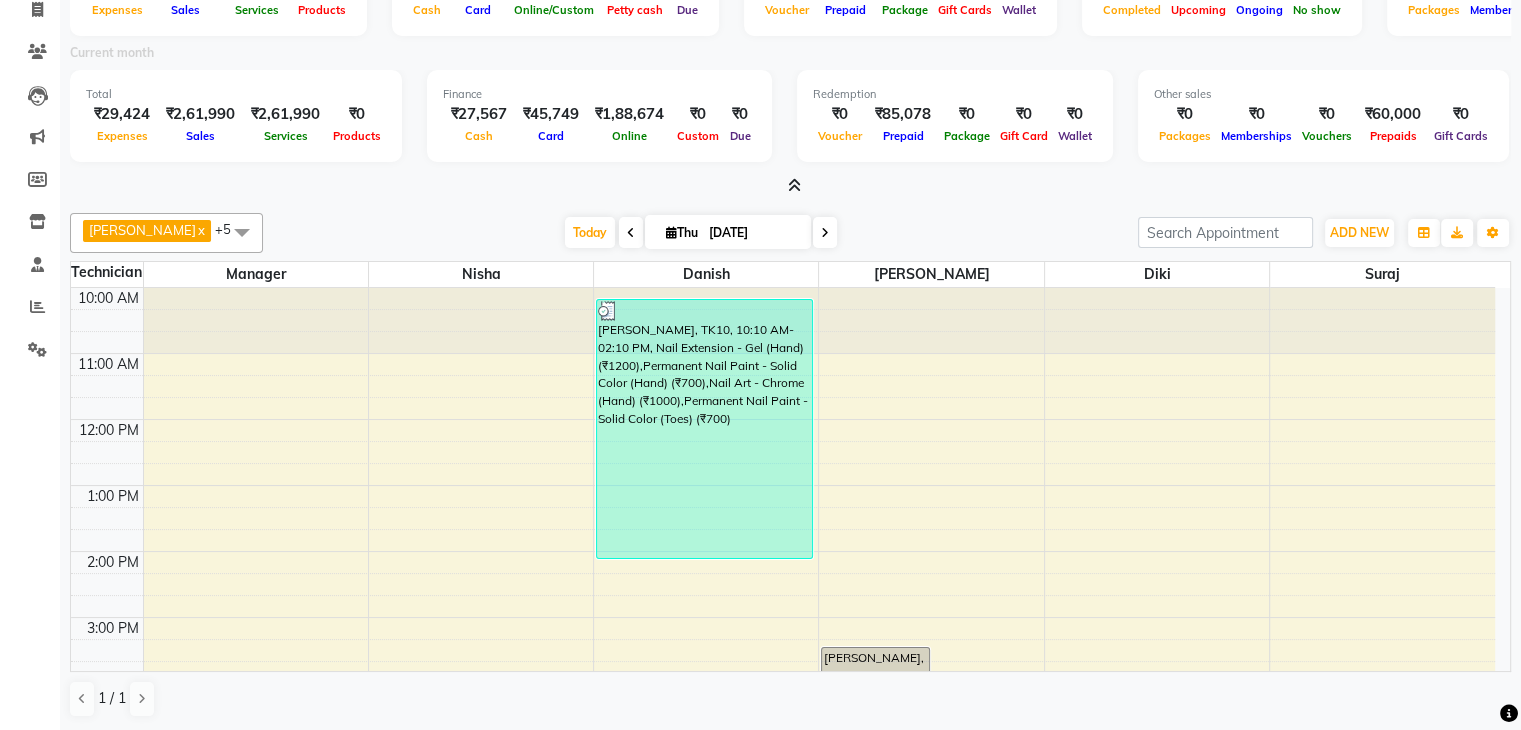 scroll, scrollTop: 0, scrollLeft: 0, axis: both 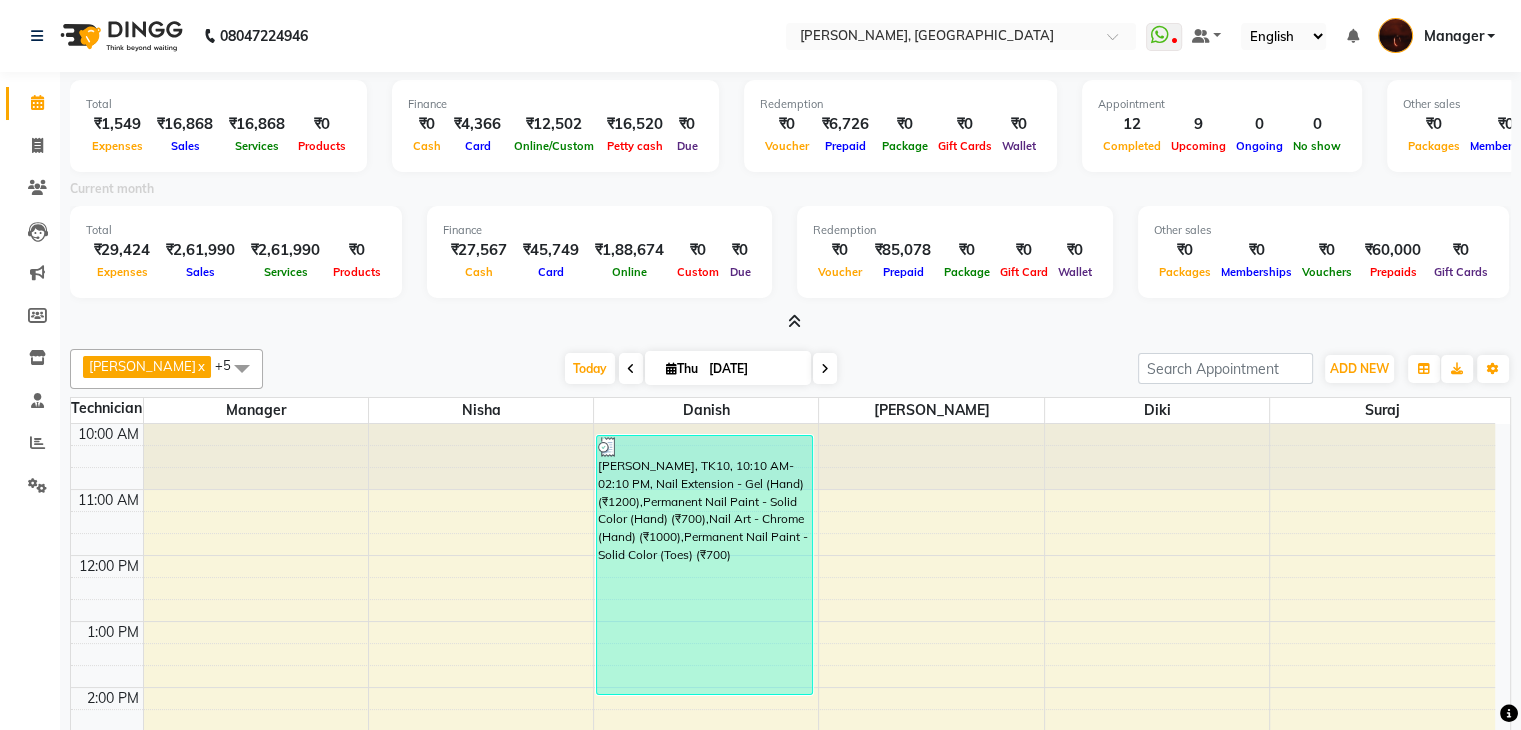 click at bounding box center (794, 321) 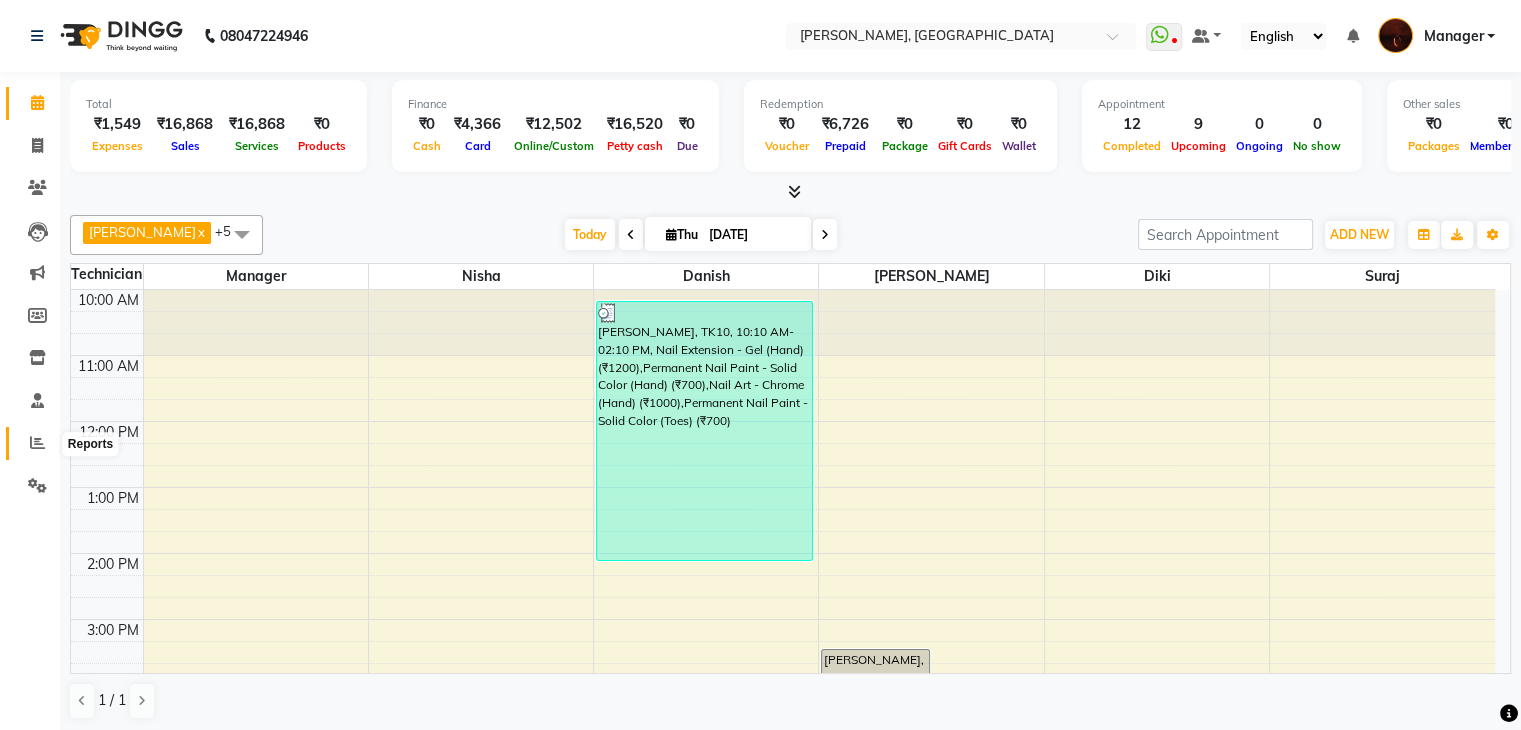 click 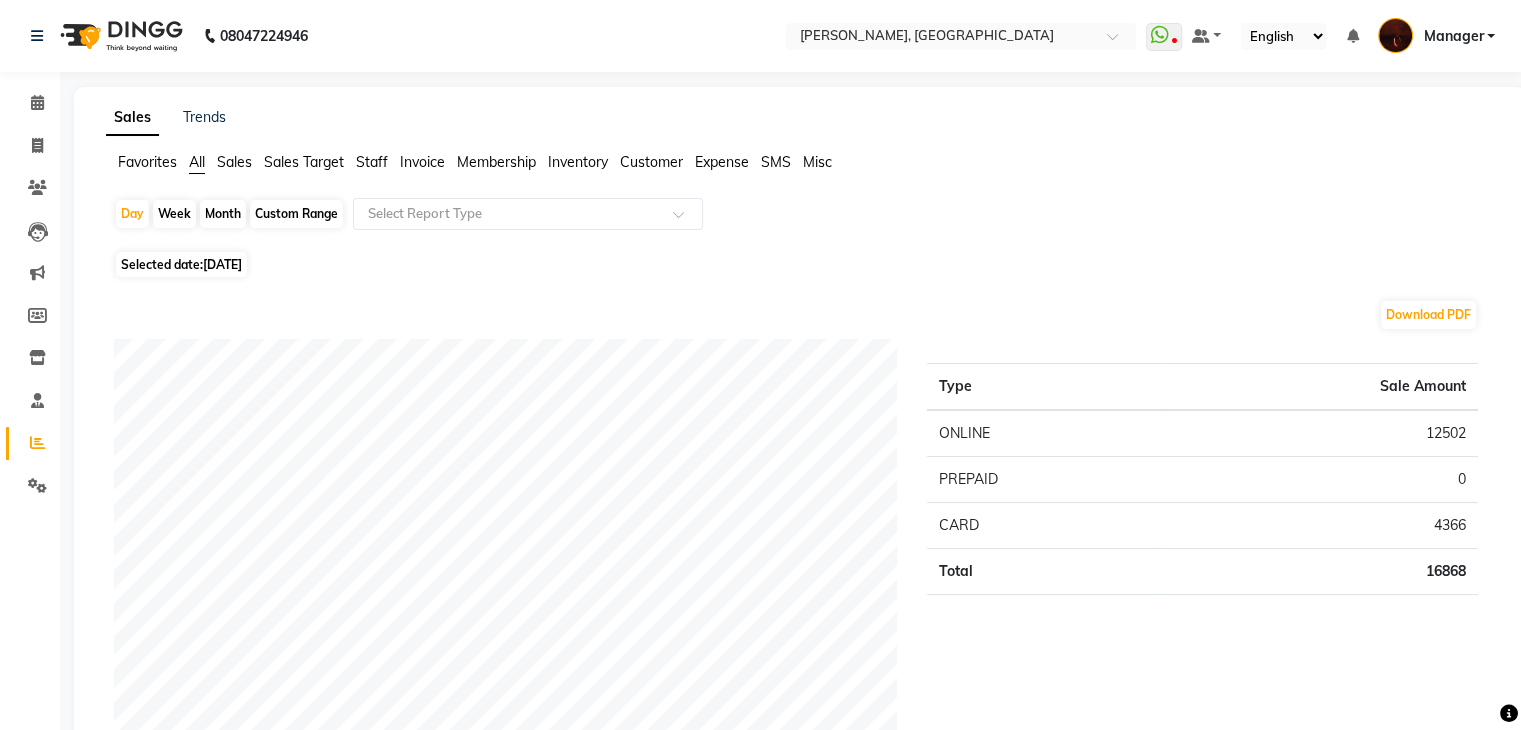 click on "Staff" 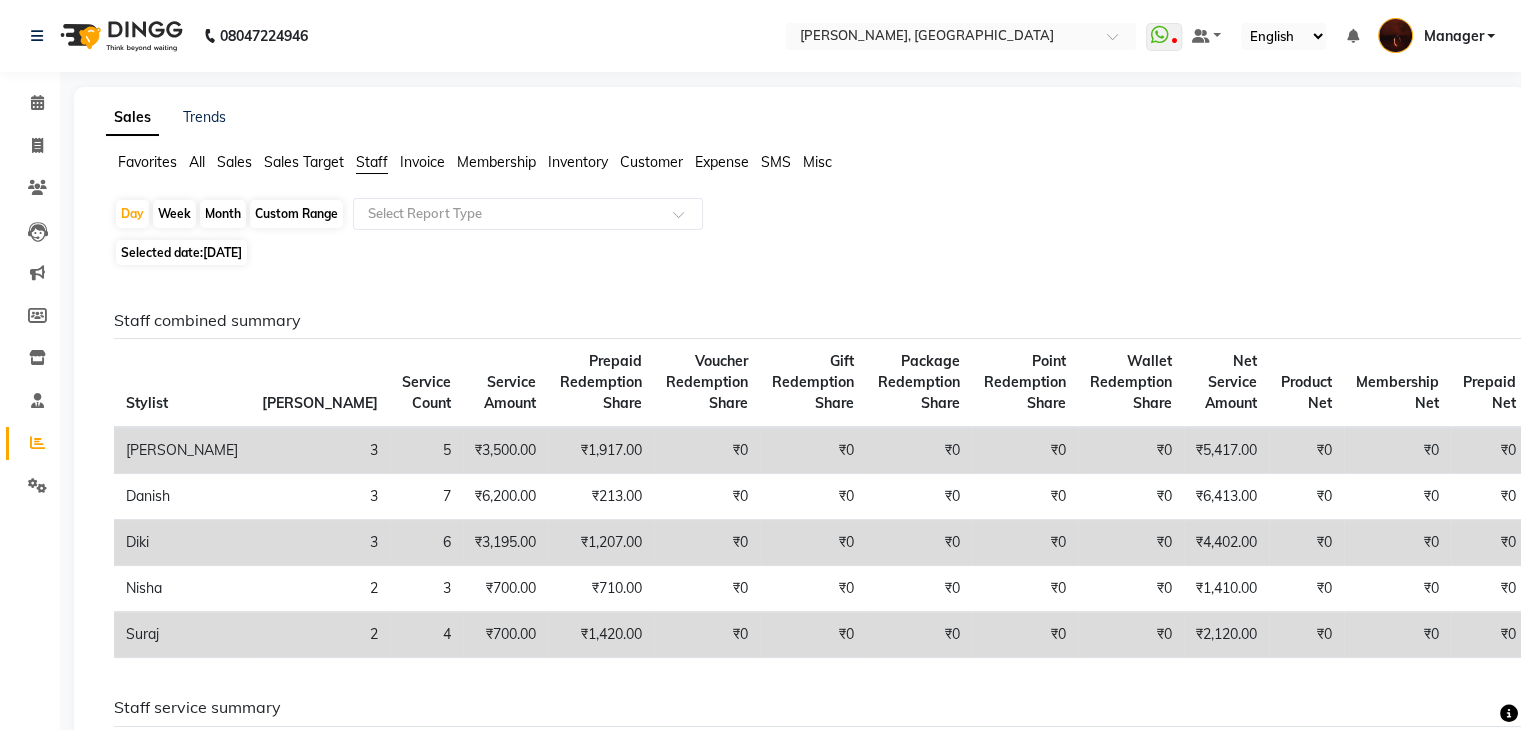 click on "Month" 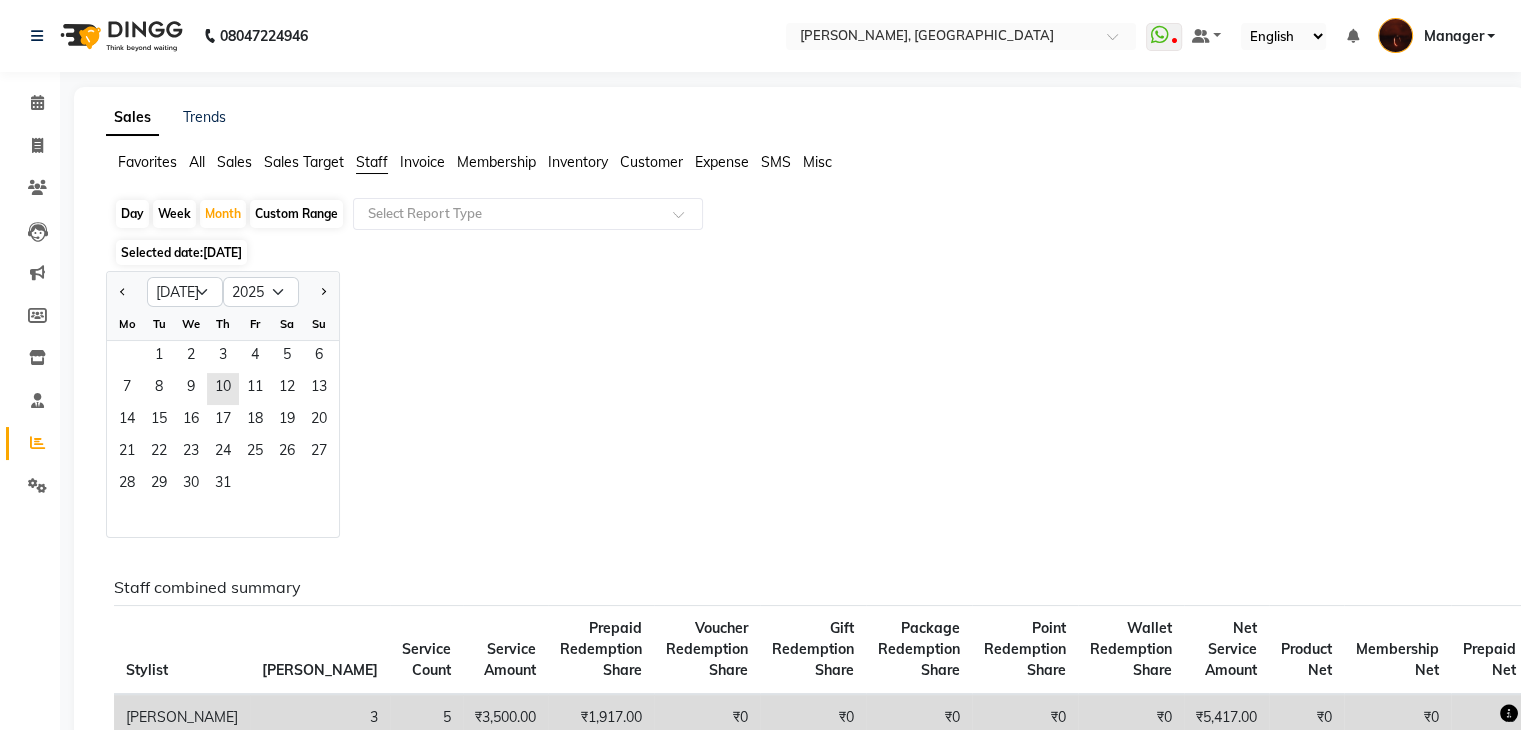 scroll, scrollTop: 86, scrollLeft: 0, axis: vertical 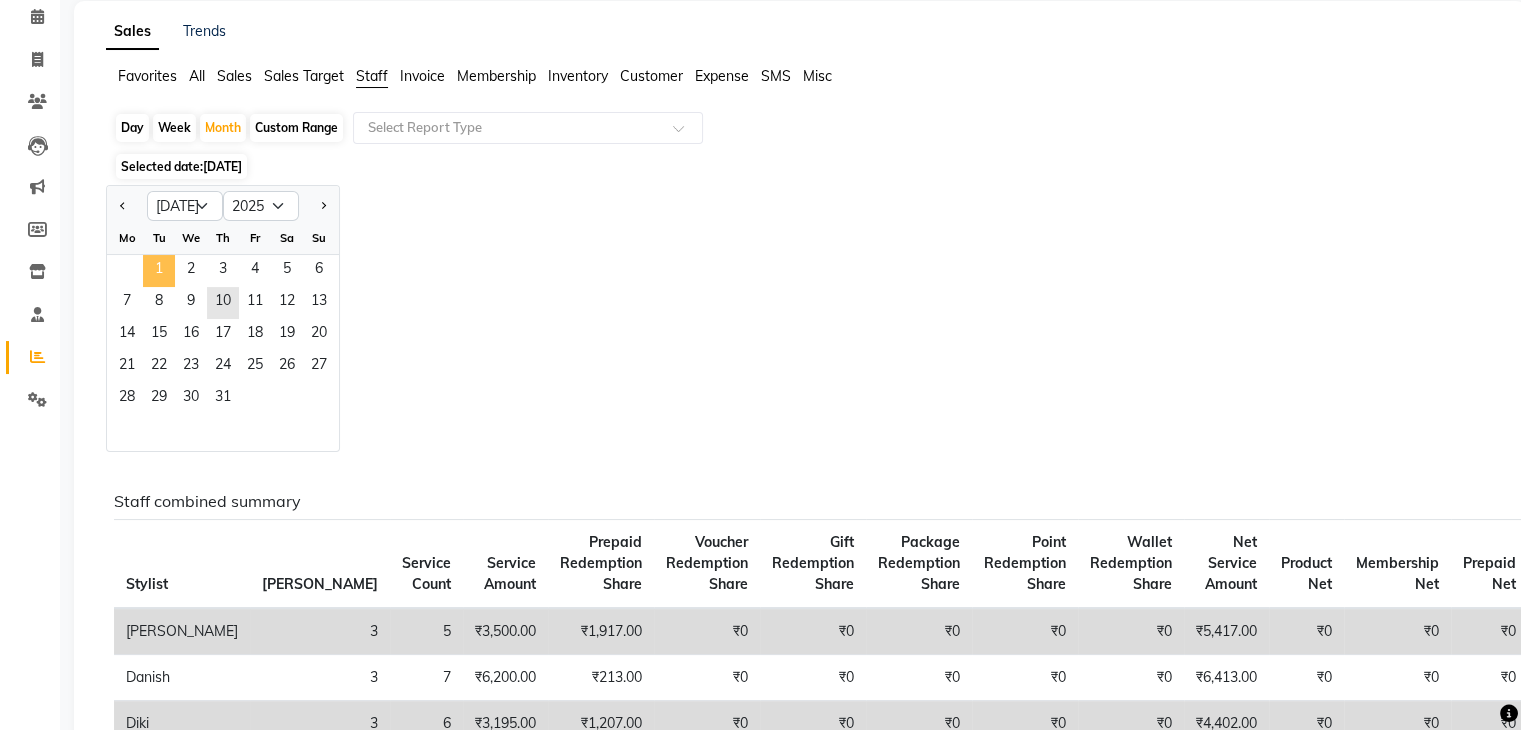 click on "1" 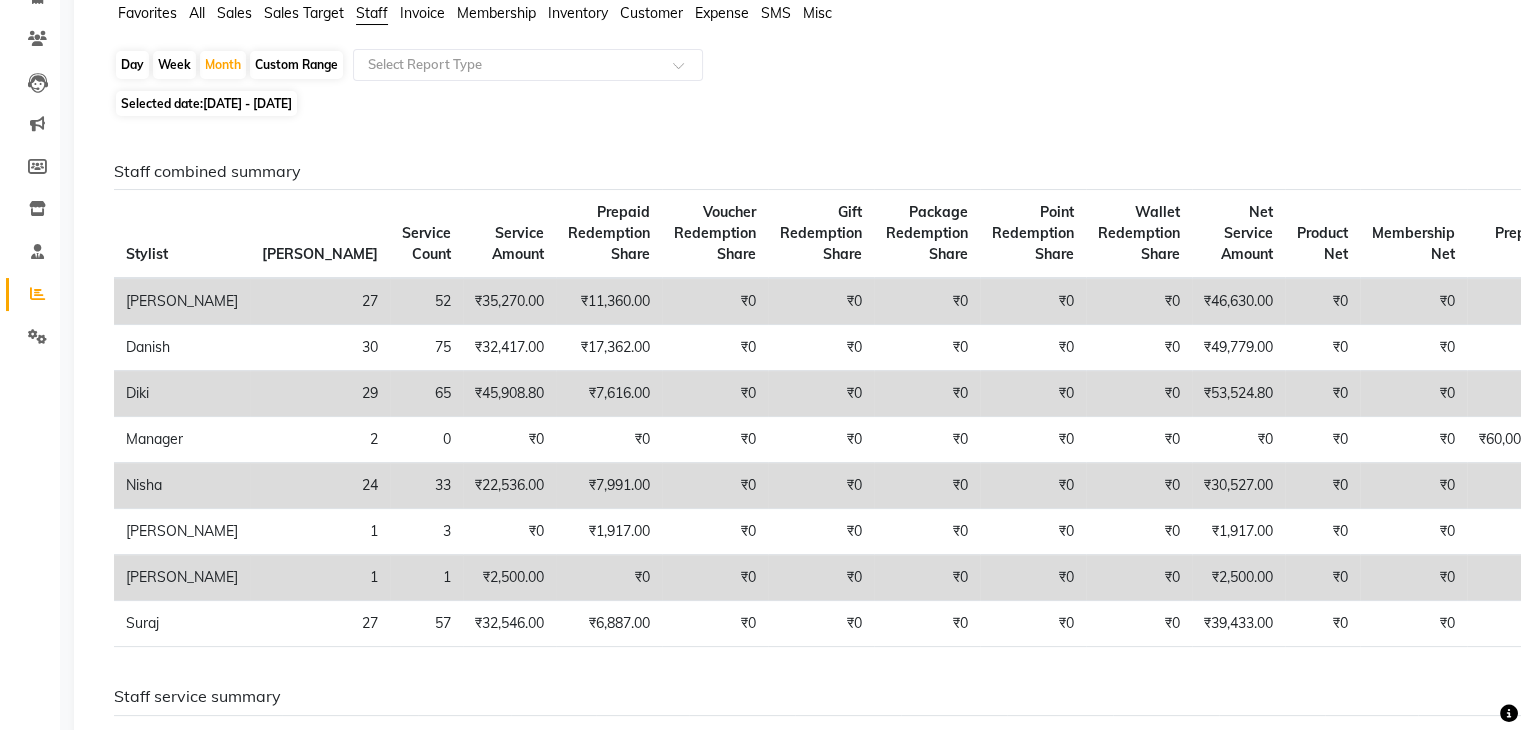 scroll, scrollTop: 158, scrollLeft: 0, axis: vertical 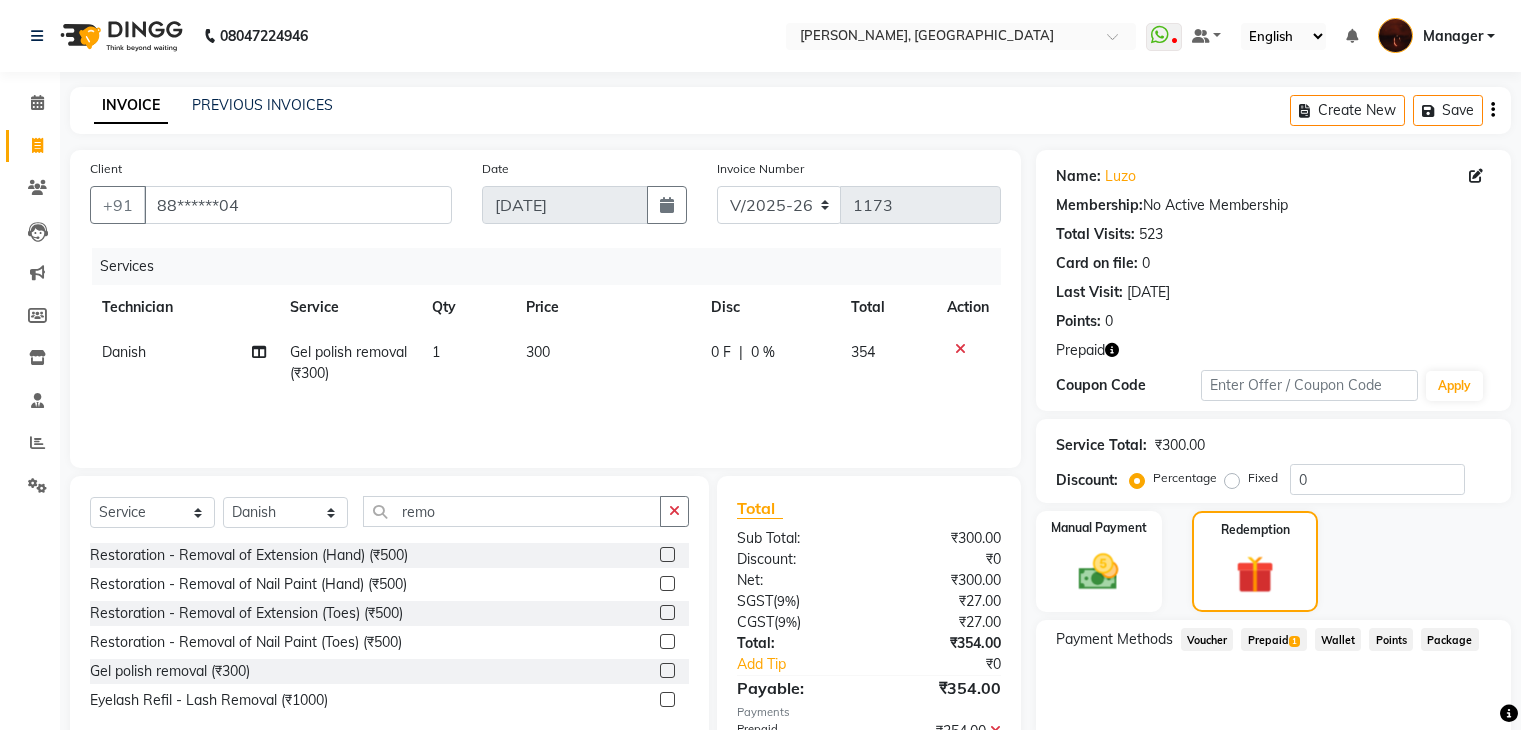 select on "4063" 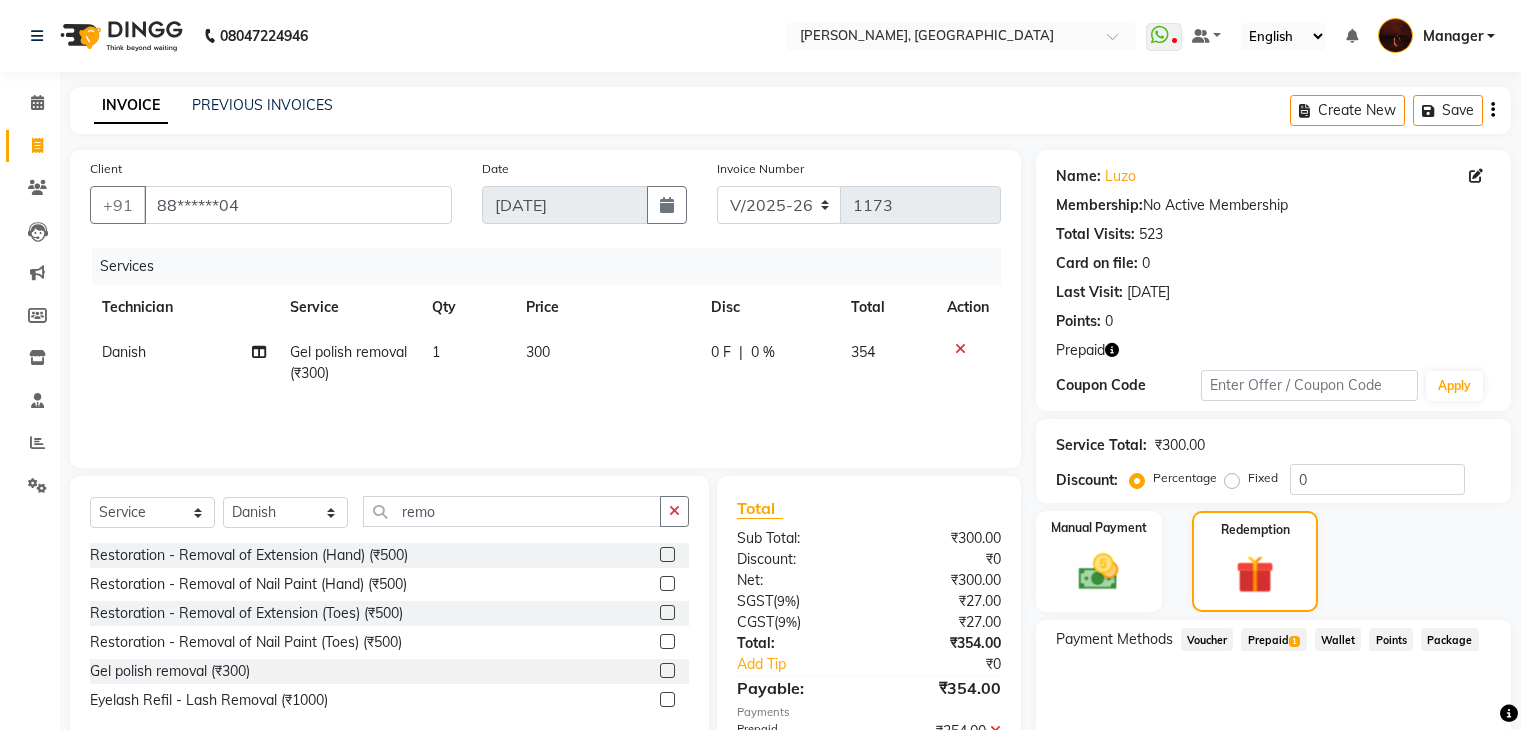 scroll, scrollTop: 193, scrollLeft: 0, axis: vertical 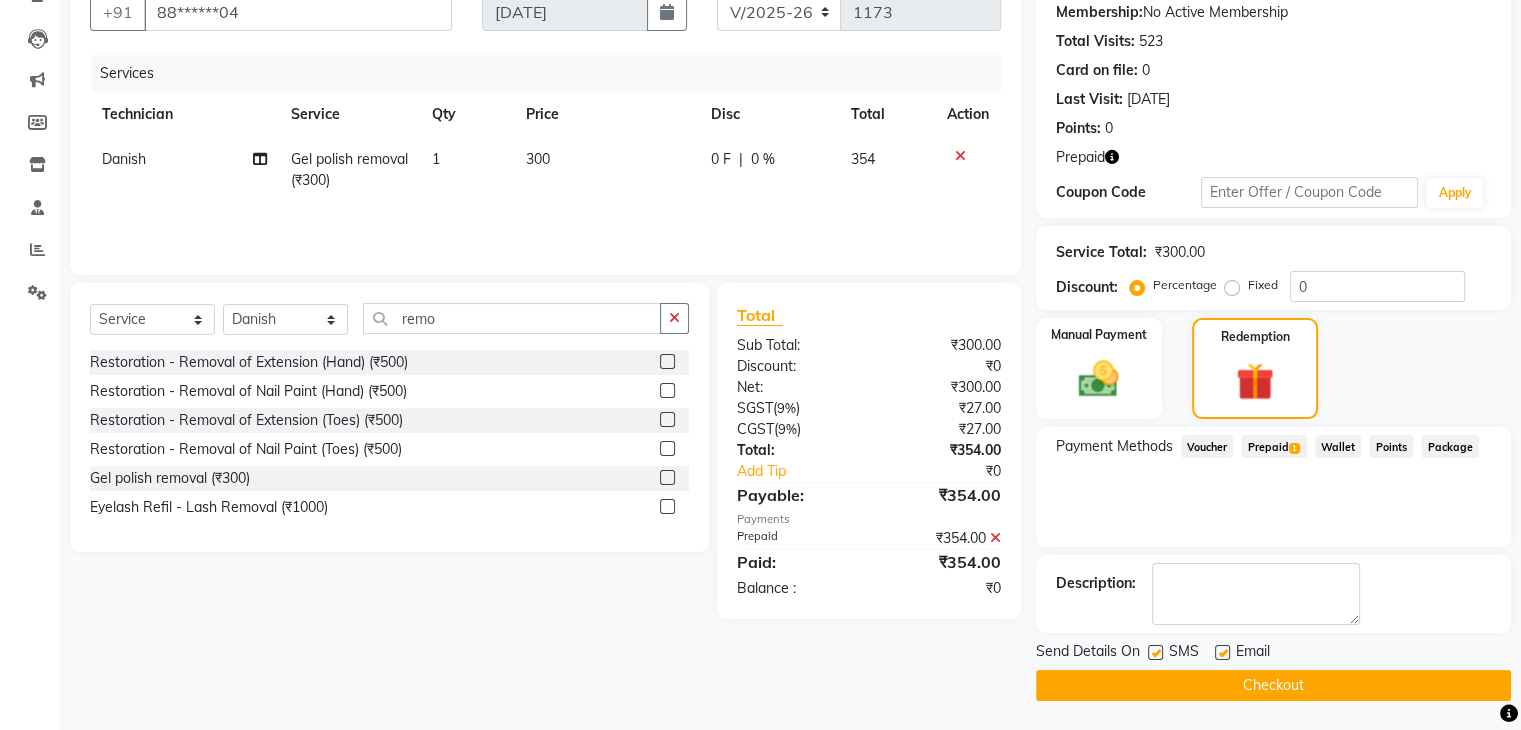 click on "Checkout" 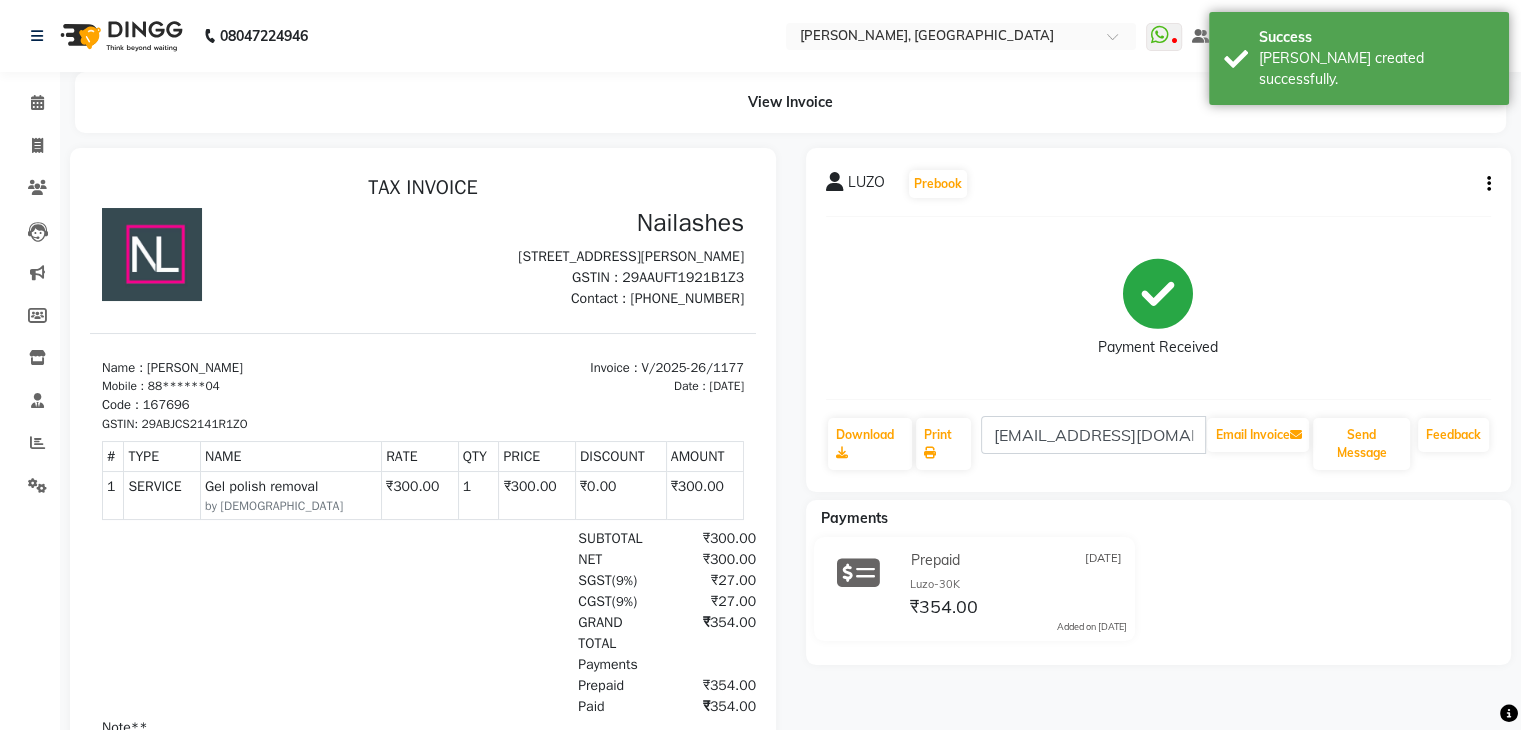 scroll, scrollTop: 0, scrollLeft: 0, axis: both 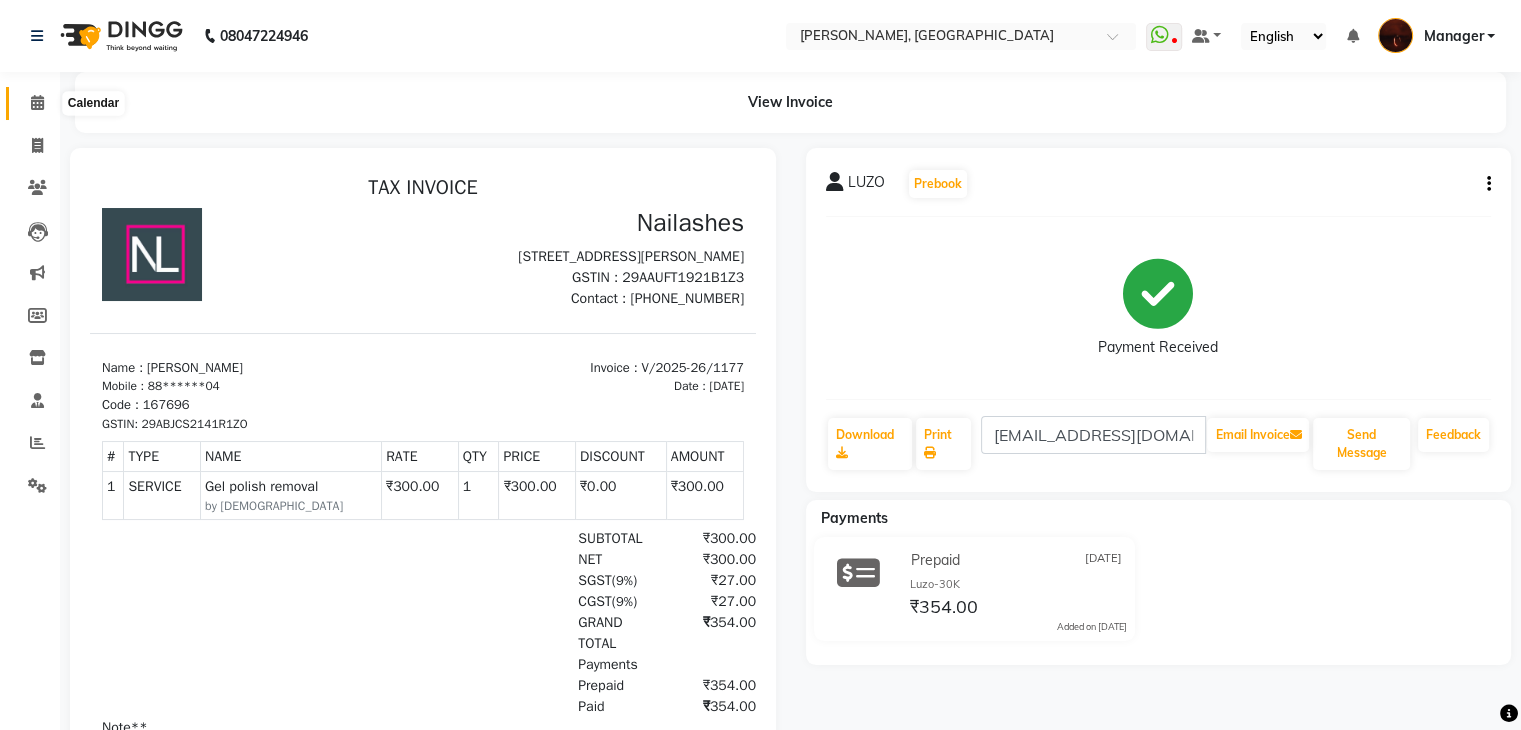 click 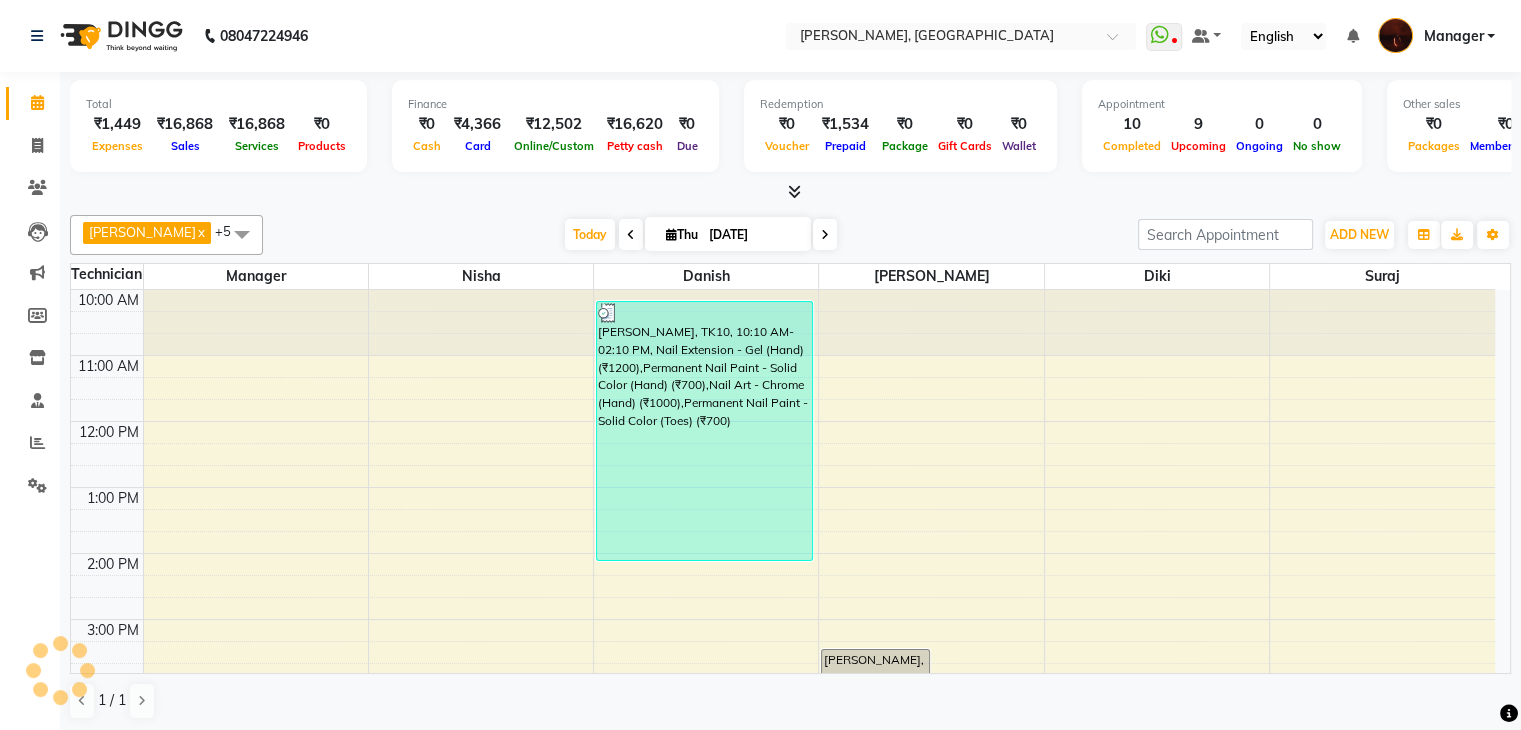 scroll, scrollTop: 0, scrollLeft: 0, axis: both 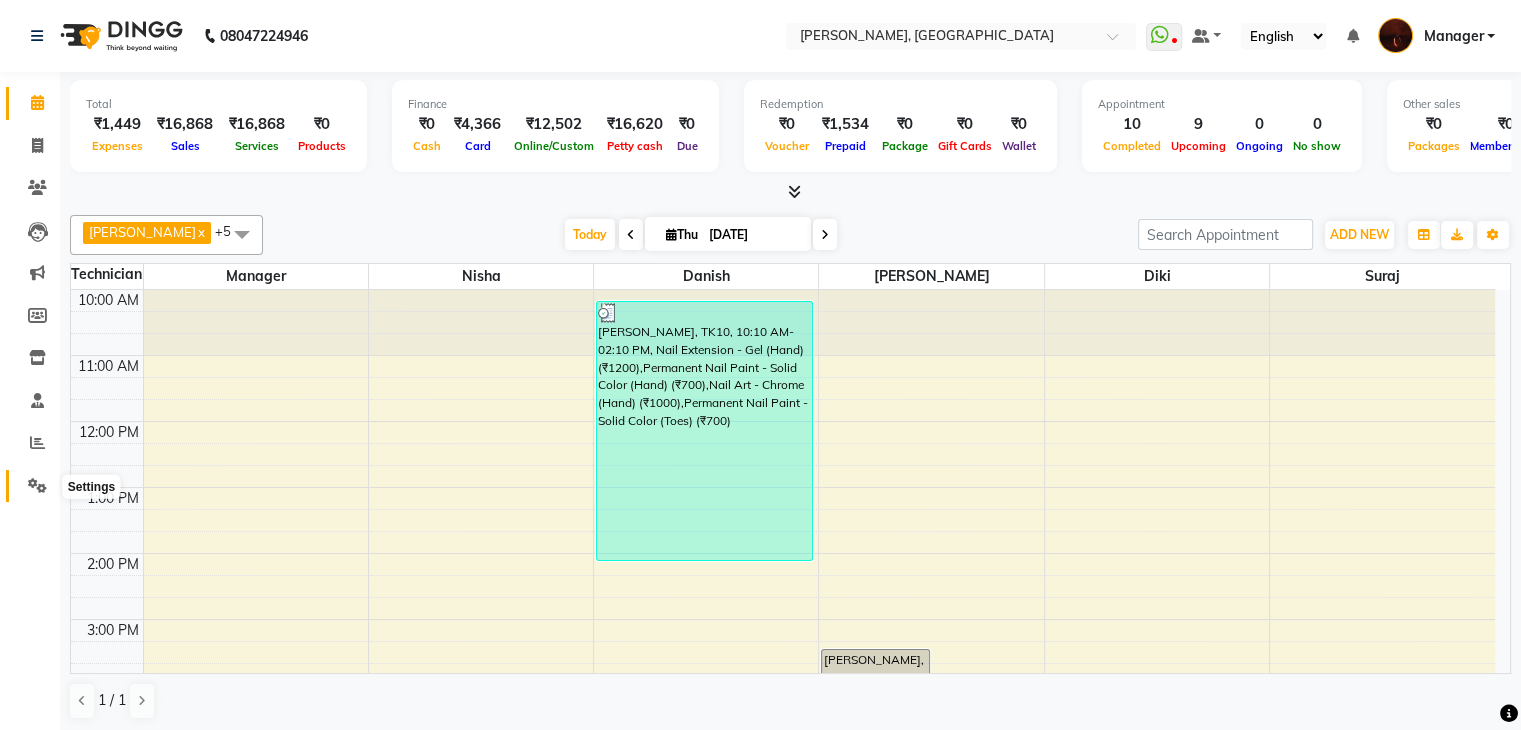 click 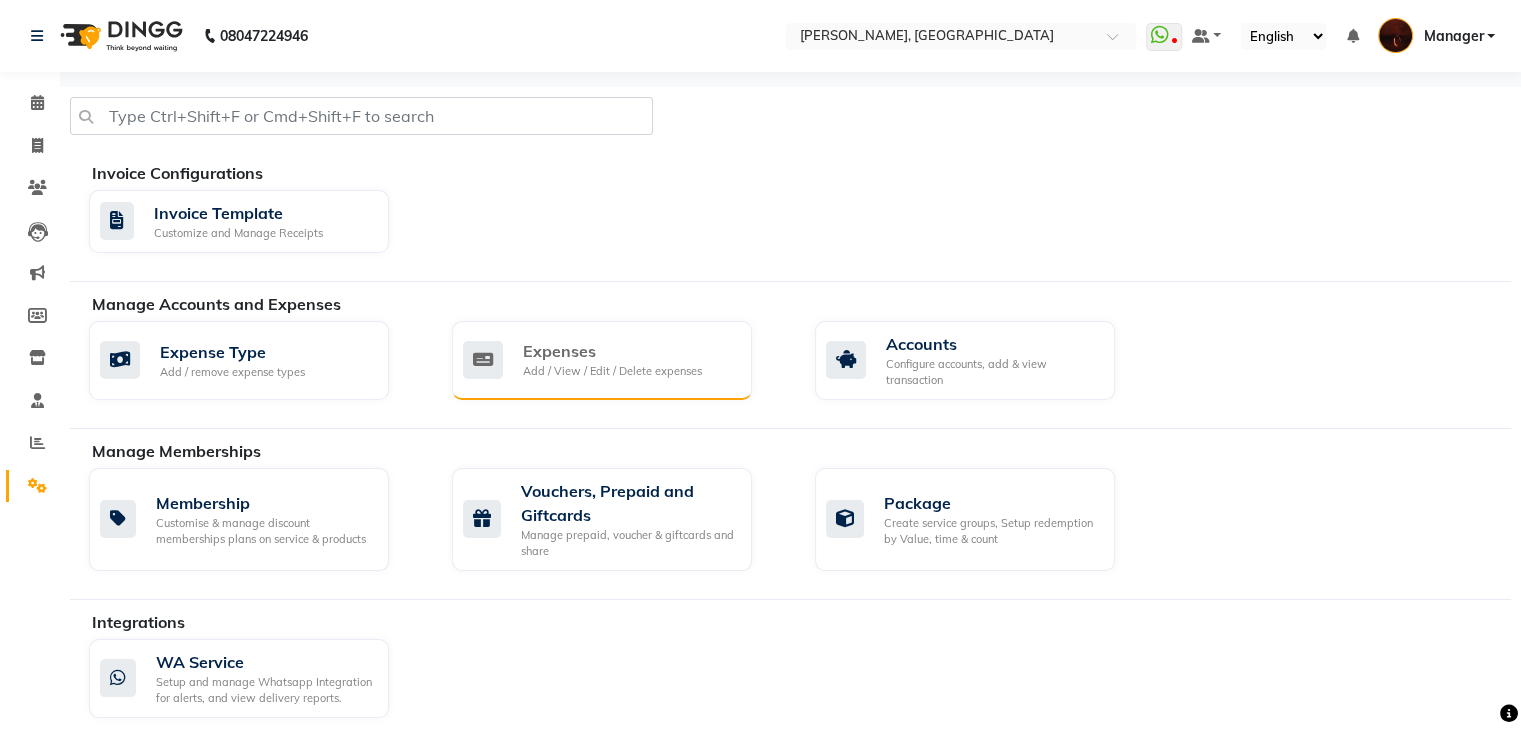 click on "Add / View / Edit / Delete expenses" 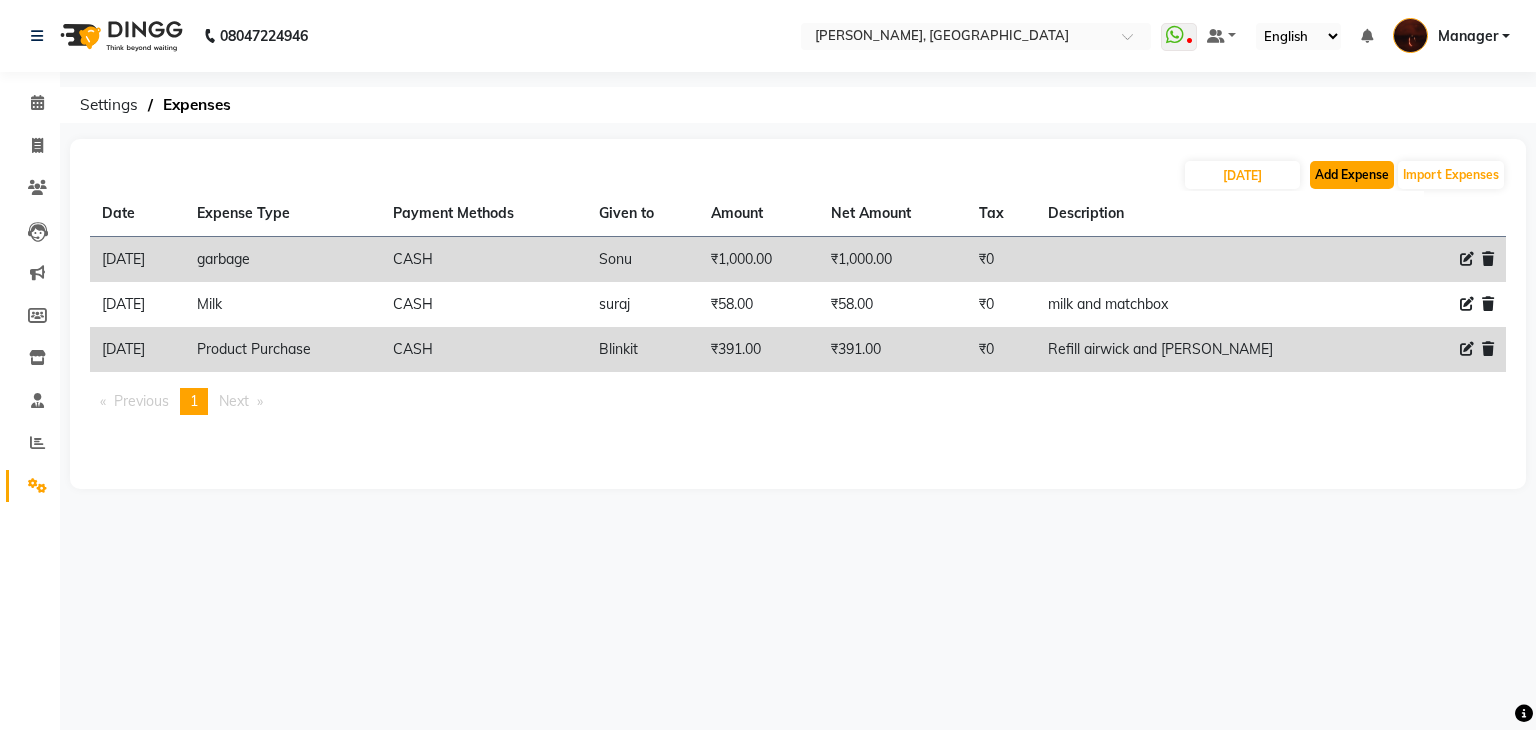 click on "Add Expense" 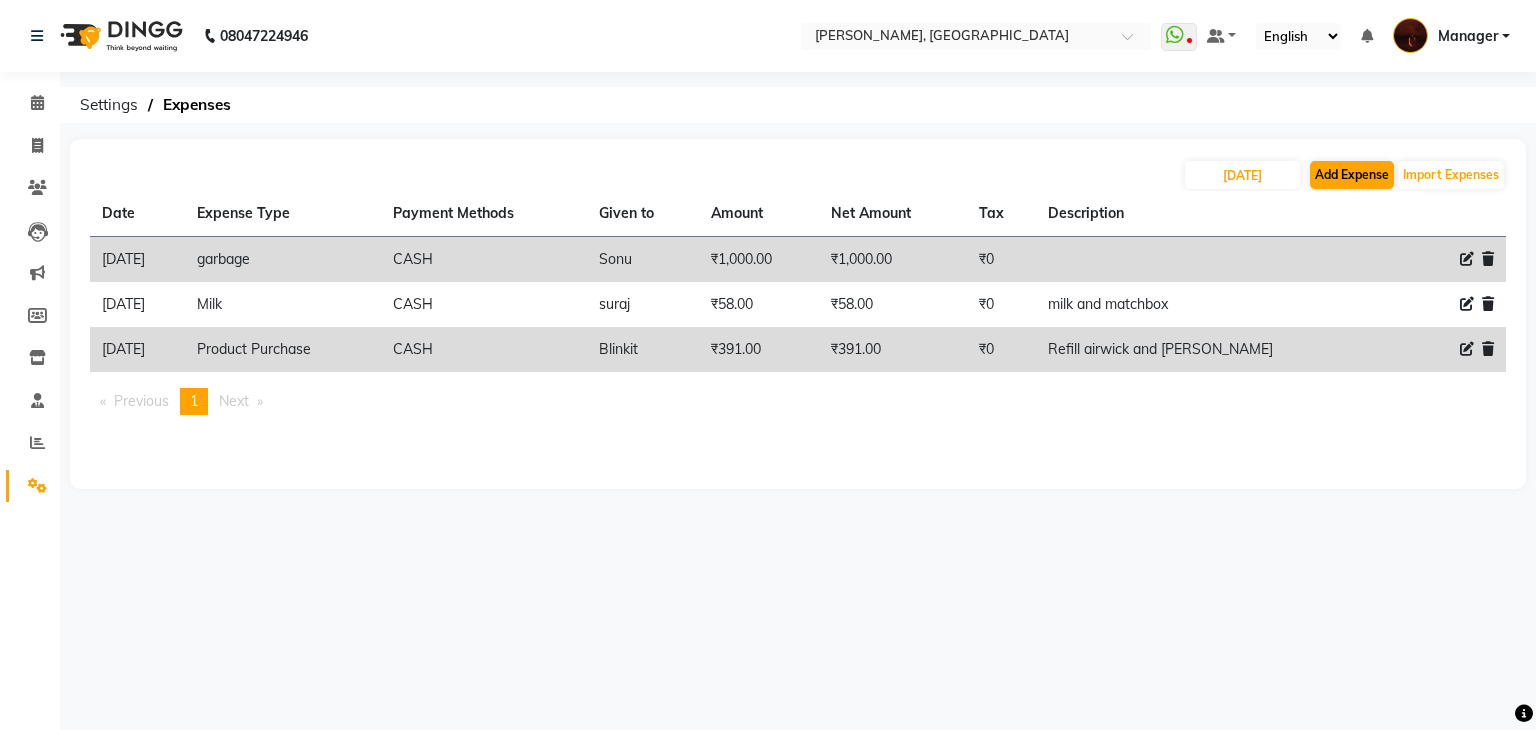 select on "1" 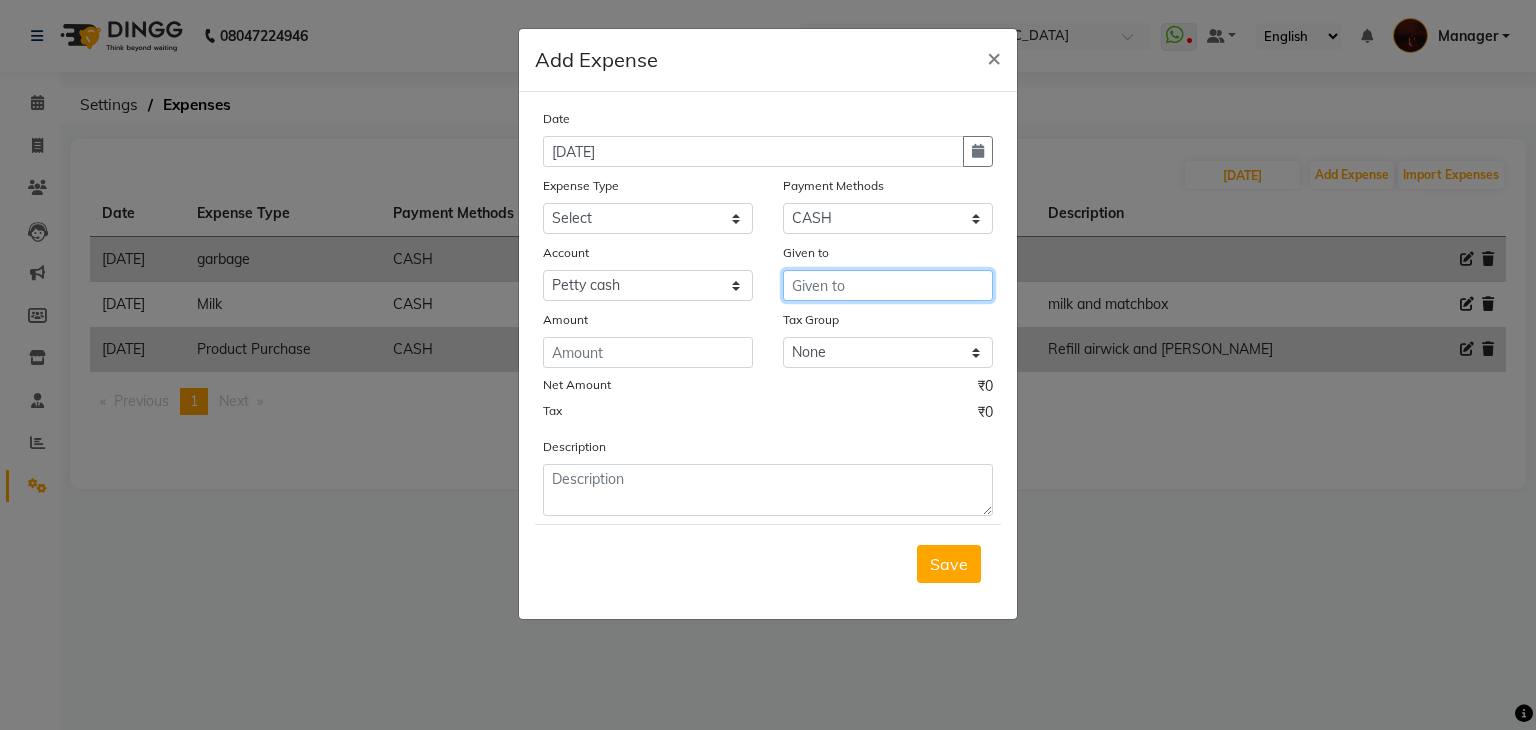 click at bounding box center (888, 285) 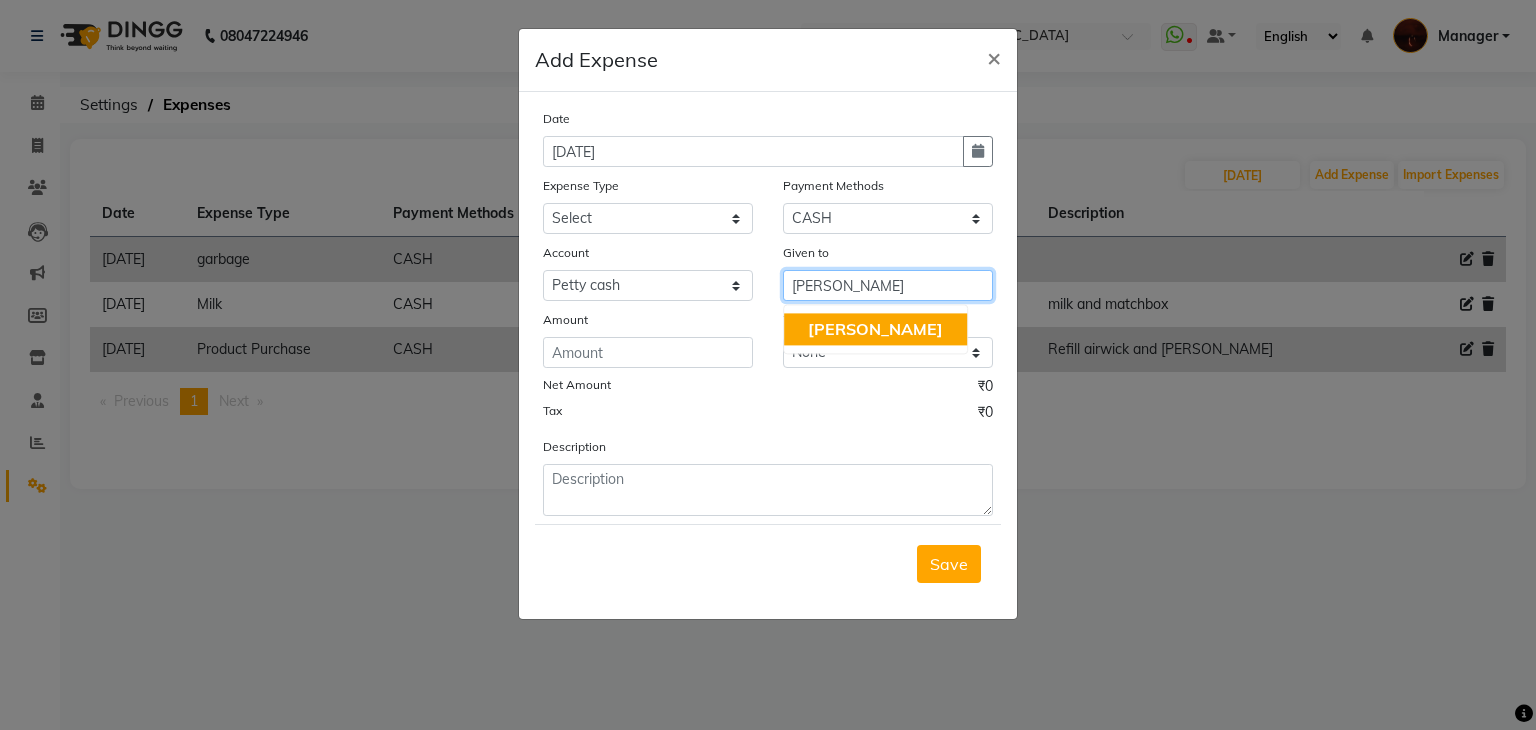 click on "[PERSON_NAME]" 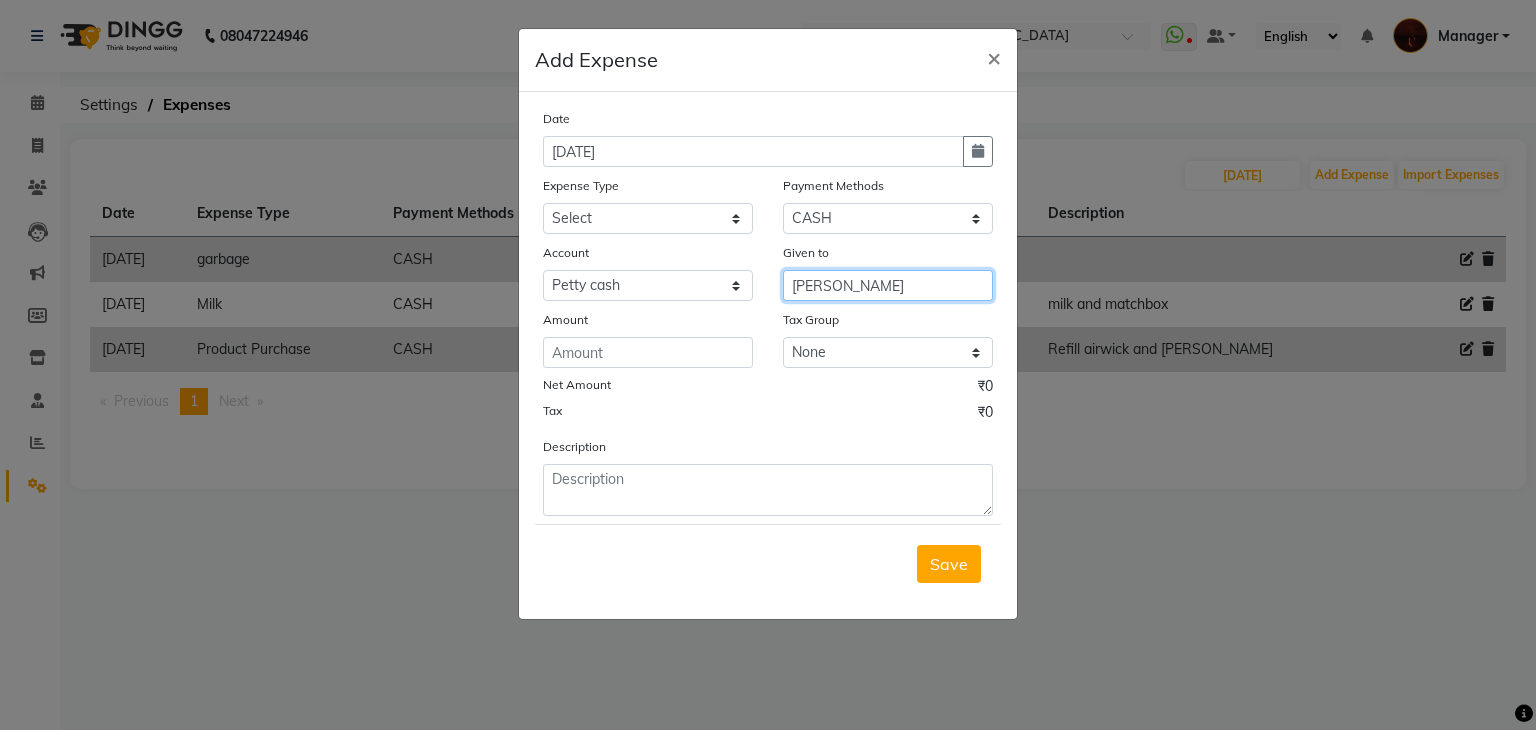 type on "[PERSON_NAME]" 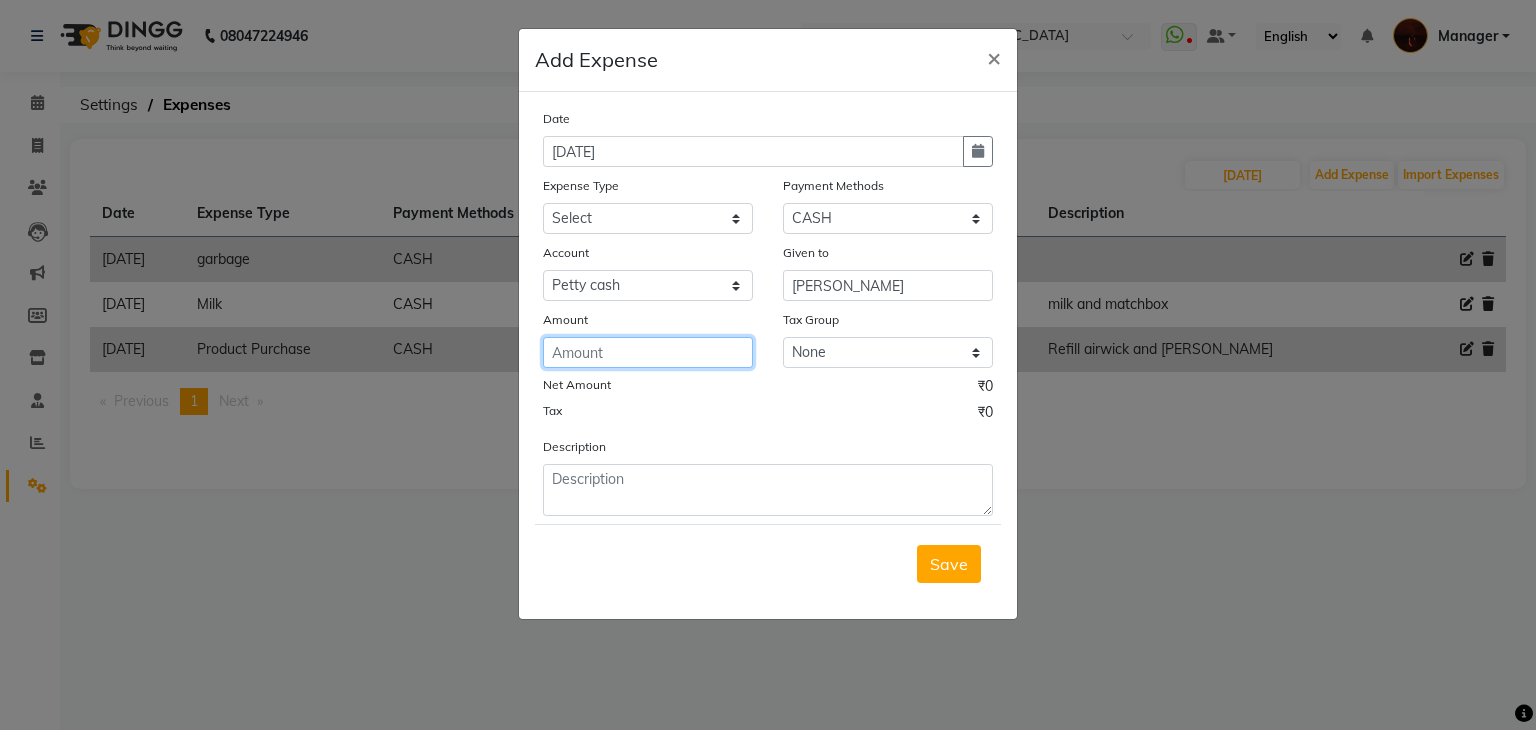 click 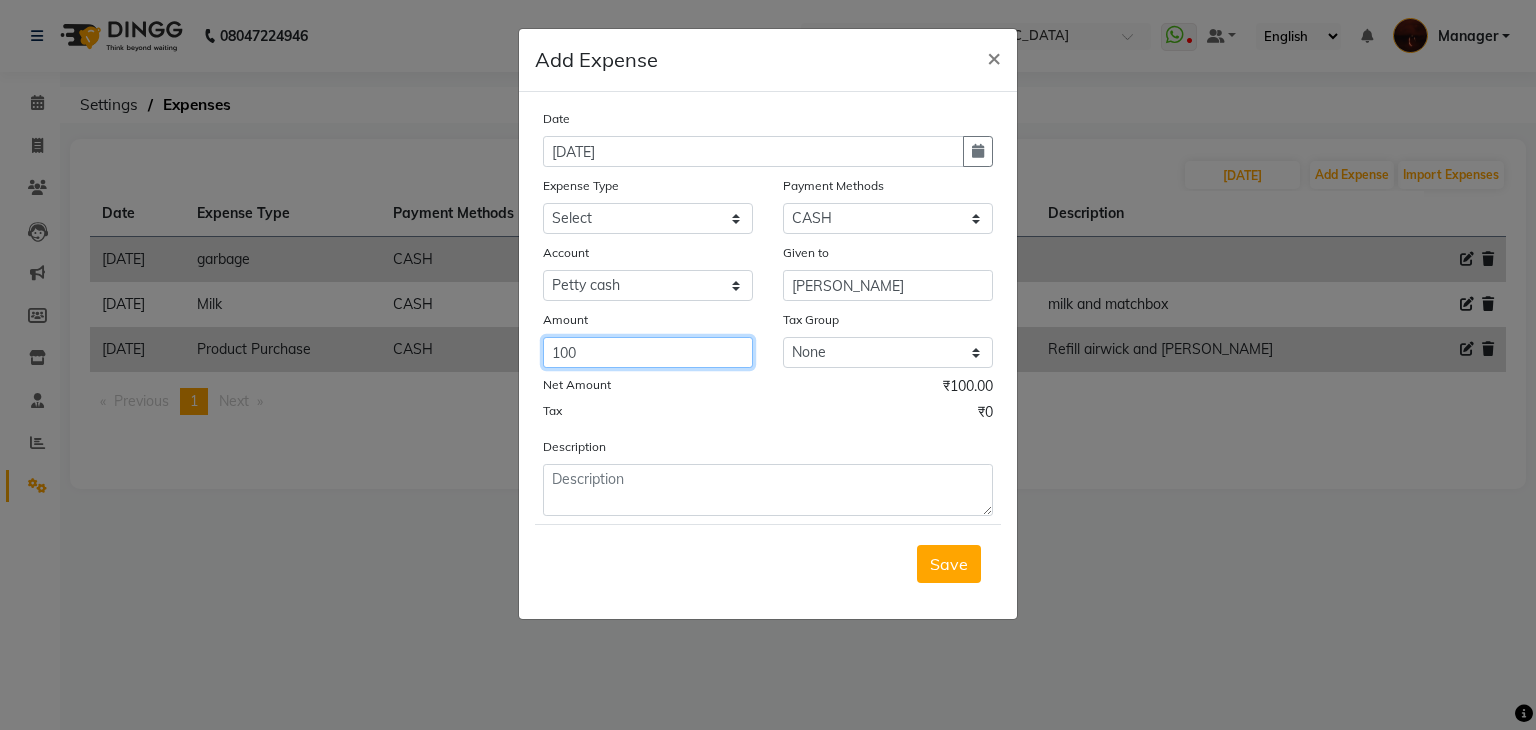 type on "100" 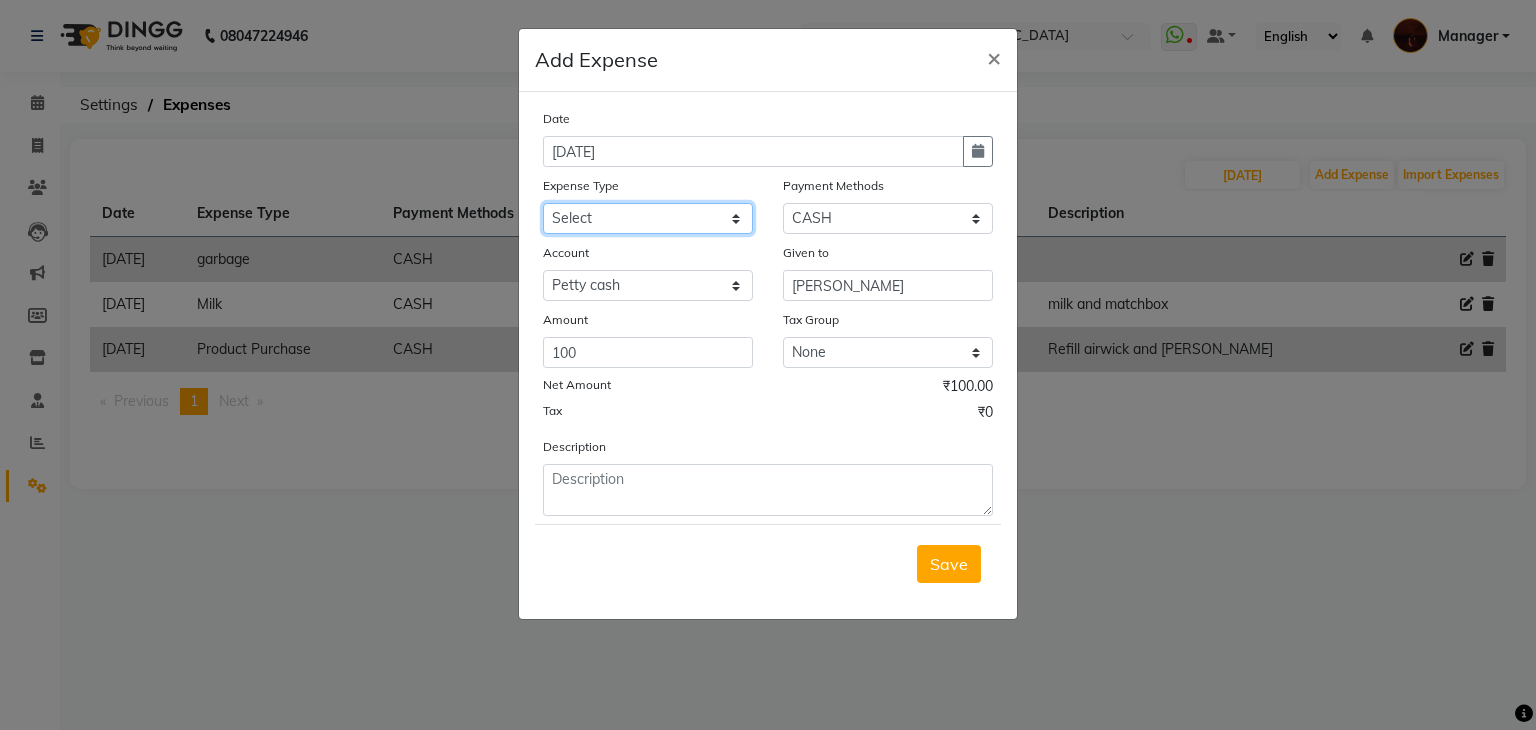 click on "Select acetone Advance Salary bank deposite BBMP Beauty products Bed charges BIRTHDAY CAKE Bonus Carpenter CASH EXPENSE VOUCHER Cash handover Client Refreshment coconut water for clients COFFEE coffee powder Commission Conveyance Cotton Courier decoration Diesel for generator Donation Drinking Water Electricity Eyelashes return Face mask floor cleaner flowers daily garbage generator diesel green tea GST handover HANDWASH House Keeping Material House keeping Salary Incentive Internet Bill juice LAUNDRY Maintainance Marketing Medical Membership Milk Milk miscelleneous Naturals salon NEWSPAPER O T Other Pantry PETROL Phone Bill Plants plumber pooja items Porter priest Product Purchase product return Product sale puja items RAPIDO Refund Rent Shop Rent Staff Accommodation Royalty Salary Staff cab charges Staff dinner Staff Flight Ticket Staff  Hiring from another Branch Staff Snacks Stationary sugar sweets TEAM DINNER TIPS Tissue Transgender Utilities Water Bottle Water cane week of salary Wi Fi Payment" 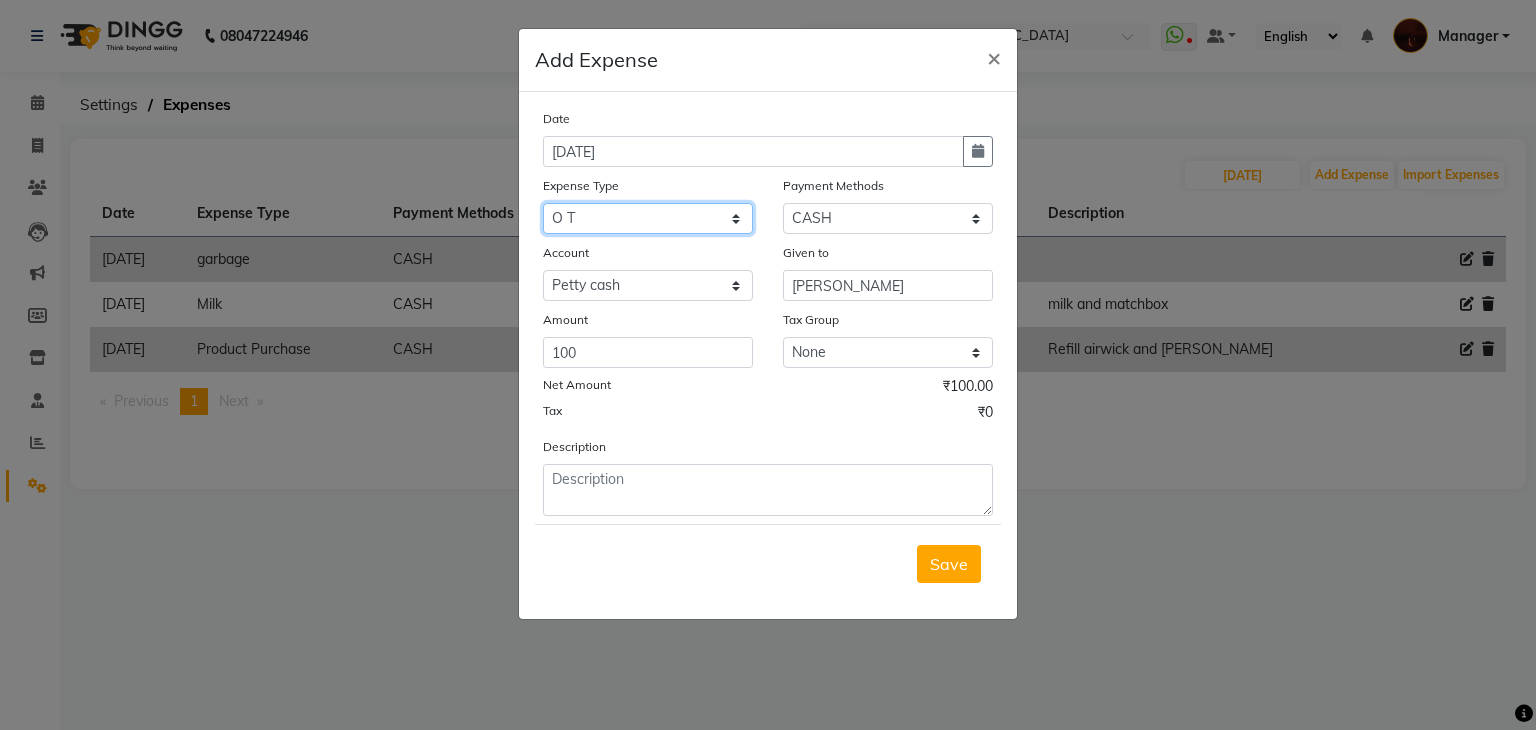 click on "Select acetone Advance Salary bank deposite BBMP Beauty products Bed charges BIRTHDAY CAKE Bonus Carpenter CASH EXPENSE VOUCHER Cash handover Client Refreshment coconut water for clients COFFEE coffee powder Commission Conveyance Cotton Courier decoration Diesel for generator Donation Drinking Water Electricity Eyelashes return Face mask floor cleaner flowers daily garbage generator diesel green tea GST handover HANDWASH House Keeping Material House keeping Salary Incentive Internet Bill juice LAUNDRY Maintainance Marketing Medical Membership Milk Milk miscelleneous Naturals salon NEWSPAPER O T Other Pantry PETROL Phone Bill Plants plumber pooja items Porter priest Product Purchase product return Product sale puja items RAPIDO Refund Rent Shop Rent Staff Accommodation Royalty Salary Staff cab charges Staff dinner Staff Flight Ticket Staff  Hiring from another Branch Staff Snacks Stationary sugar sweets TEAM DINNER TIPS Tissue Transgender Utilities Water Bottle Water cane week of salary Wi Fi Payment" 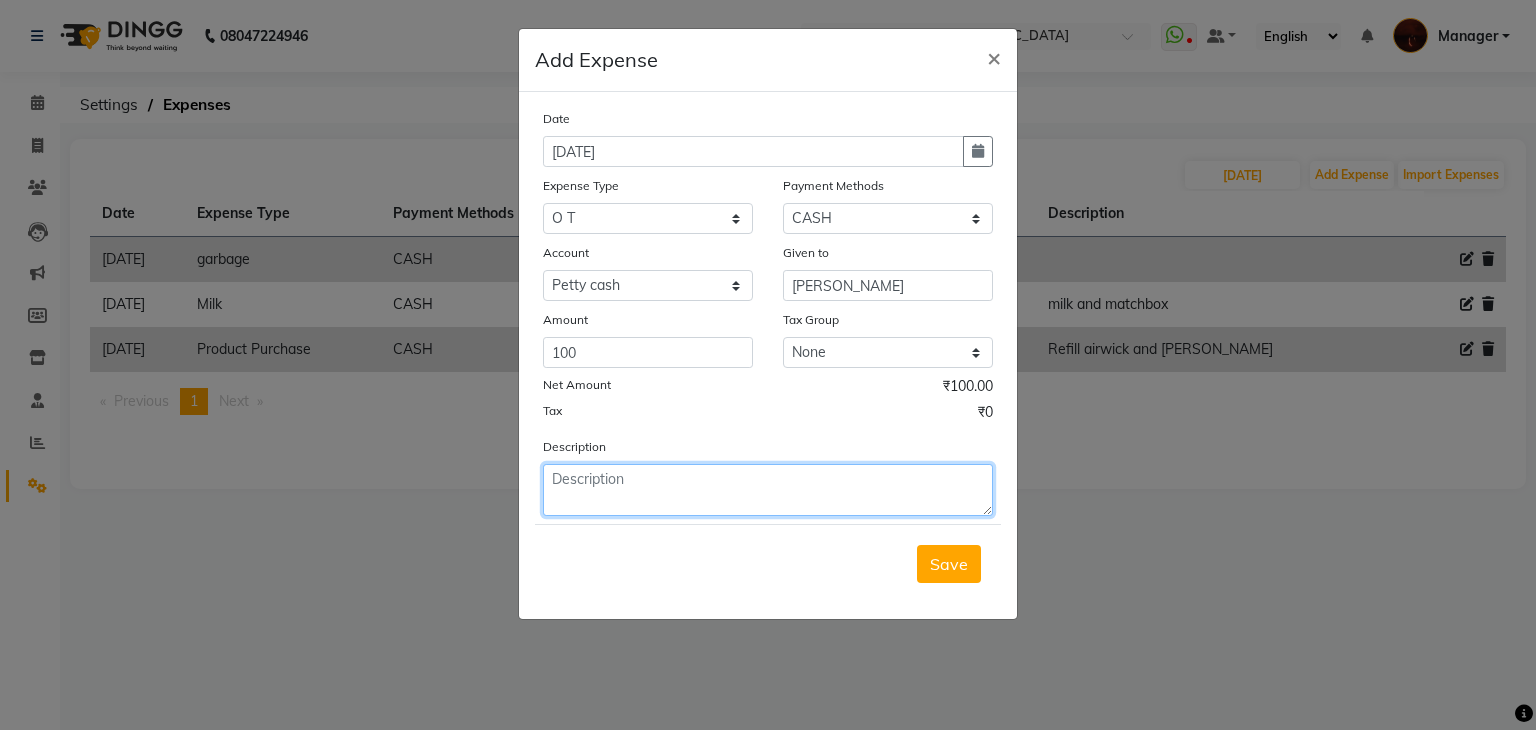 click 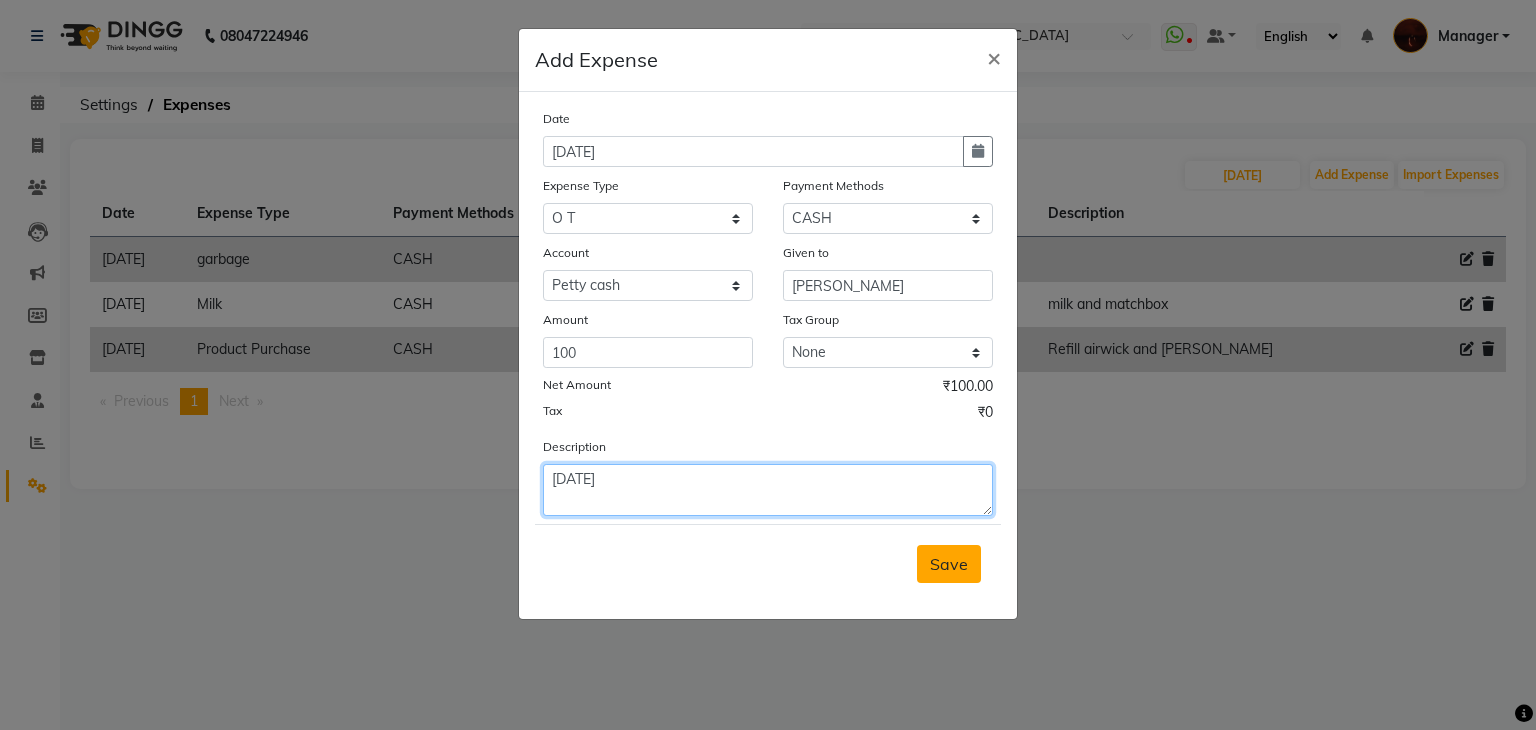 type on "8th July" 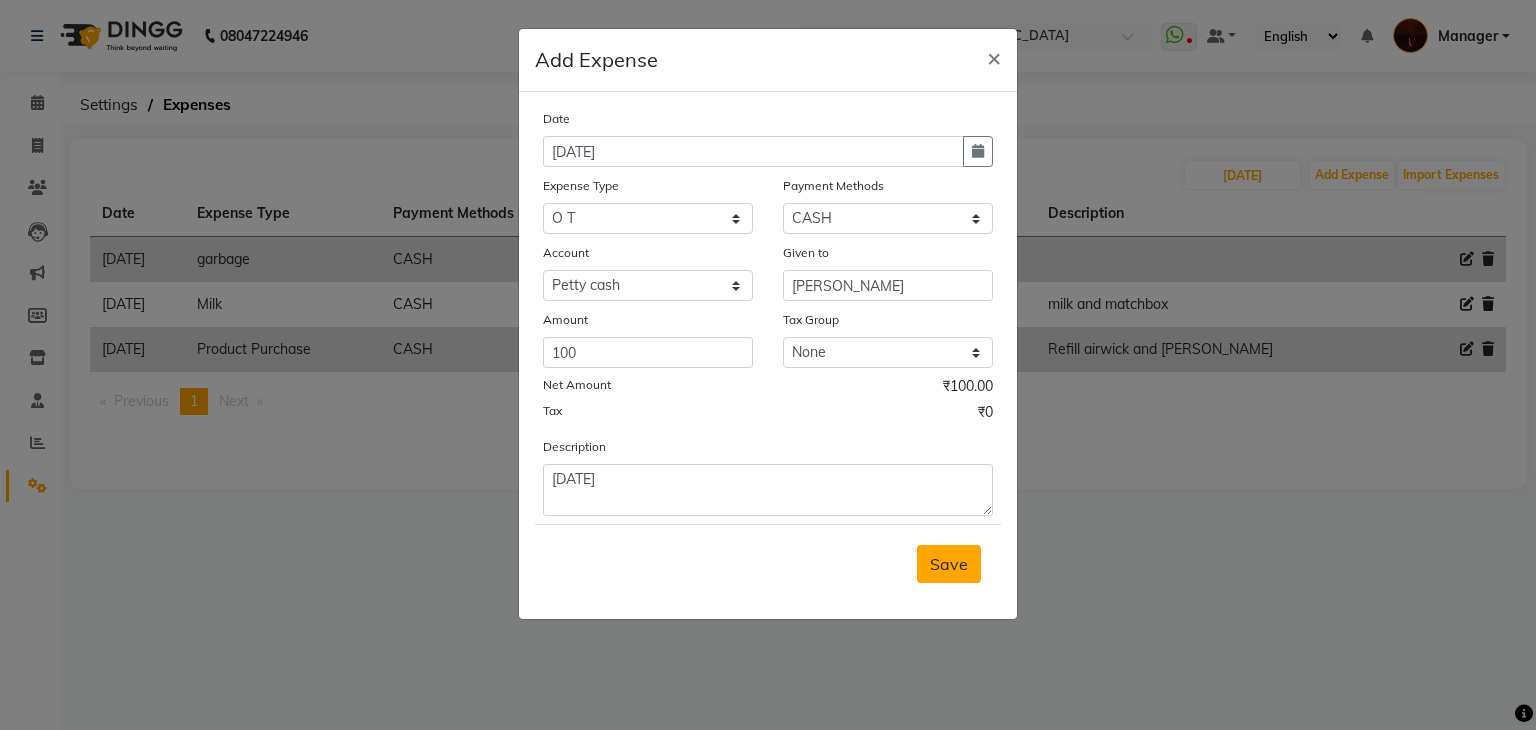 click on "Save" at bounding box center [949, 564] 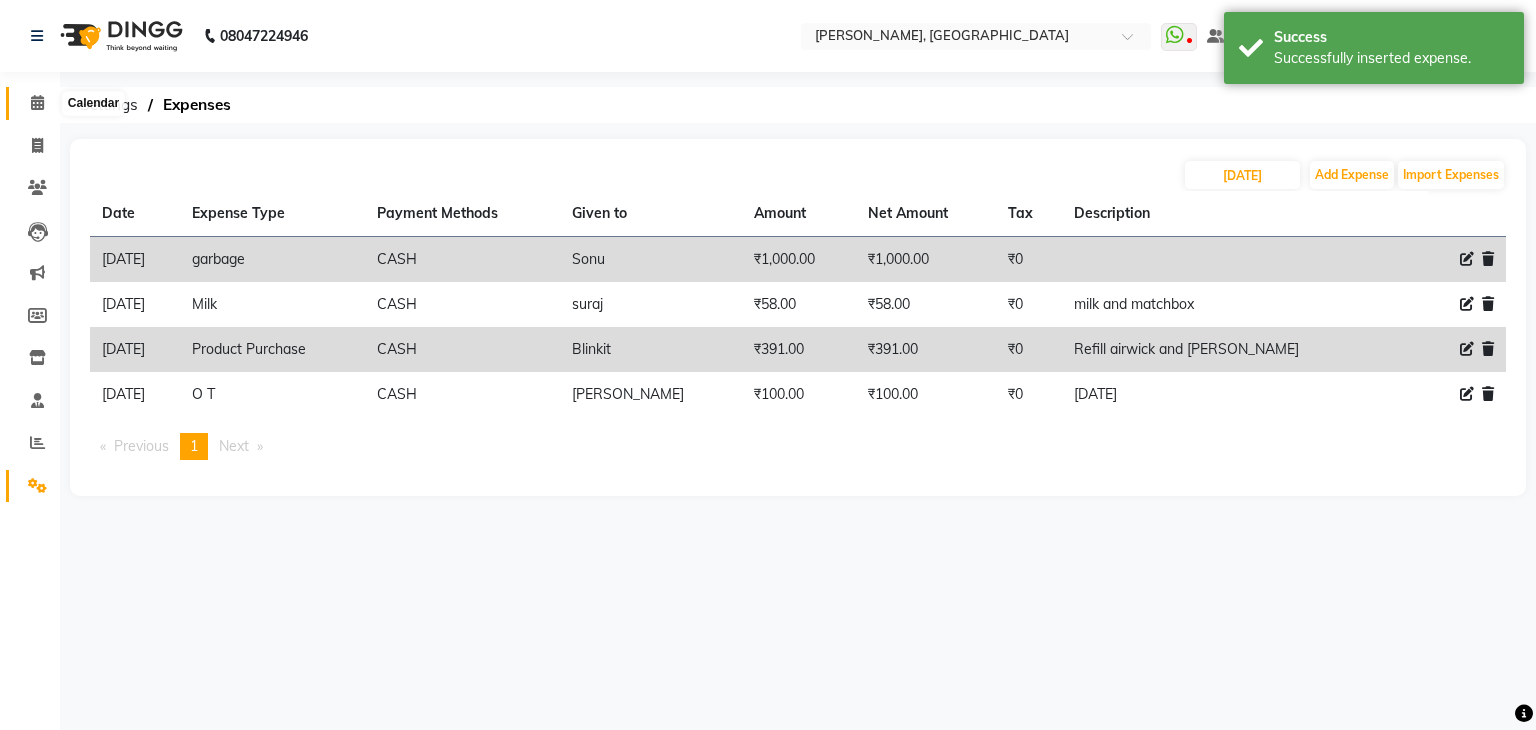 click 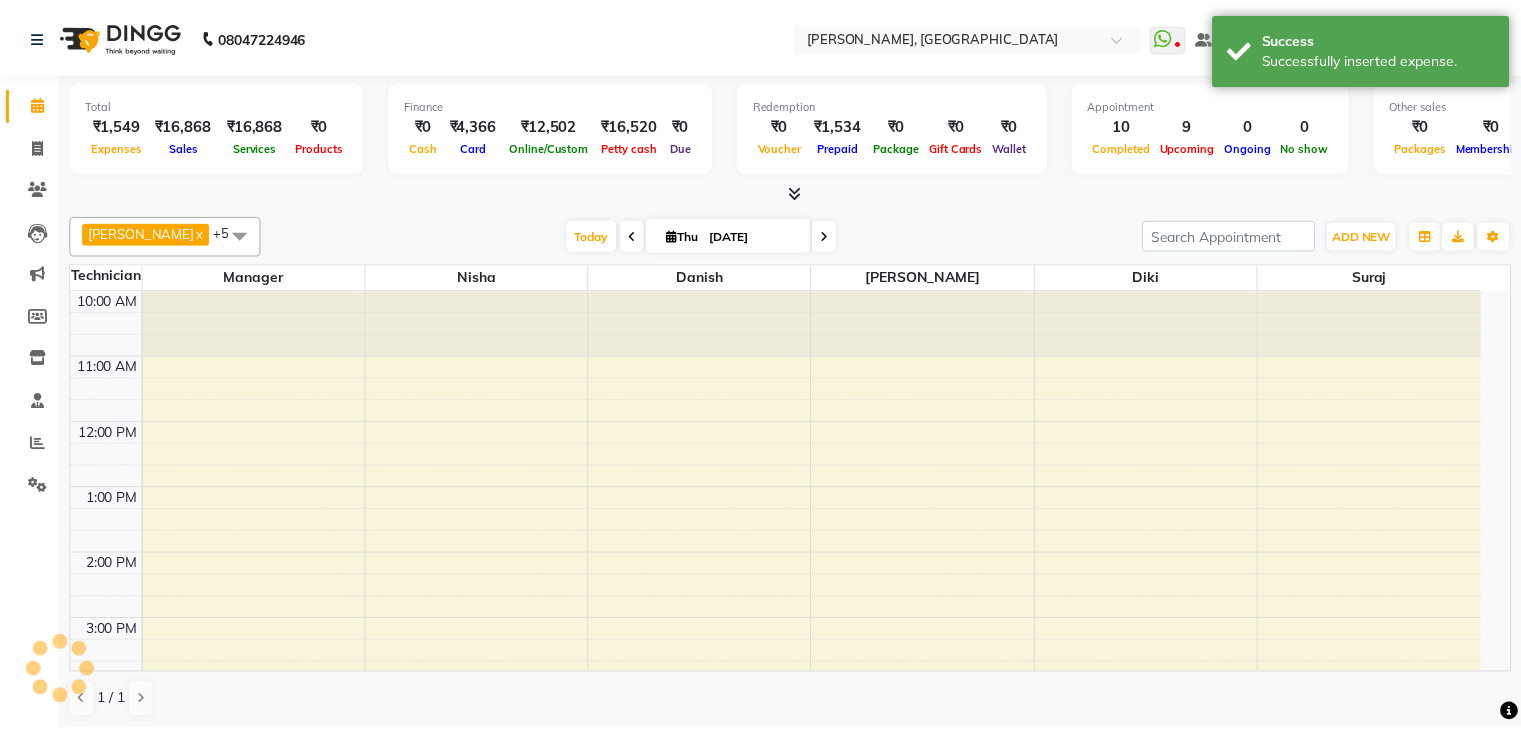 scroll, scrollTop: 0, scrollLeft: 0, axis: both 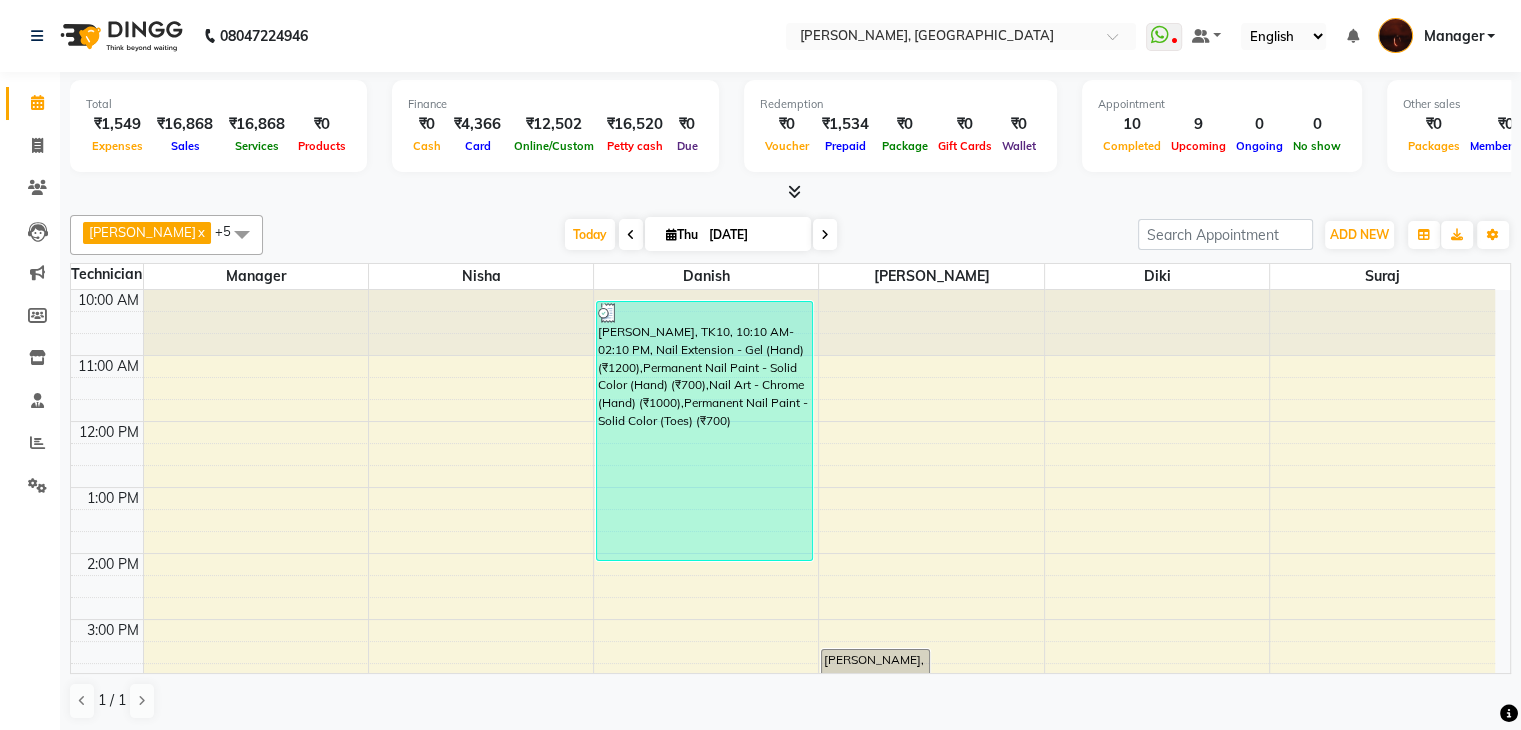 click on "₹1,549" at bounding box center (117, 124) 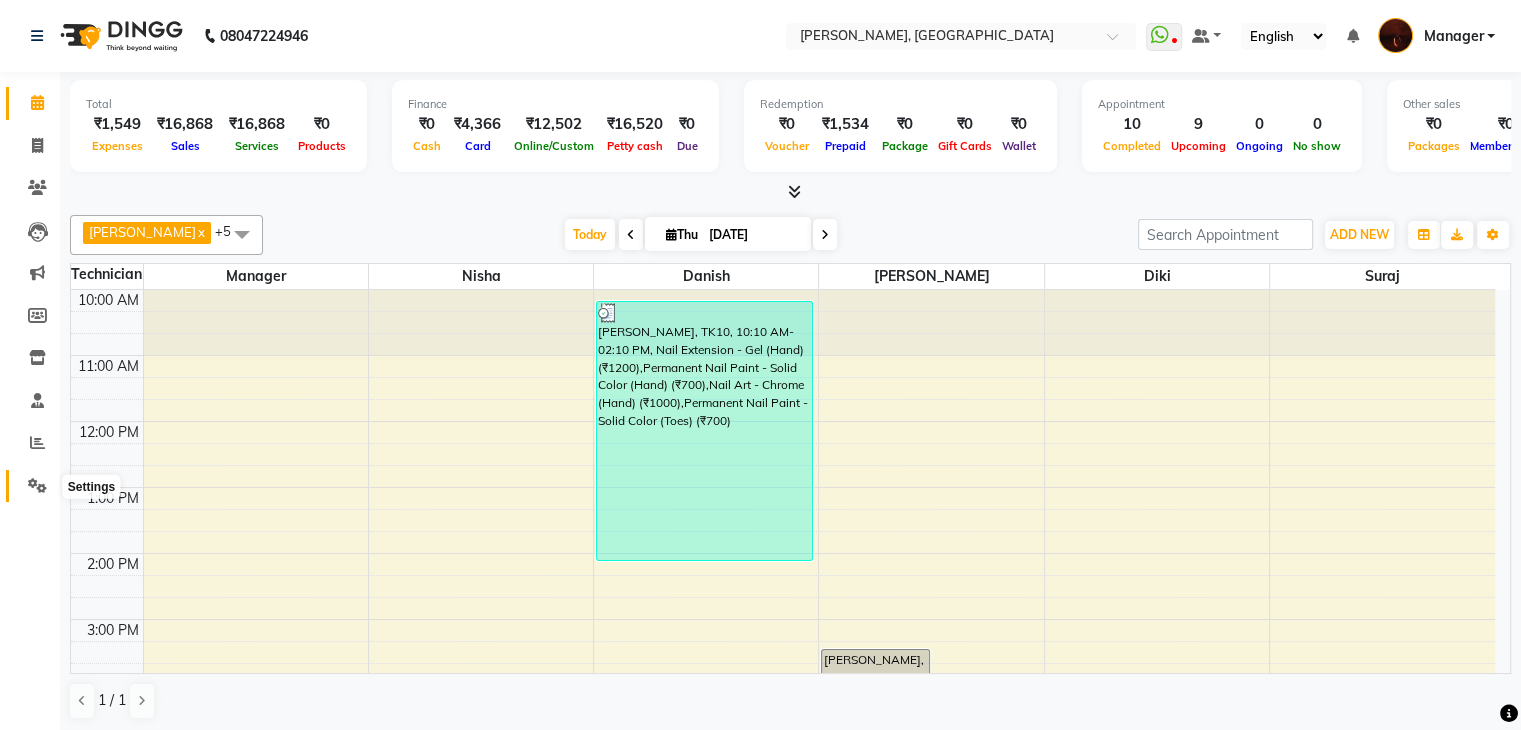 click 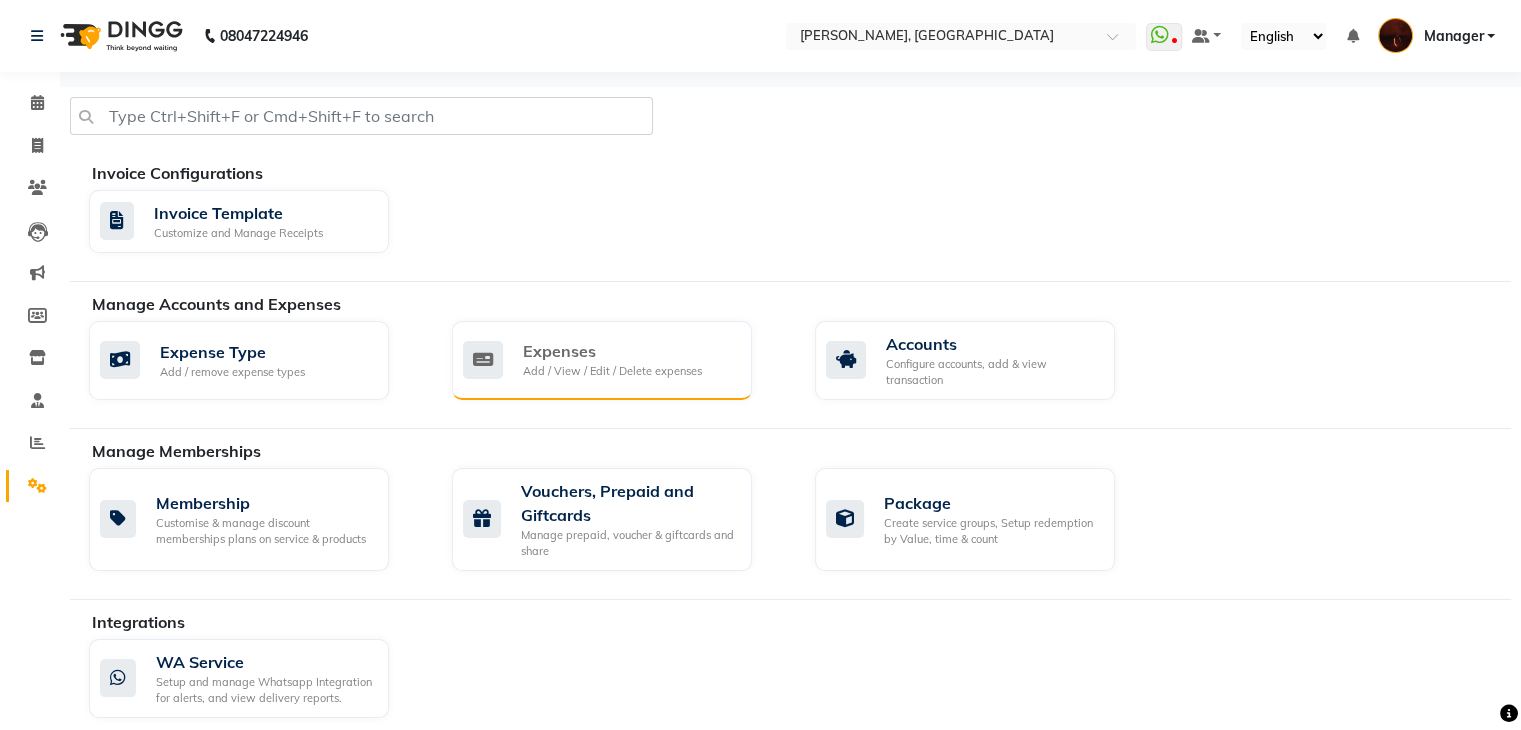click on "Expenses" 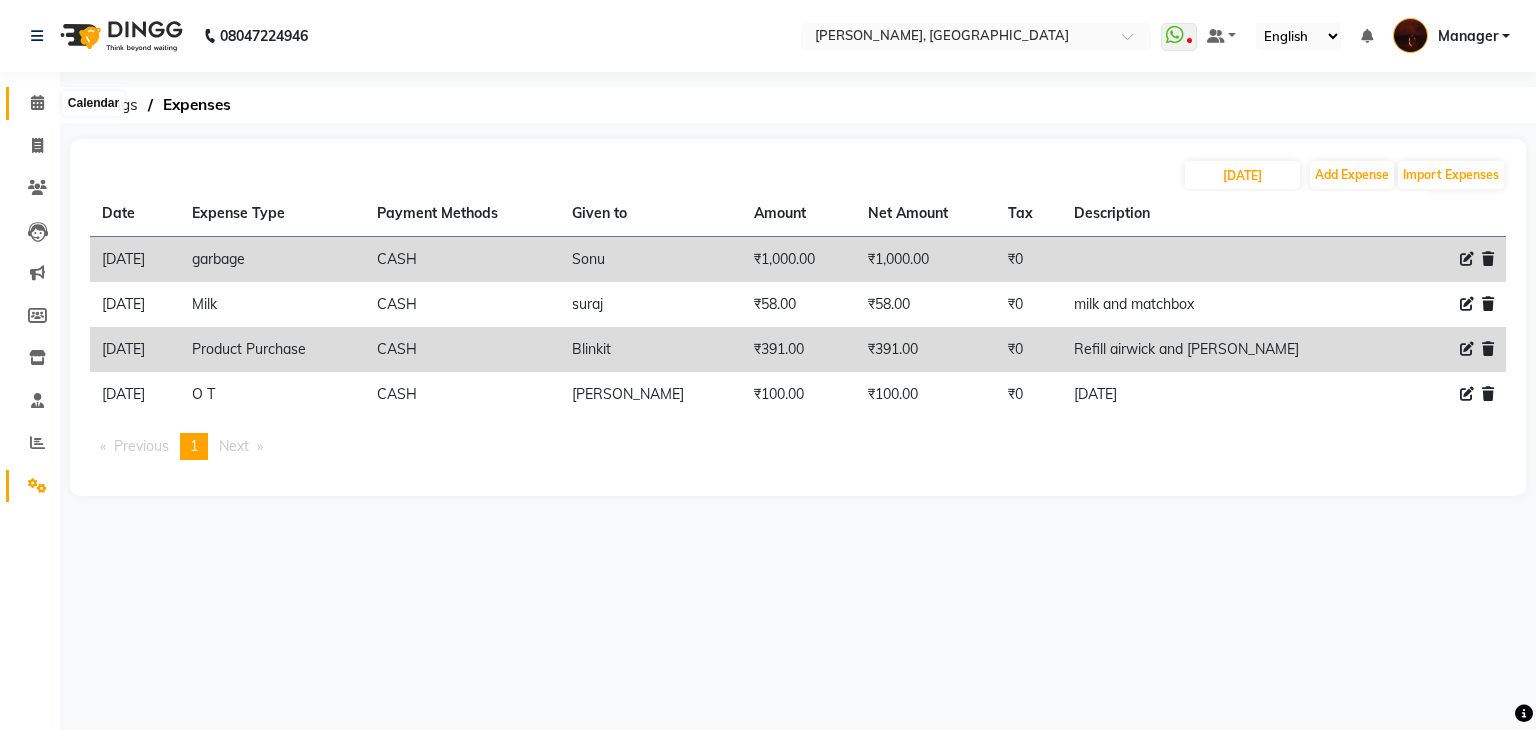 click 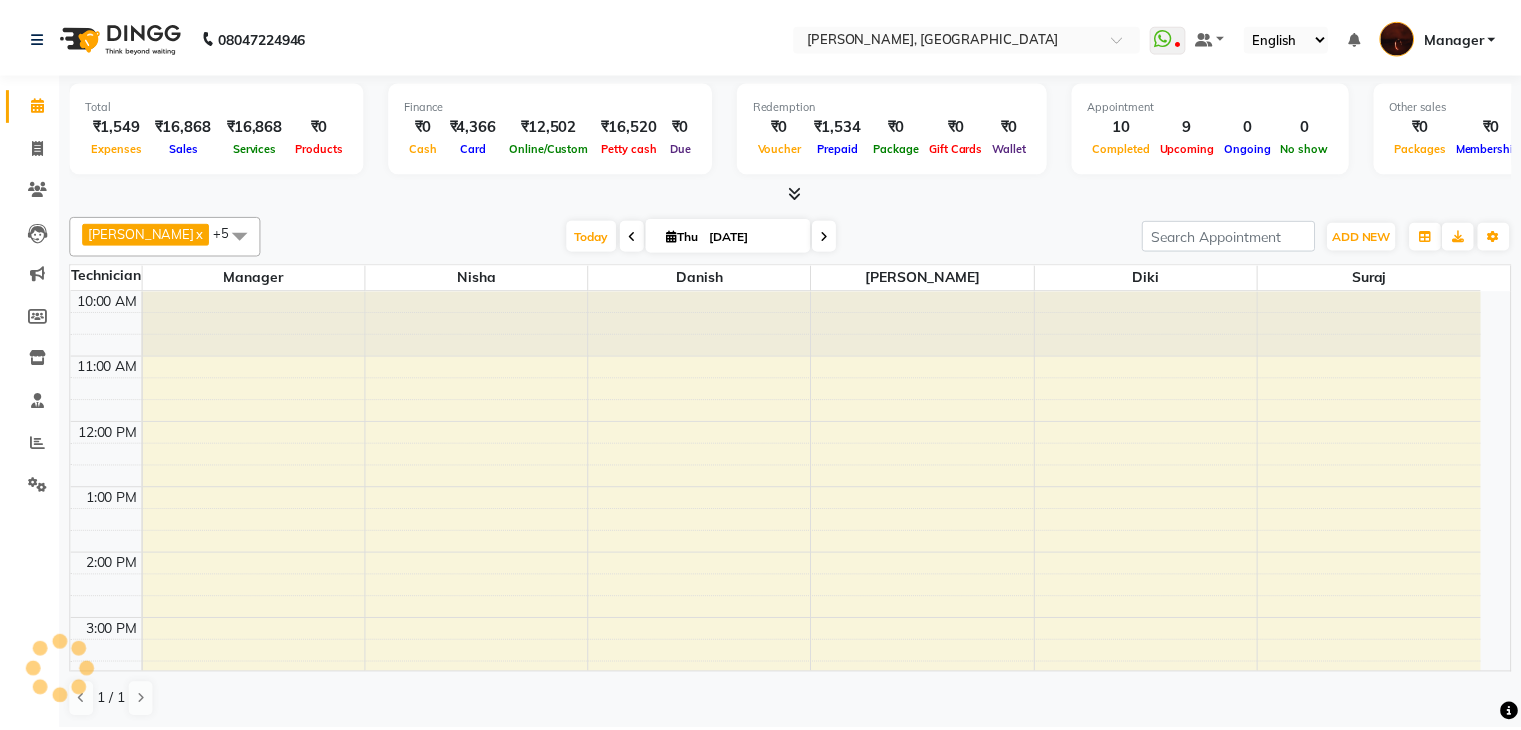 scroll, scrollTop: 0, scrollLeft: 0, axis: both 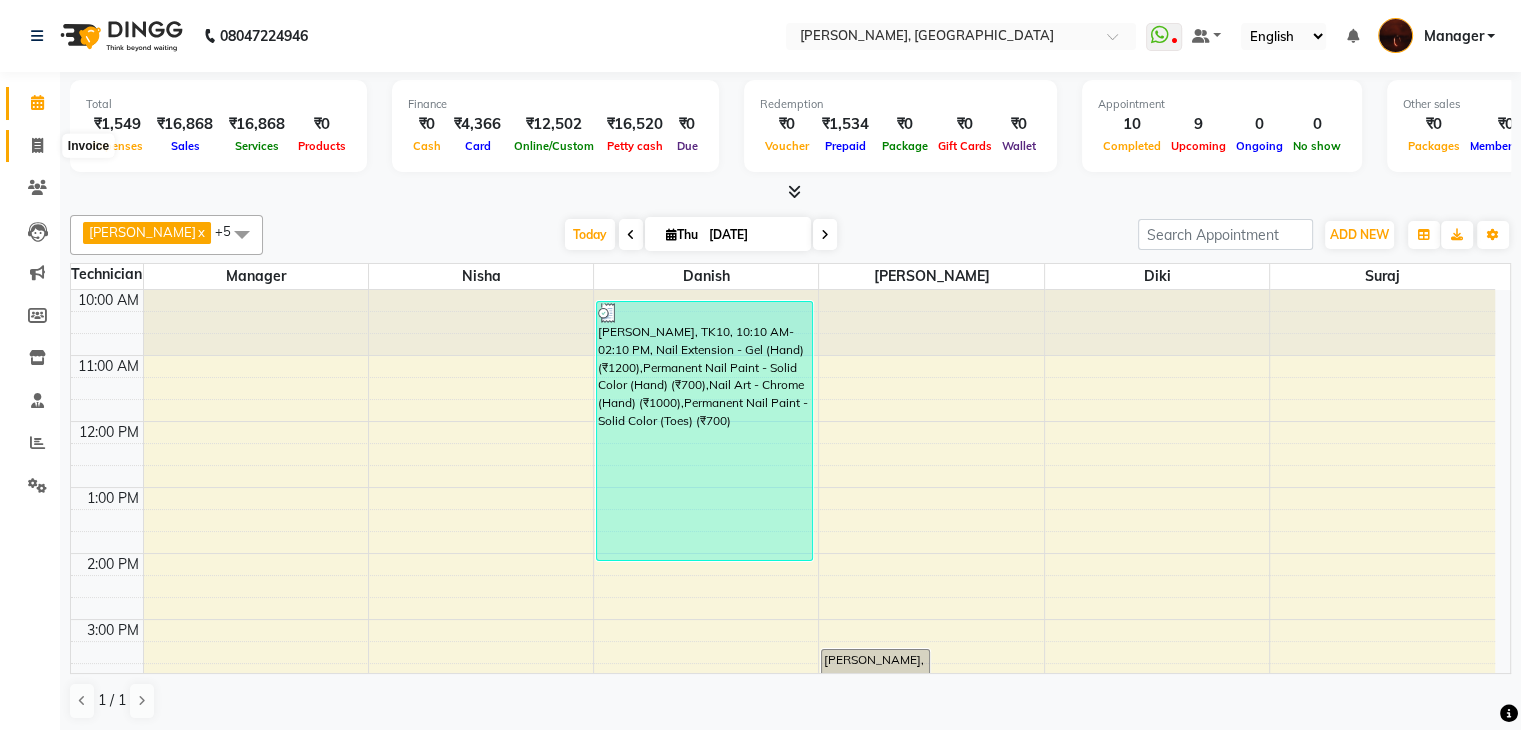 click 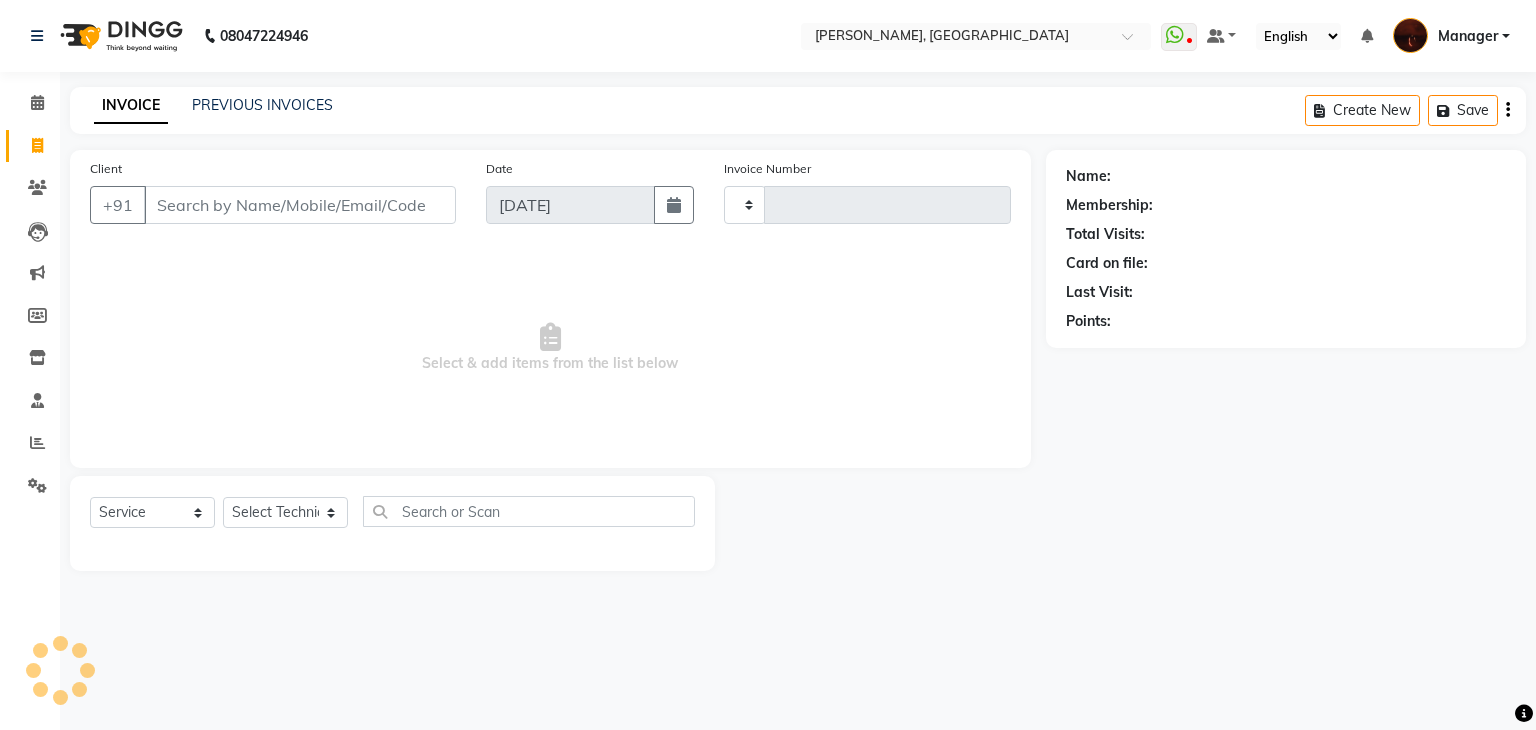 type on "1179" 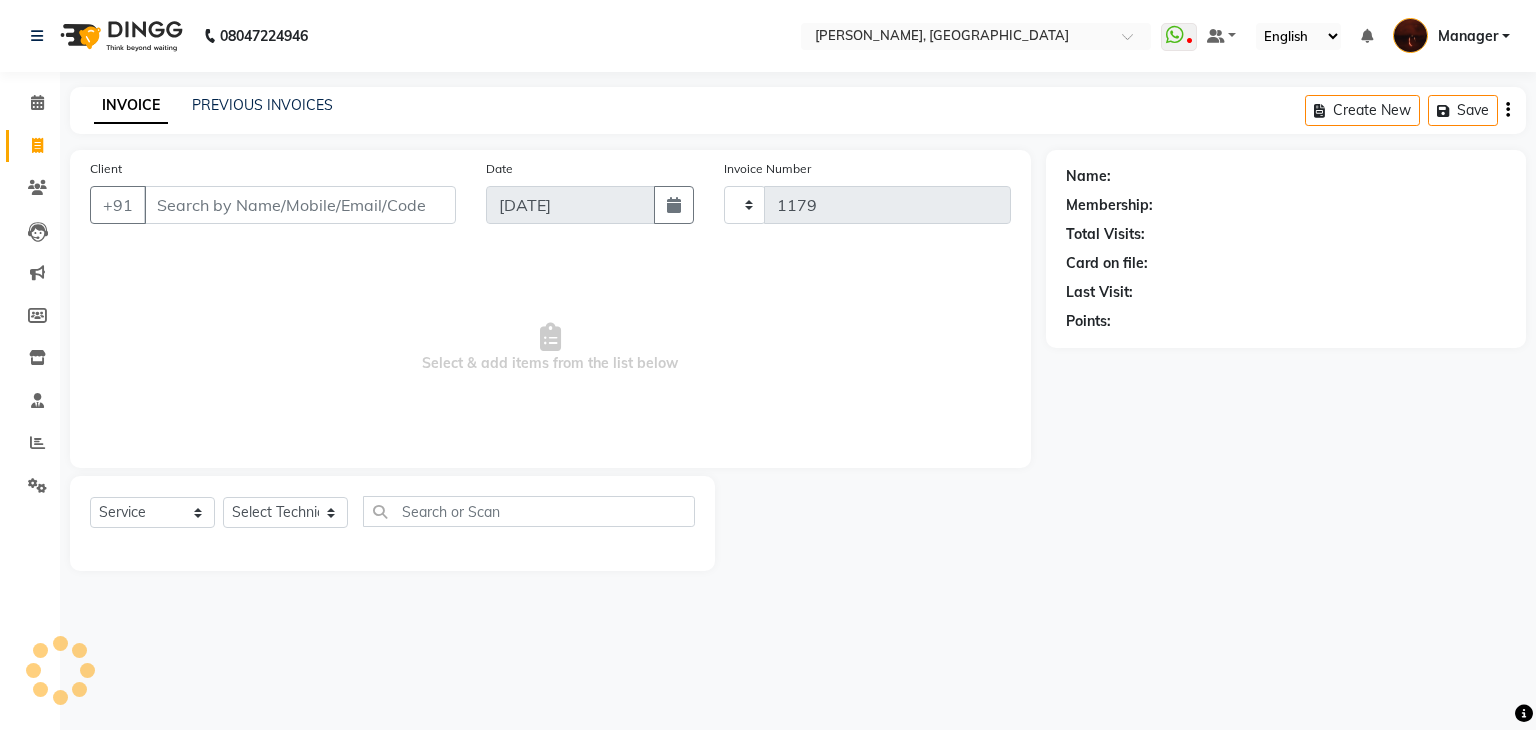 select on "4063" 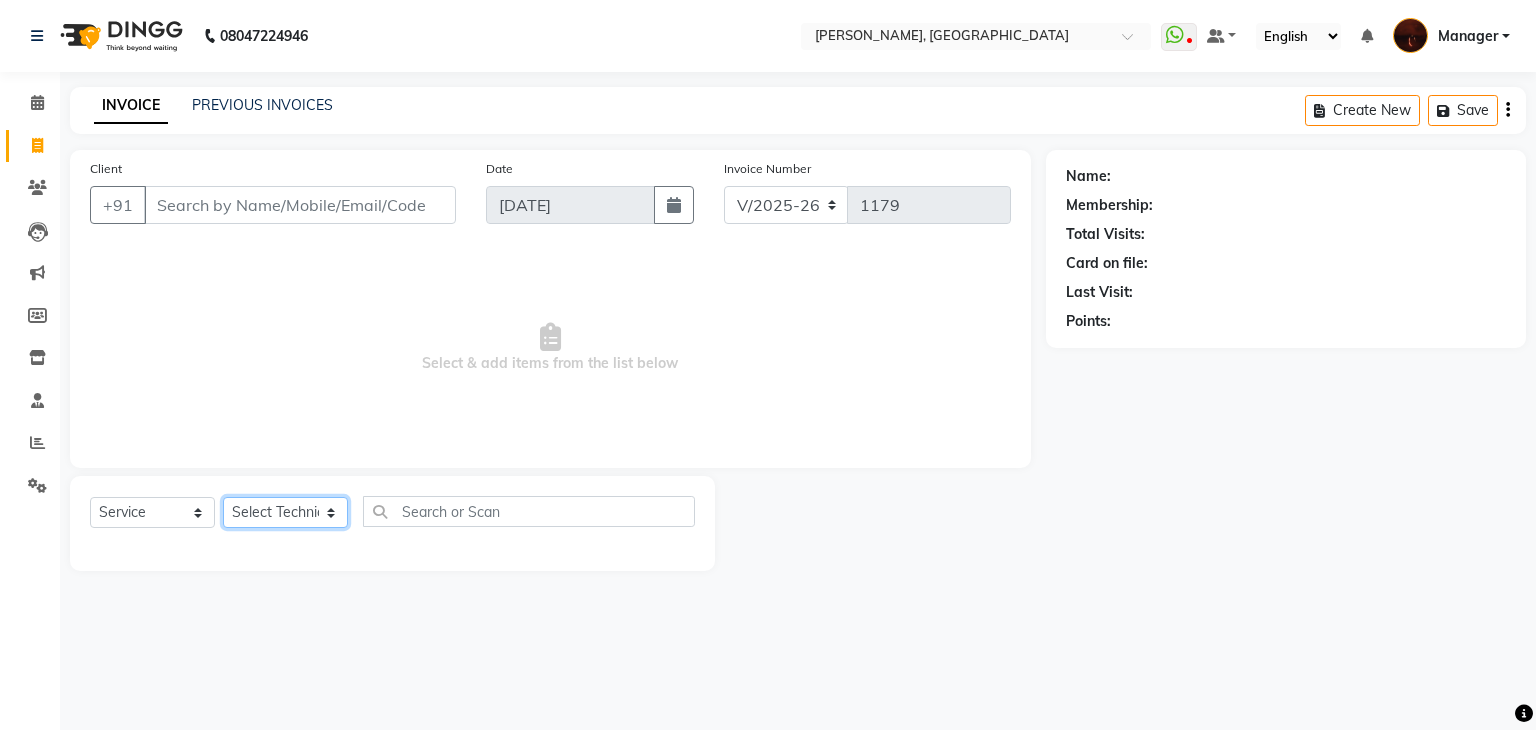 click on "Select Technician Adesh amir anuj Danish Diki  Gaurav GAURAV GK Geeta Himanshu jenifer Manager megna nikhil Nisha Pooja prince Rohit roshni sajan Salman Sameer sudeb Sudhir Accounting suraj vishnu" 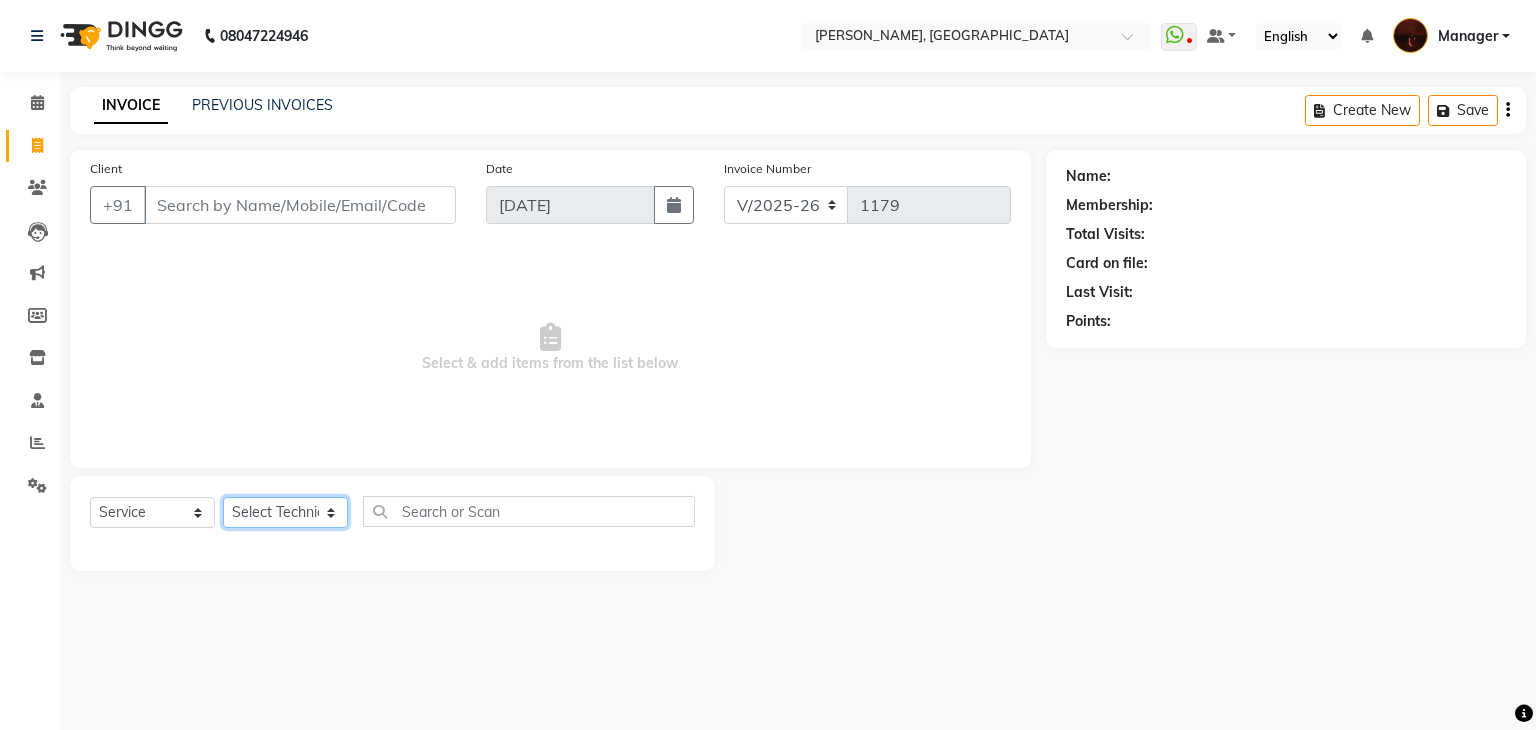 select on "83655" 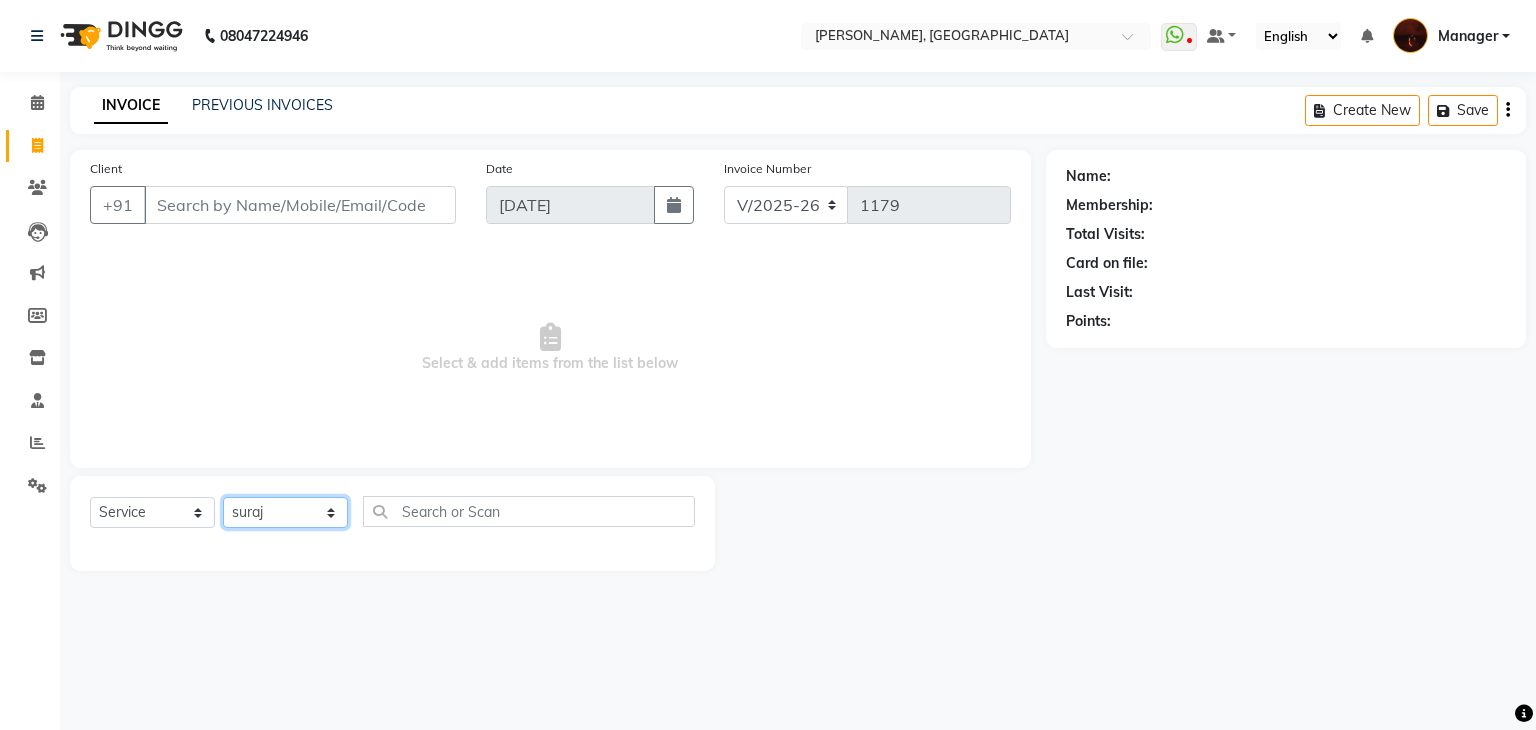 click on "Select Technician Adesh amir anuj Danish Diki  Gaurav GAURAV GK Geeta Himanshu jenifer Manager megna nikhil Nisha Pooja prince Rohit roshni sajan Salman Sameer sudeb Sudhir Accounting suraj vishnu" 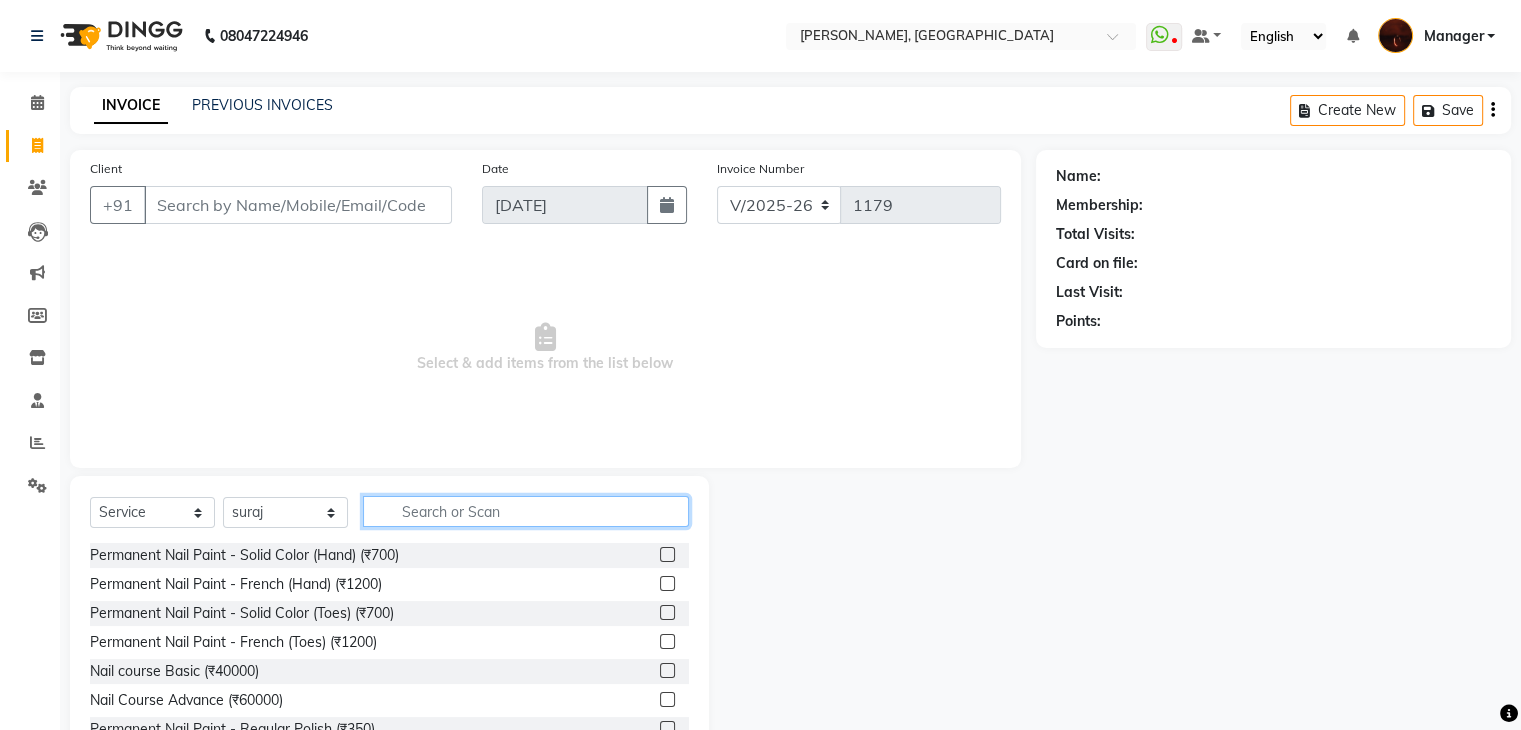 click 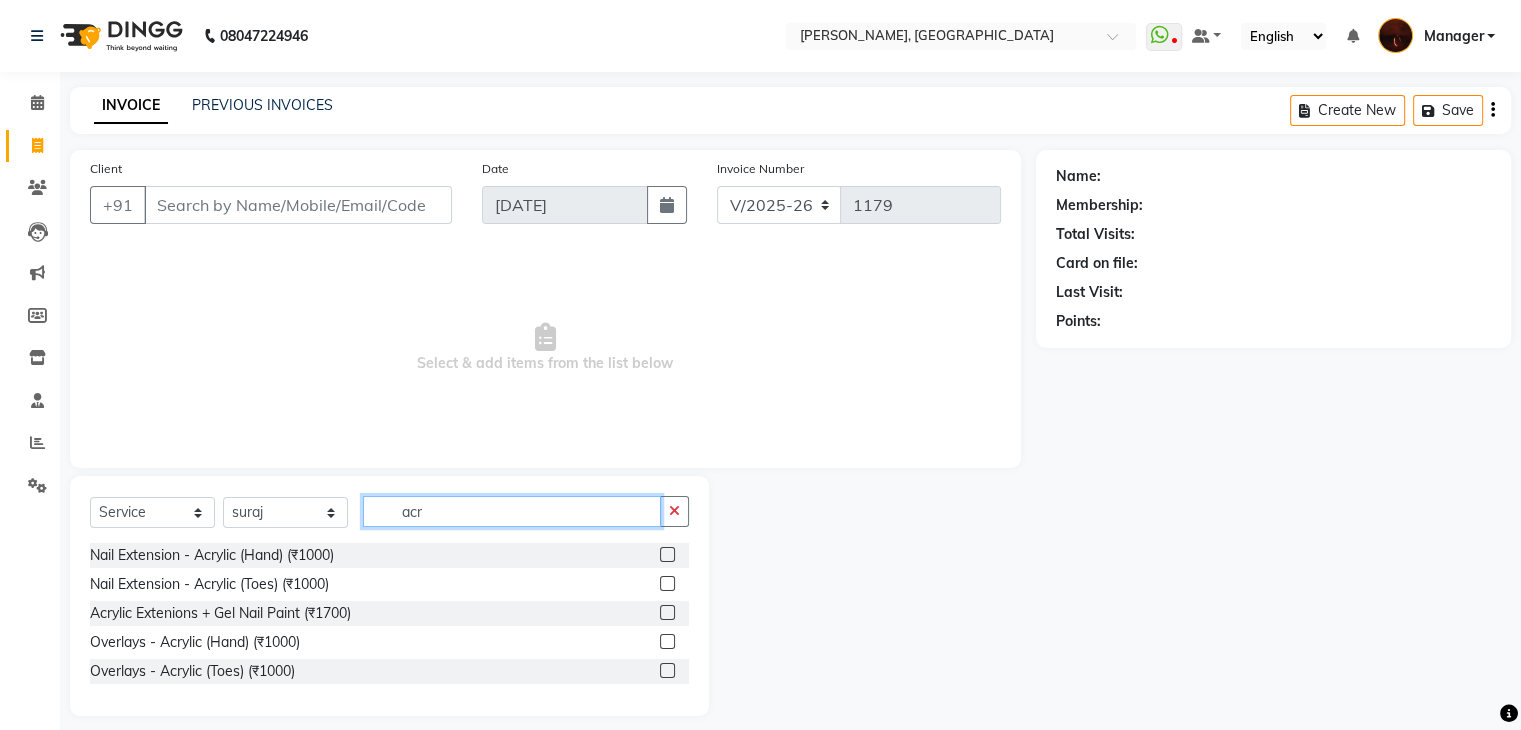type on "acr" 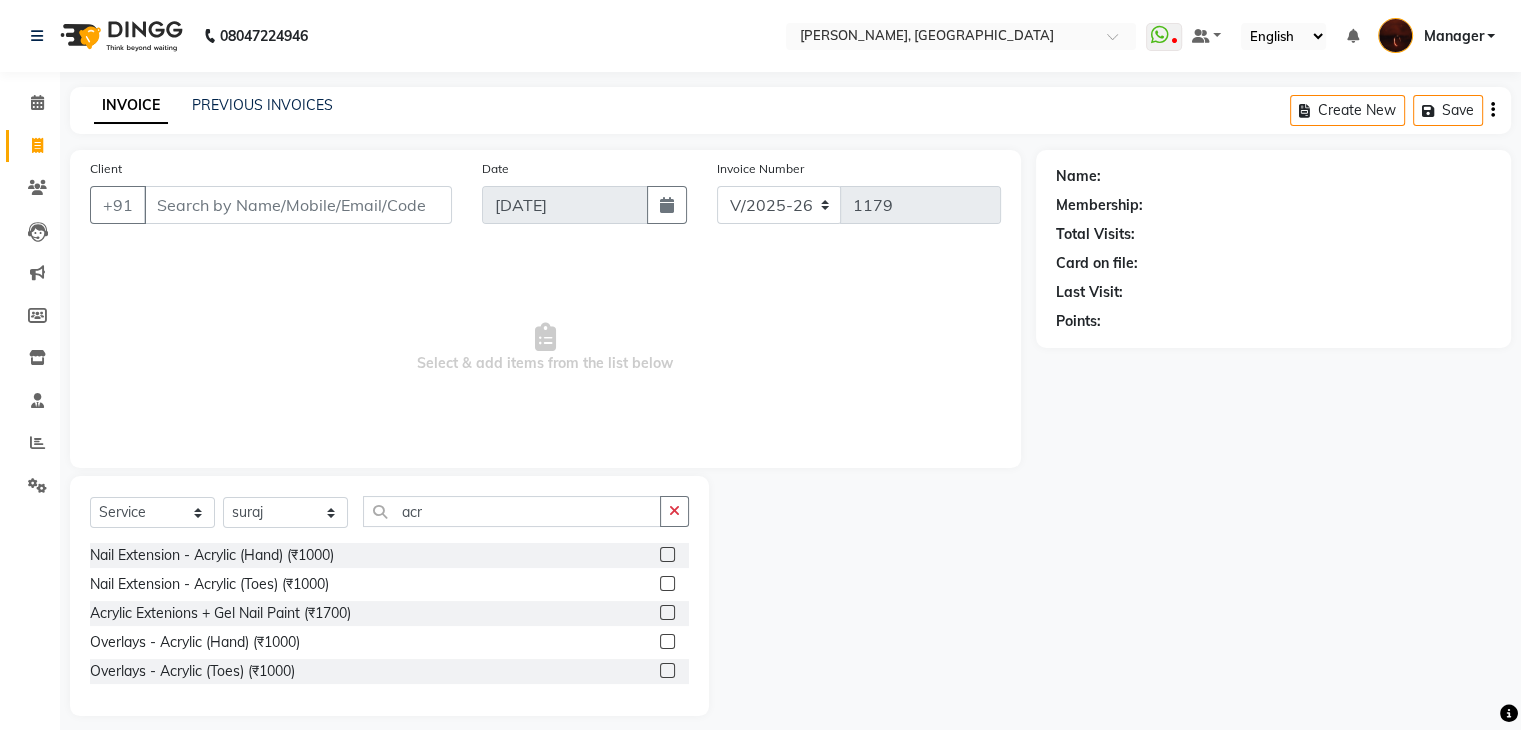 click 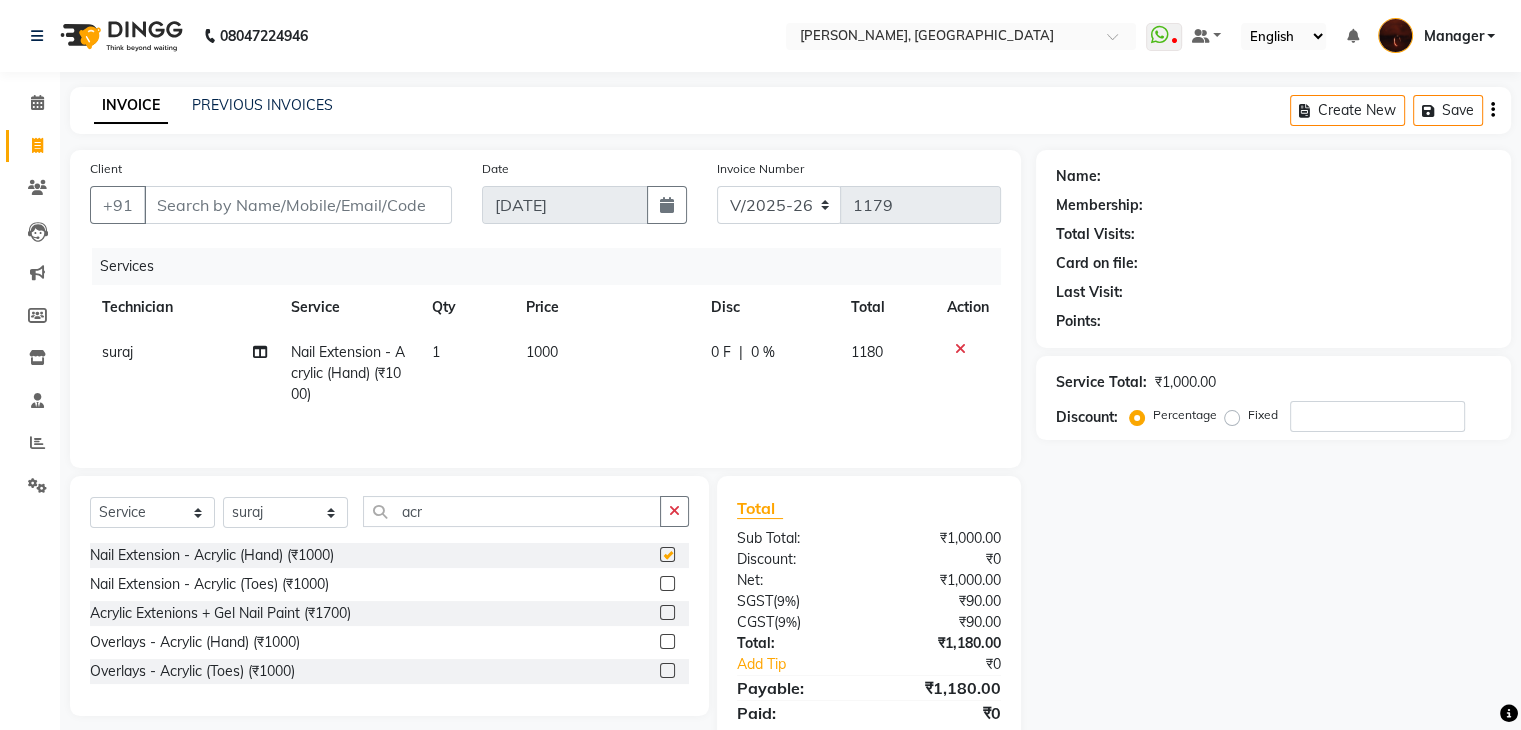 checkbox on "false" 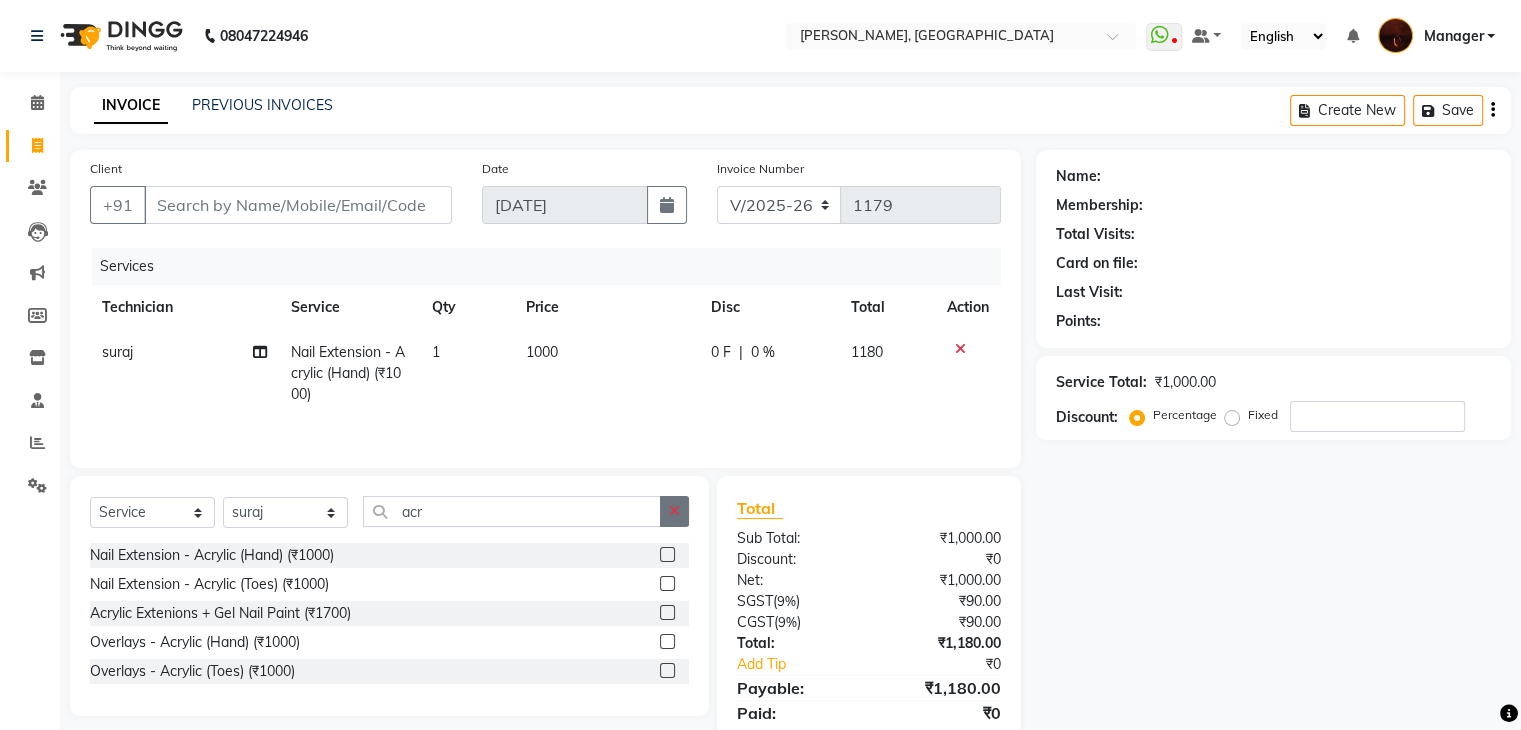 click 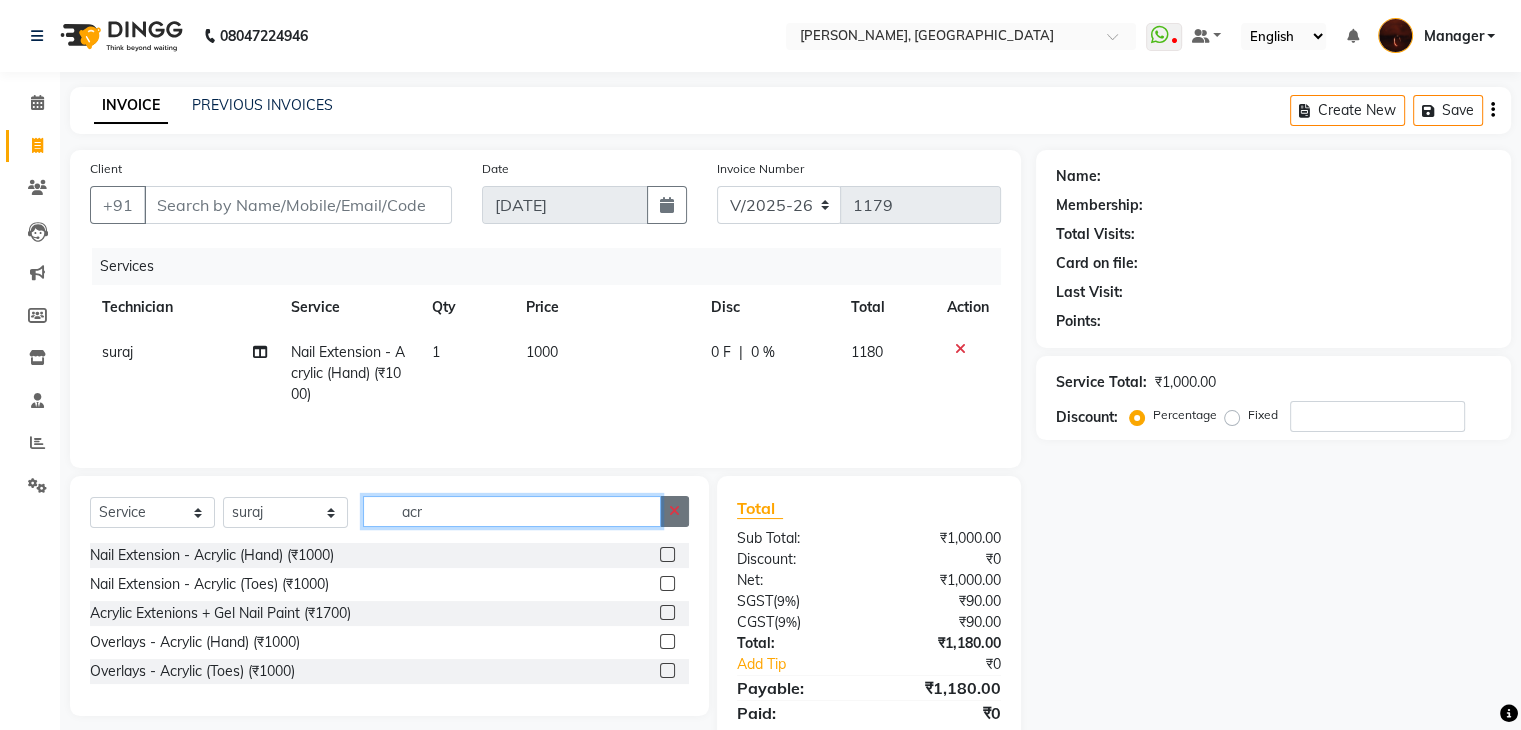 type 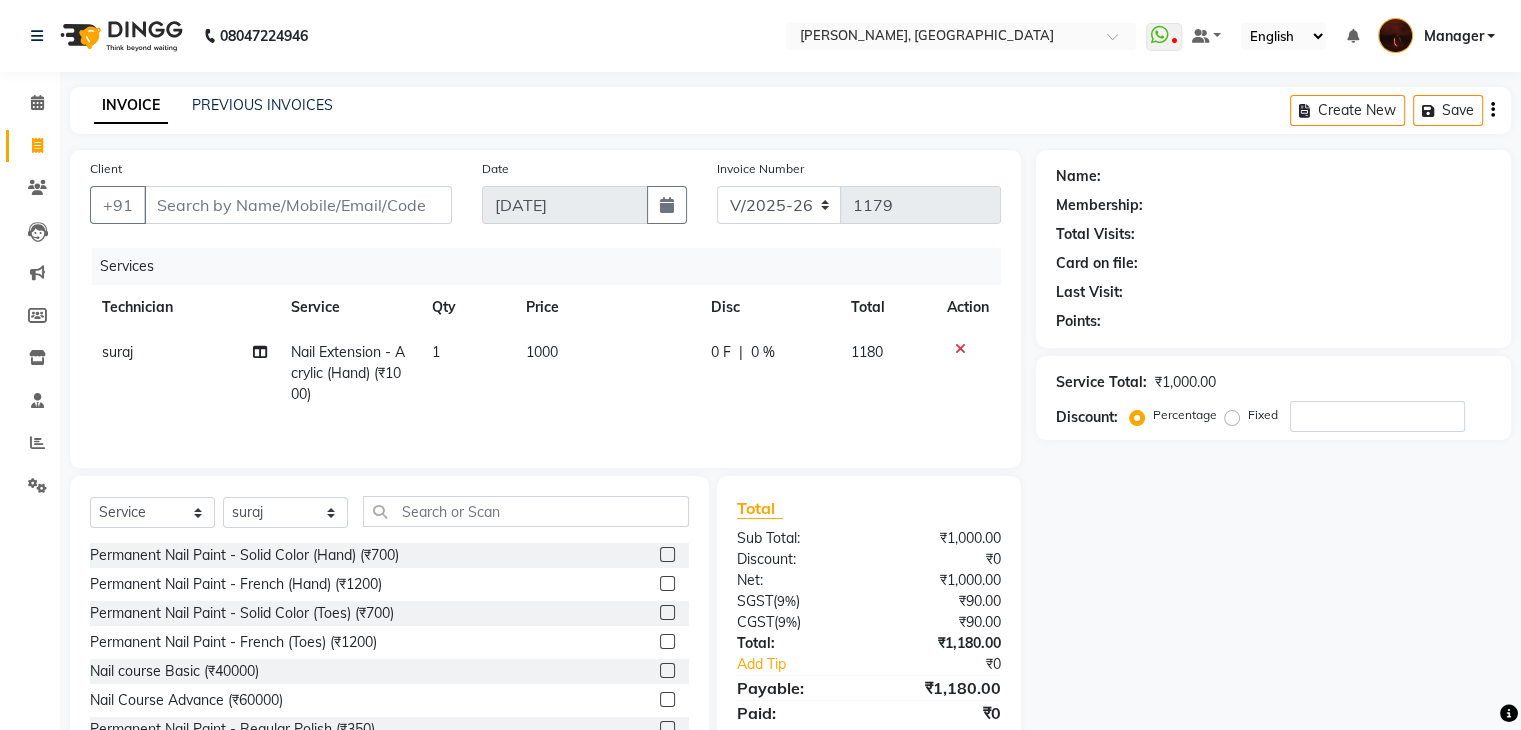 click 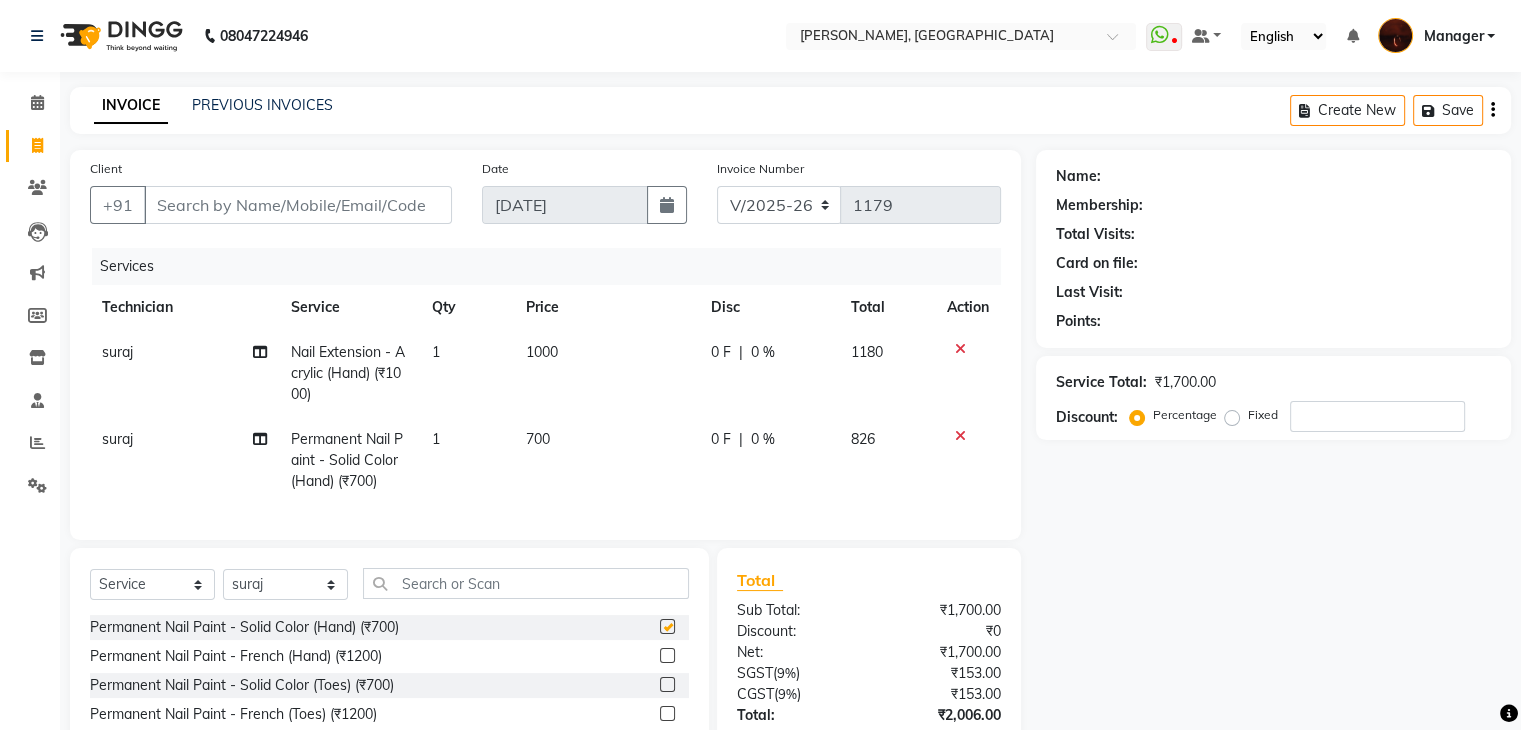 checkbox on "false" 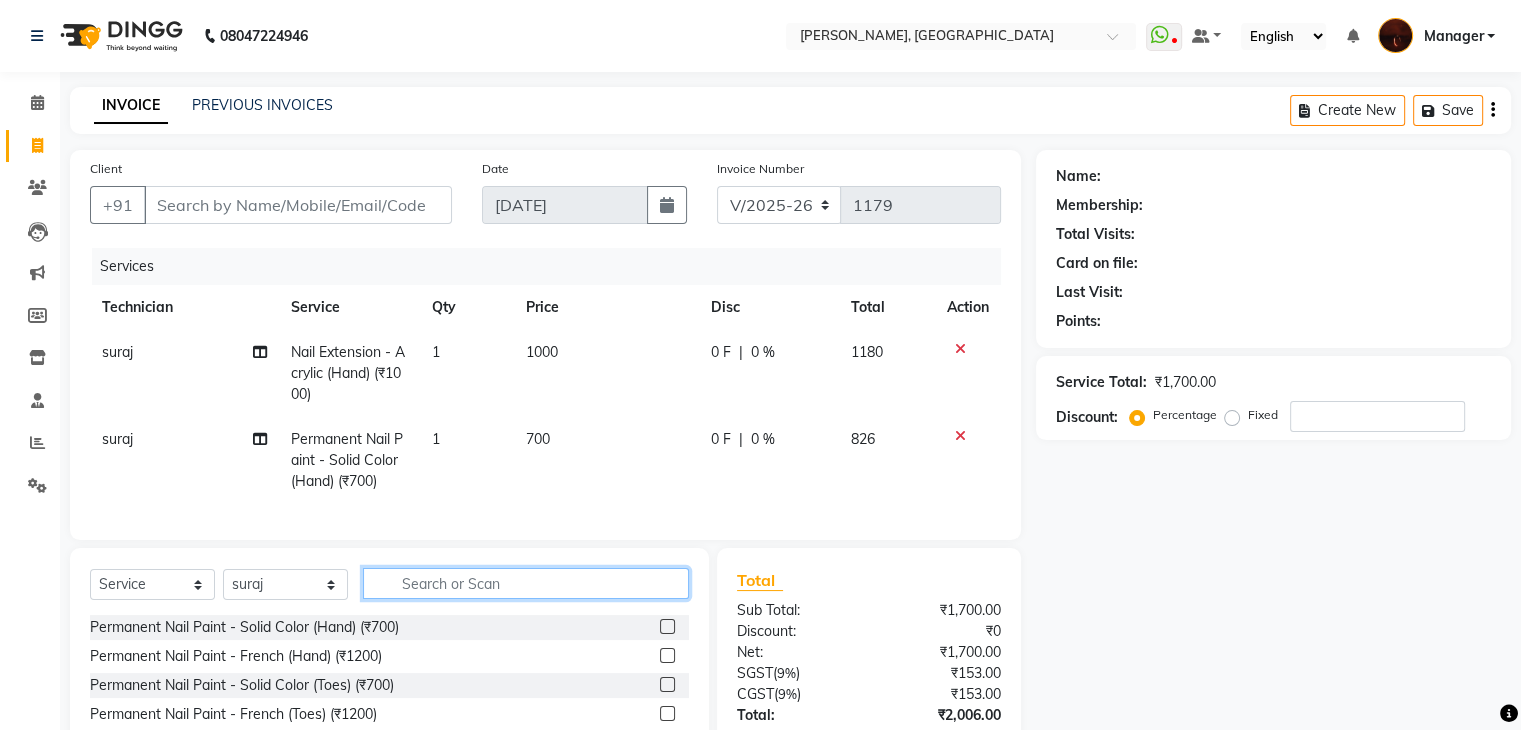 click 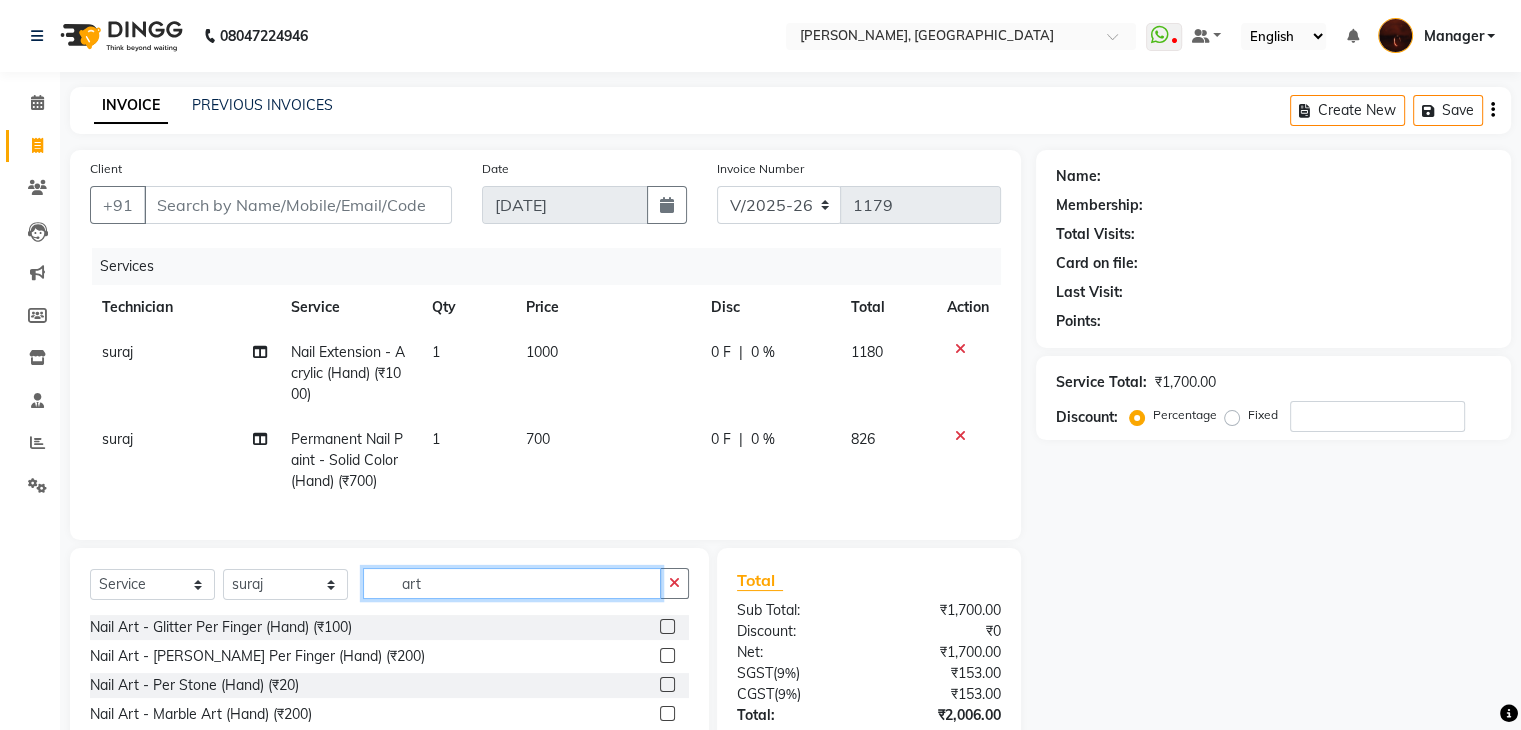 type on "art" 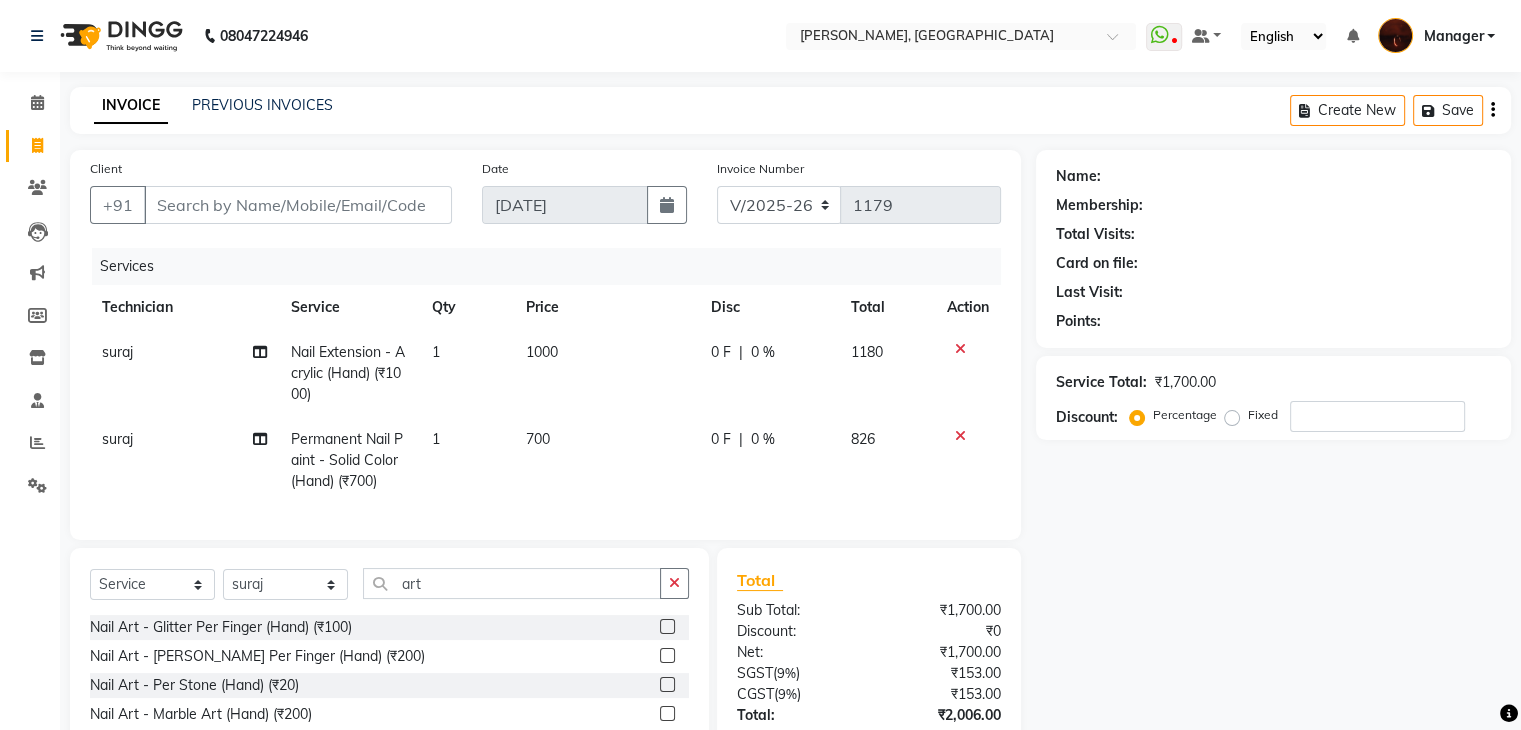 click 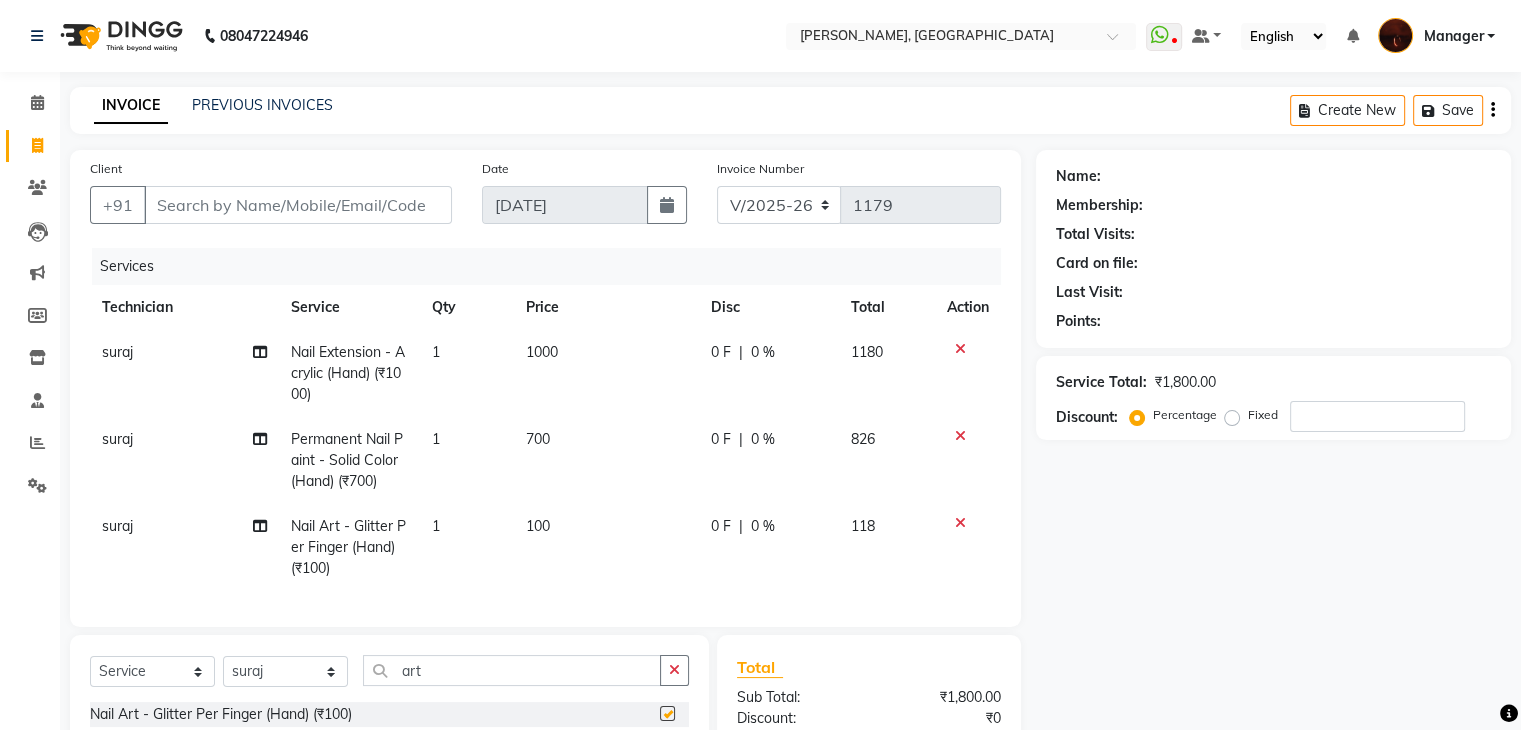 checkbox on "false" 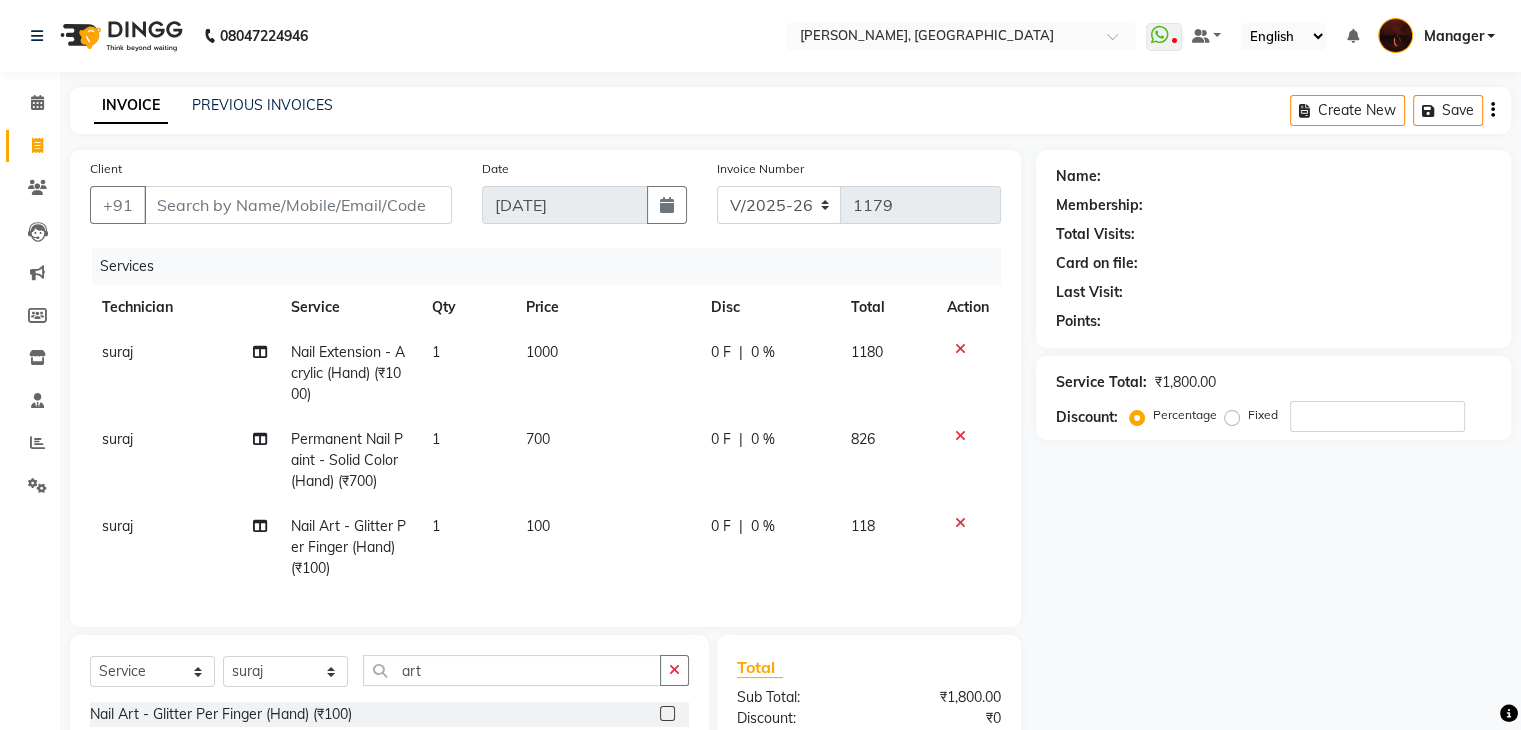 click on "Nail Art - Glitter Per Finger (Hand) (₹100)" 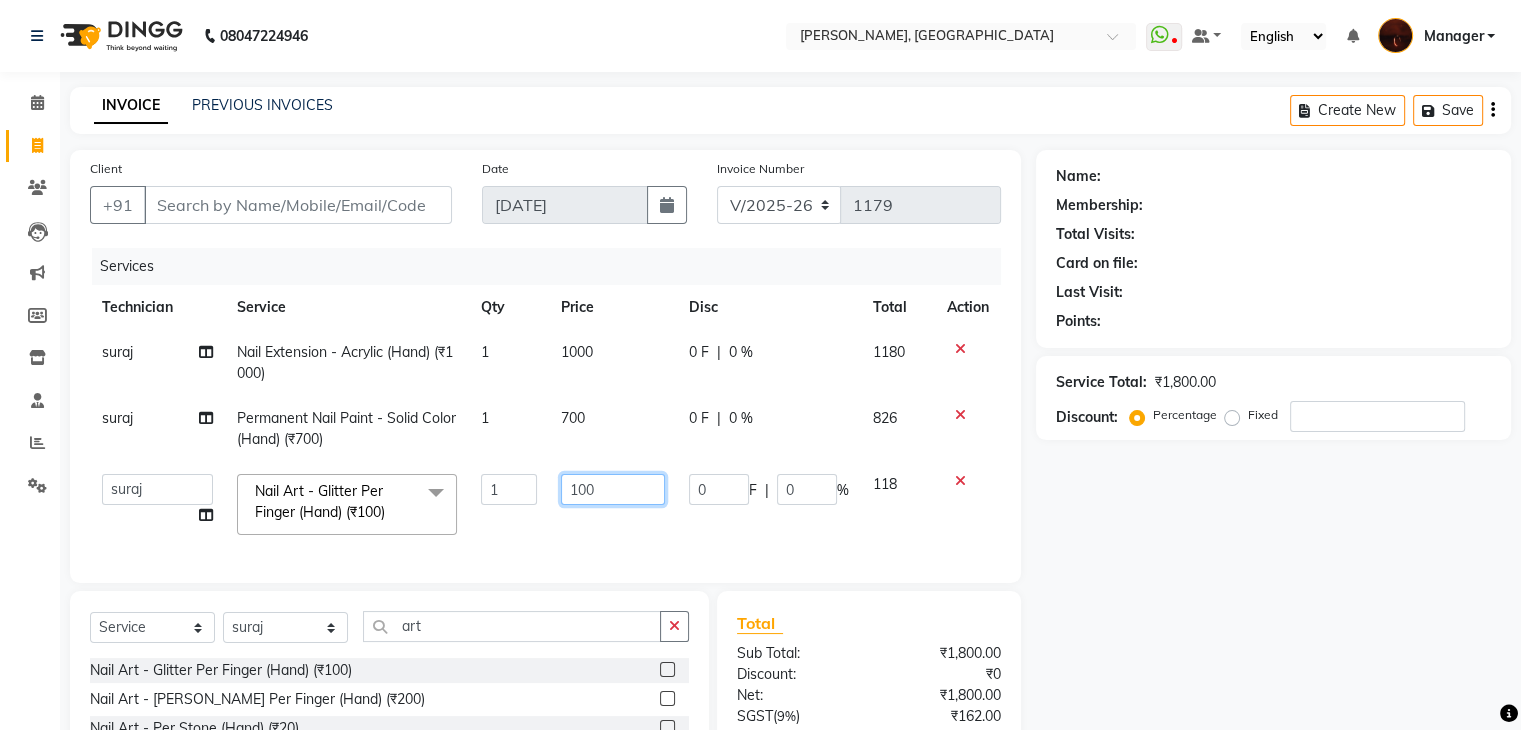 click on "100" 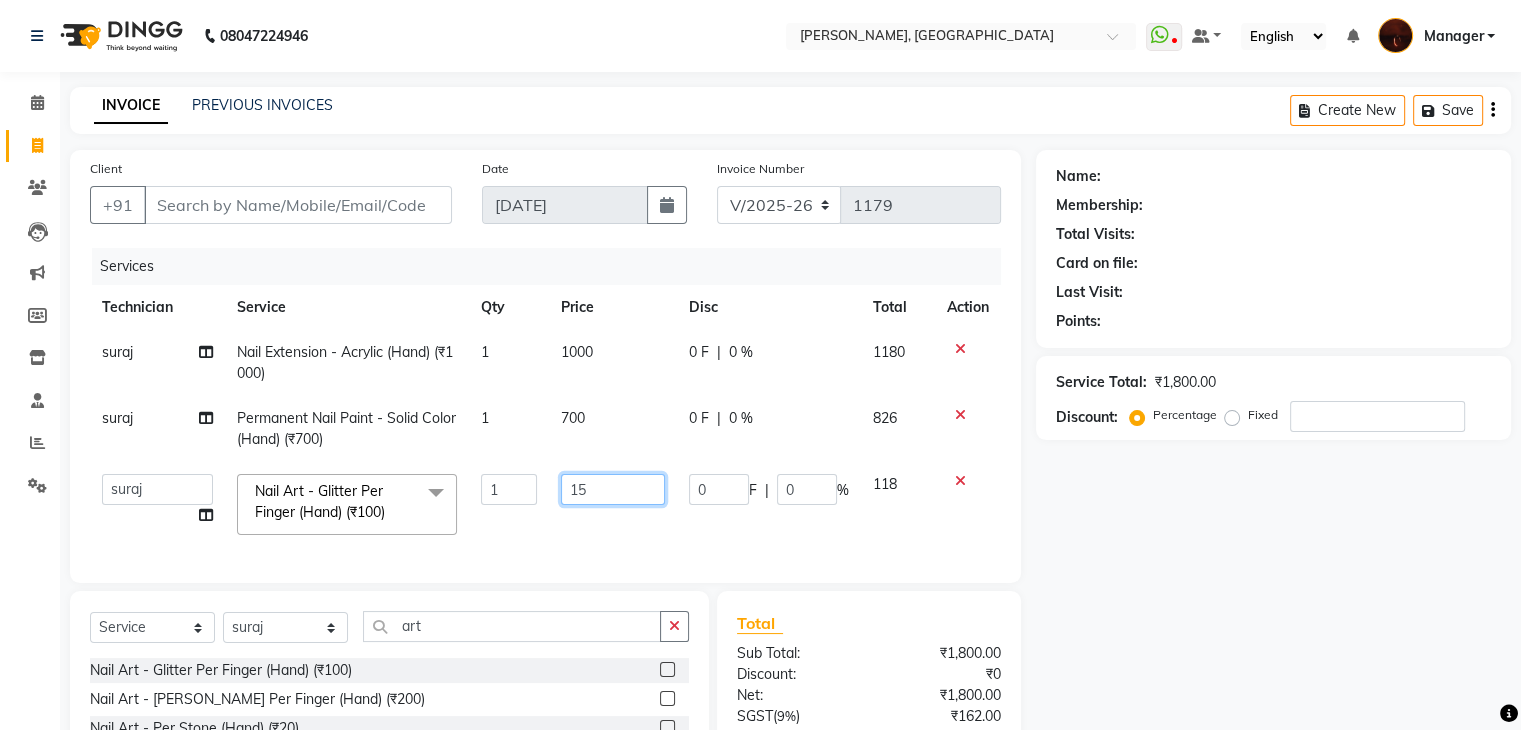 type on "150" 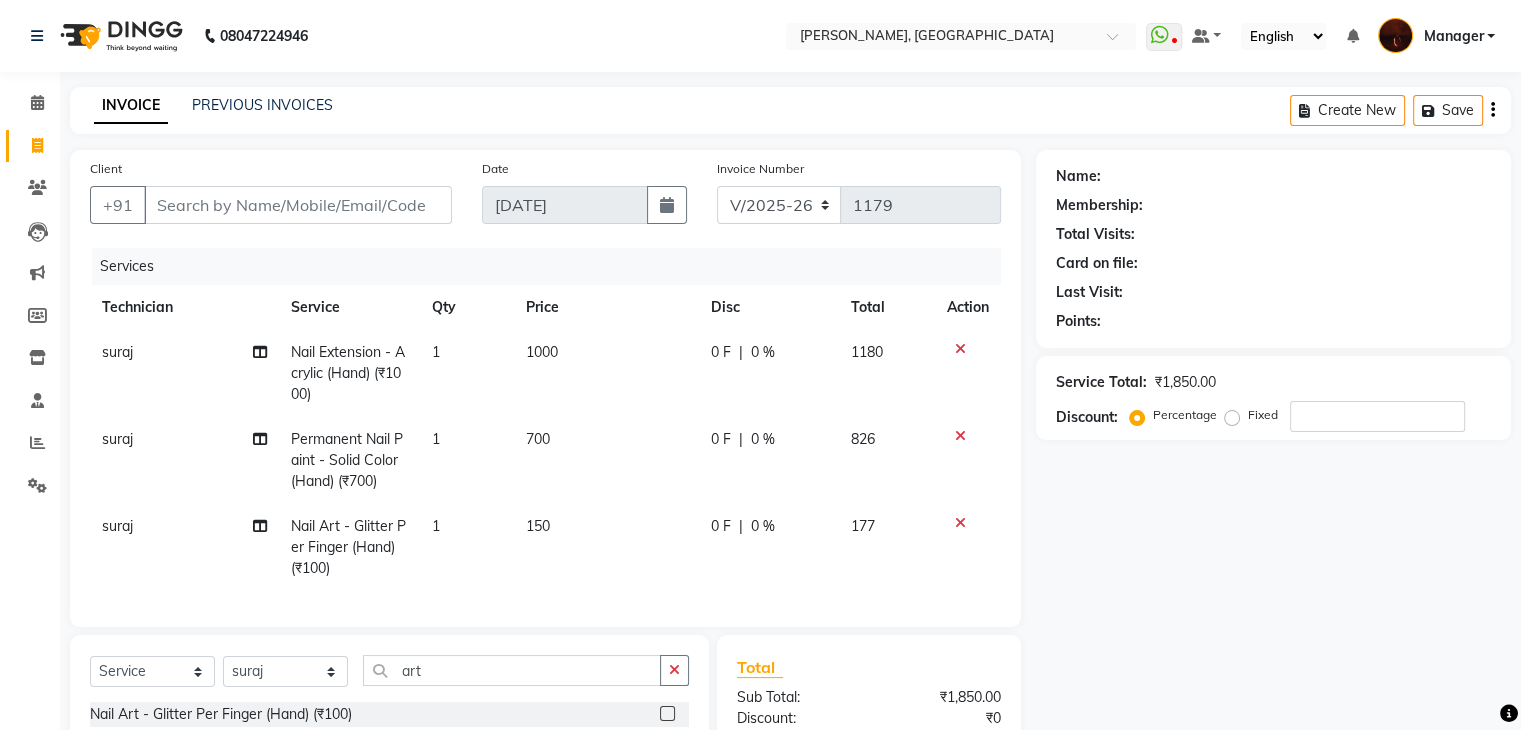 click on "1" 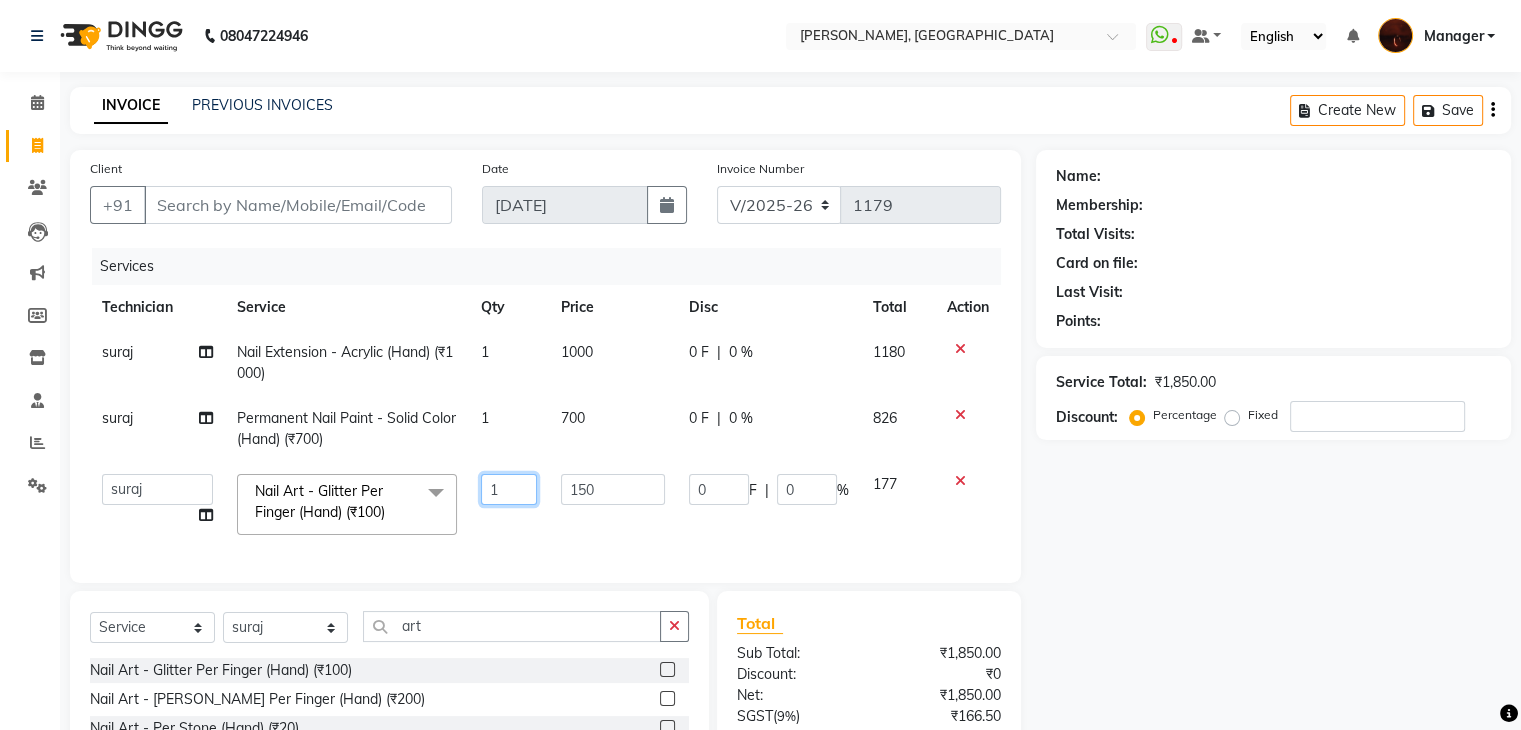 click on "1" 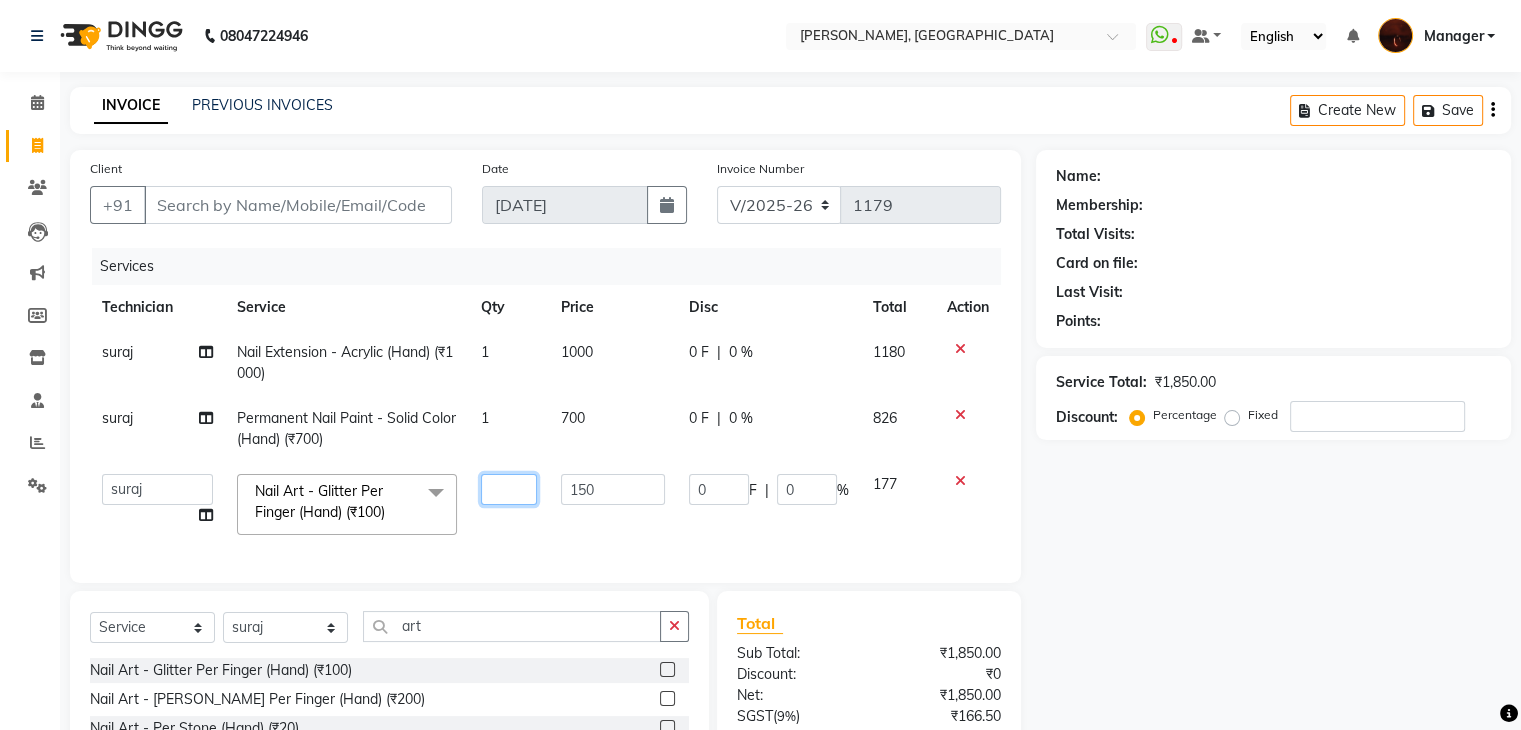 type on "2" 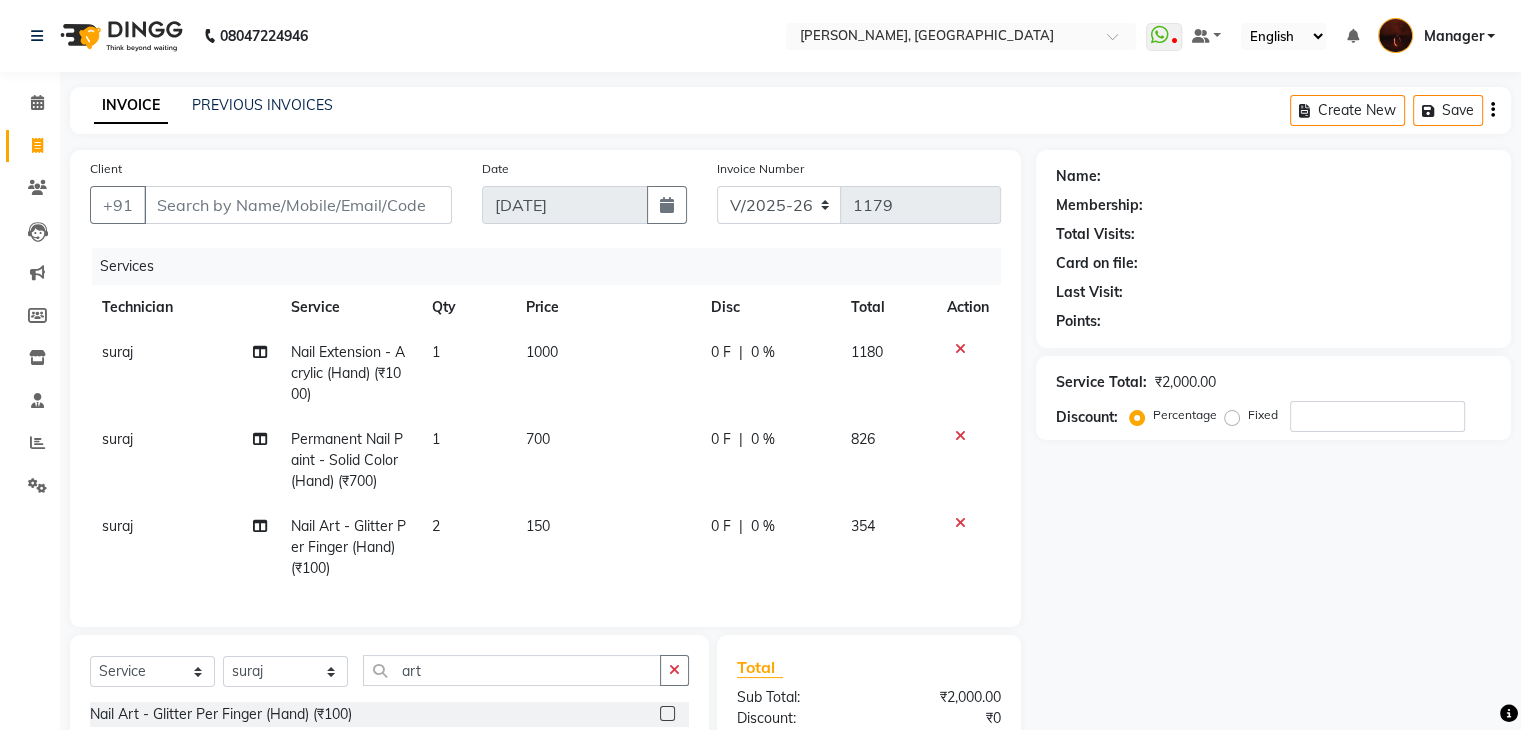 click on "Name: Membership: Total Visits: Card on file: Last Visit:  Points:  Service Total:  ₹2,000.00  Discount:  Percentage   Fixed" 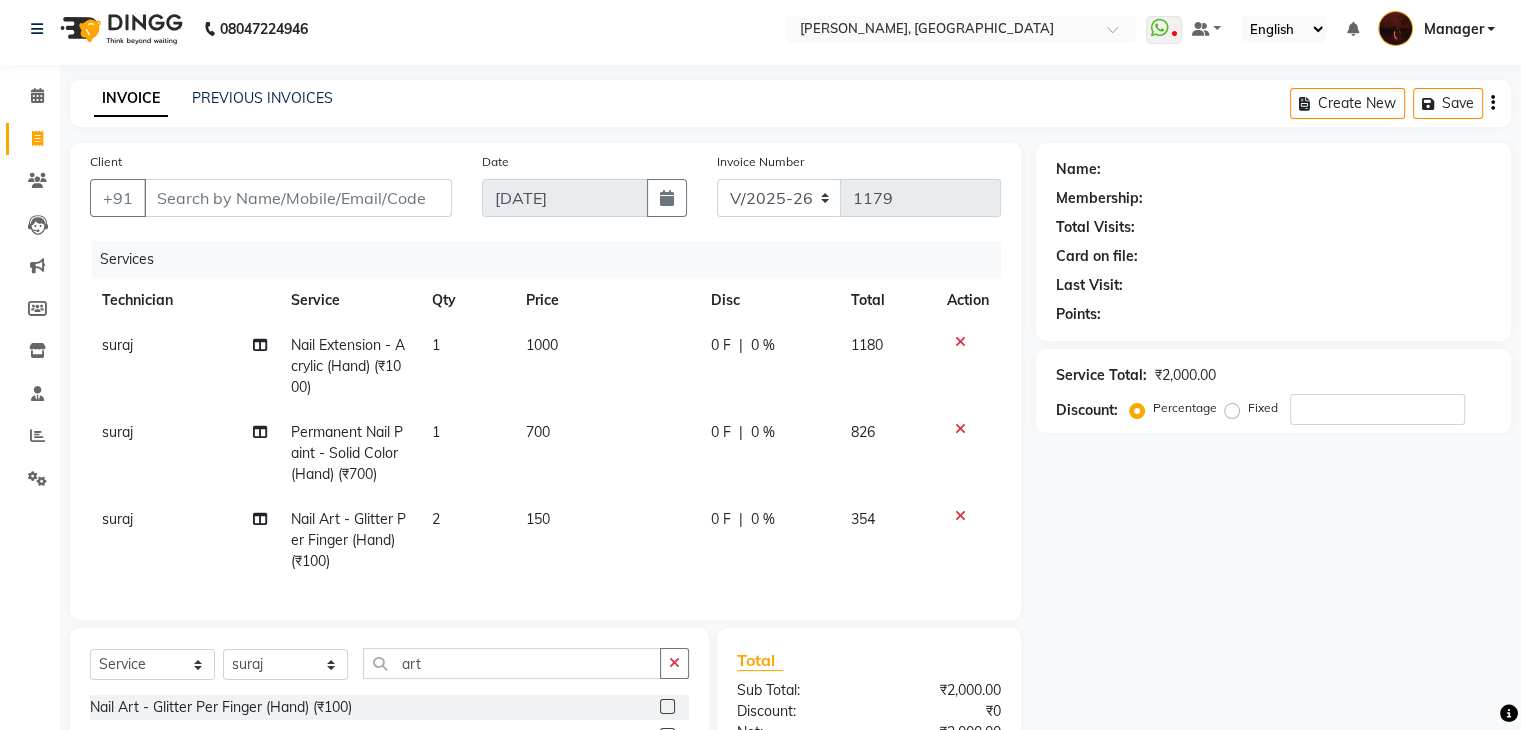 scroll, scrollTop: 0, scrollLeft: 0, axis: both 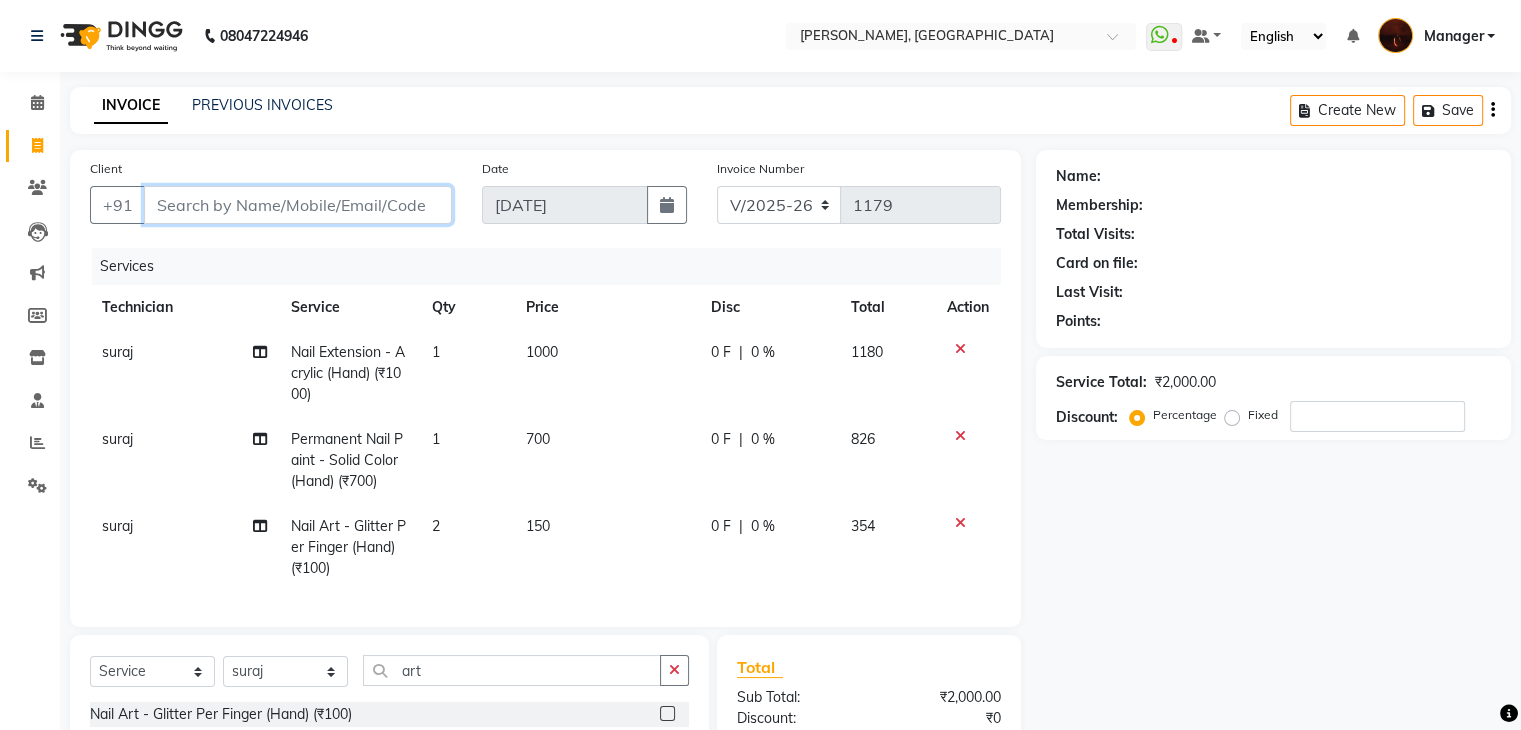 click on "Client" at bounding box center [298, 205] 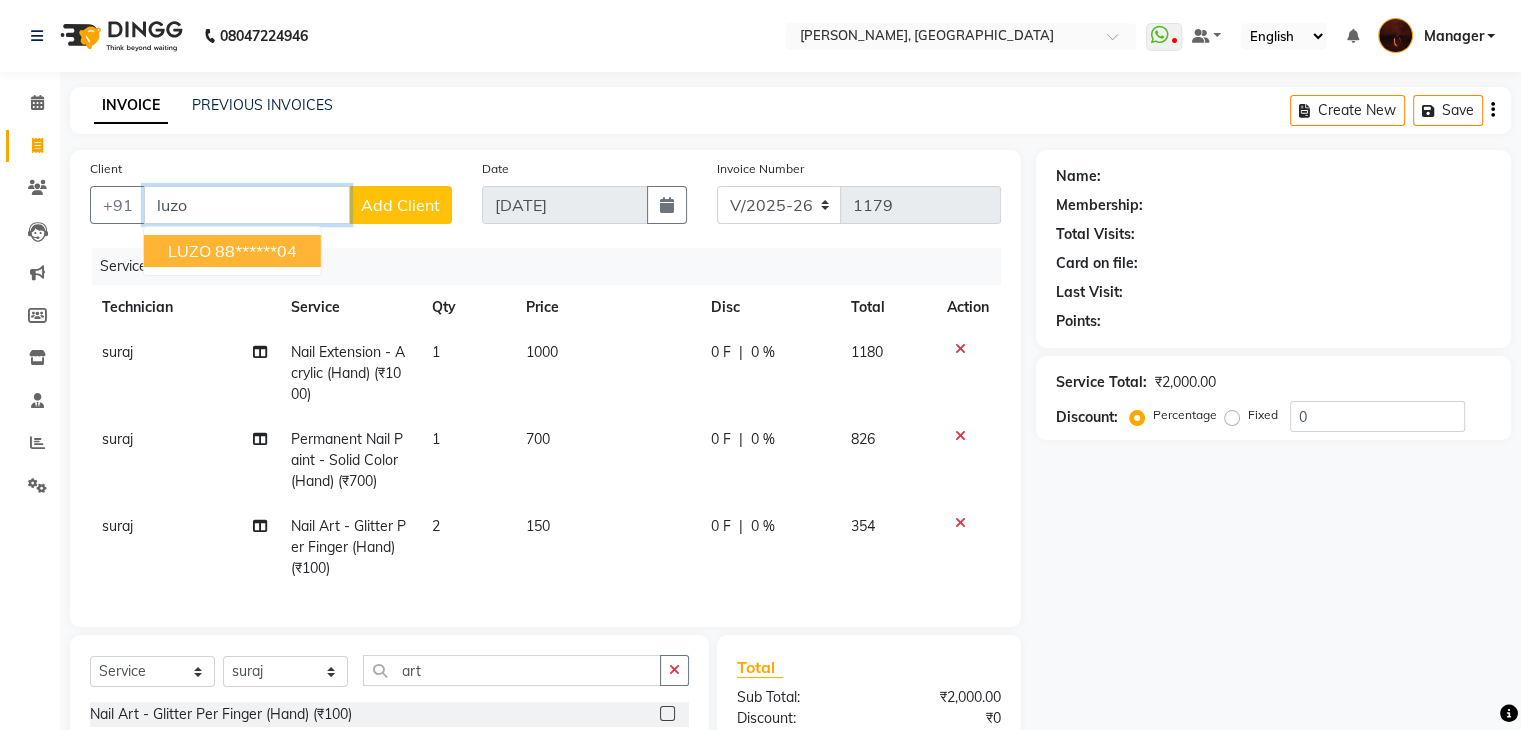 click on "LUZO" at bounding box center (189, 251) 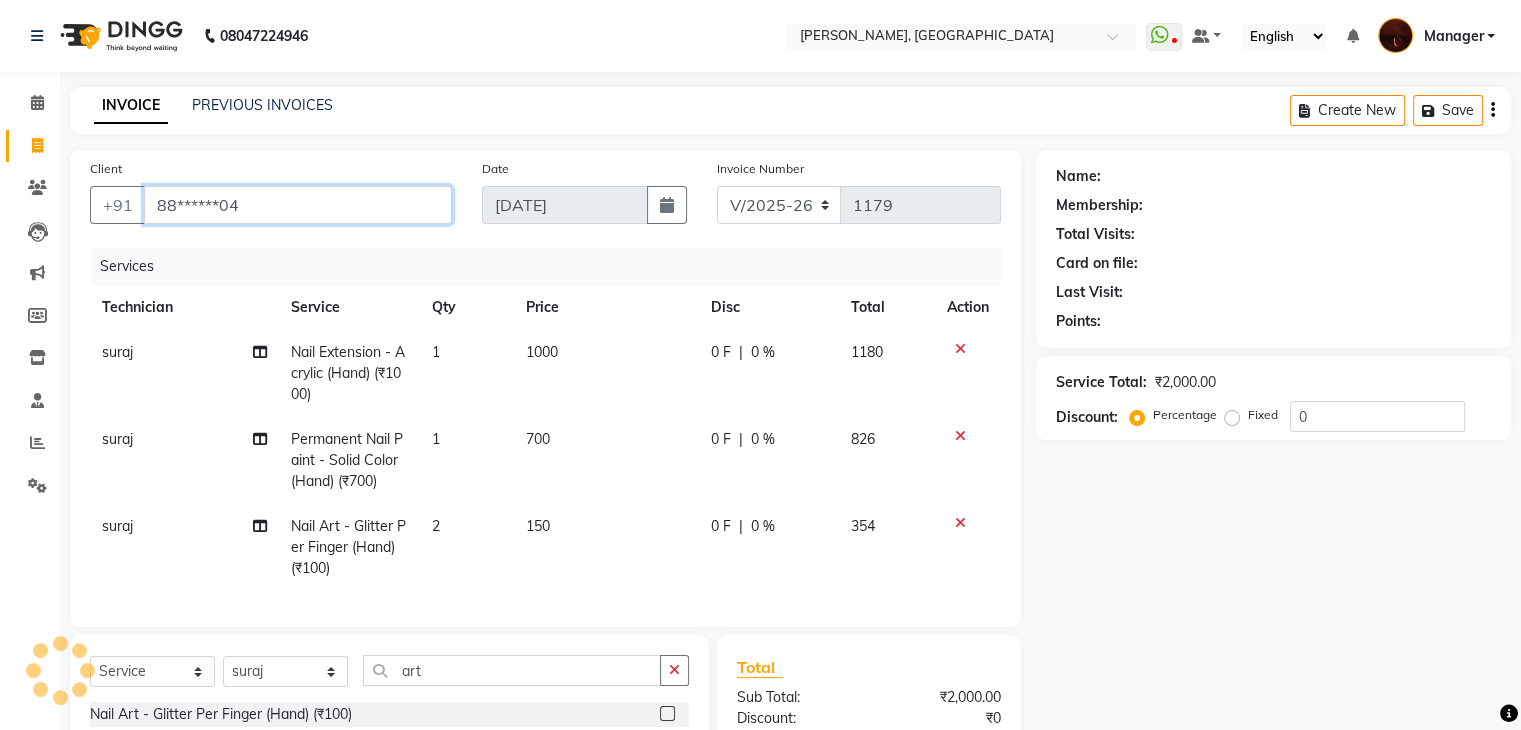 type on "88******04" 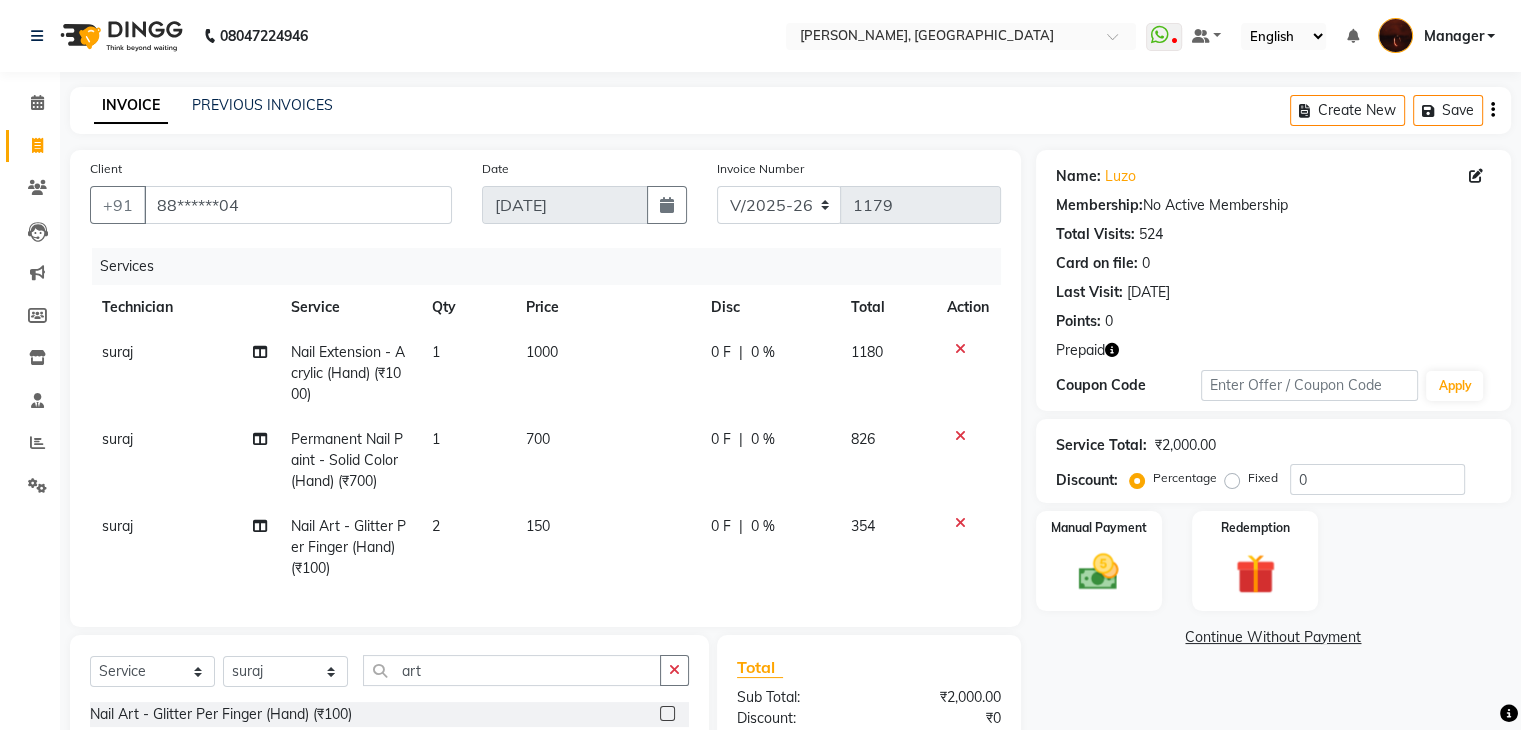 scroll, scrollTop: 246, scrollLeft: 0, axis: vertical 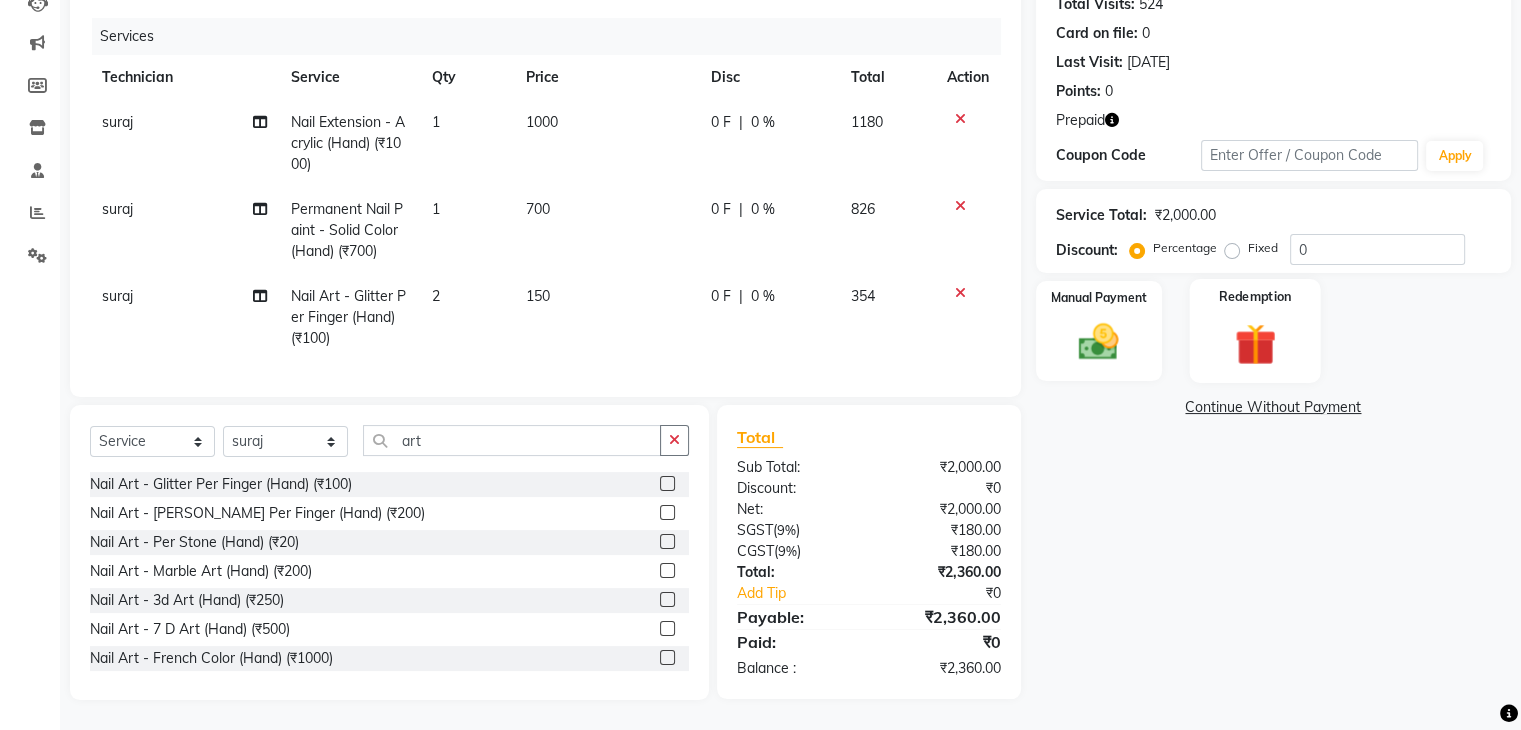 click 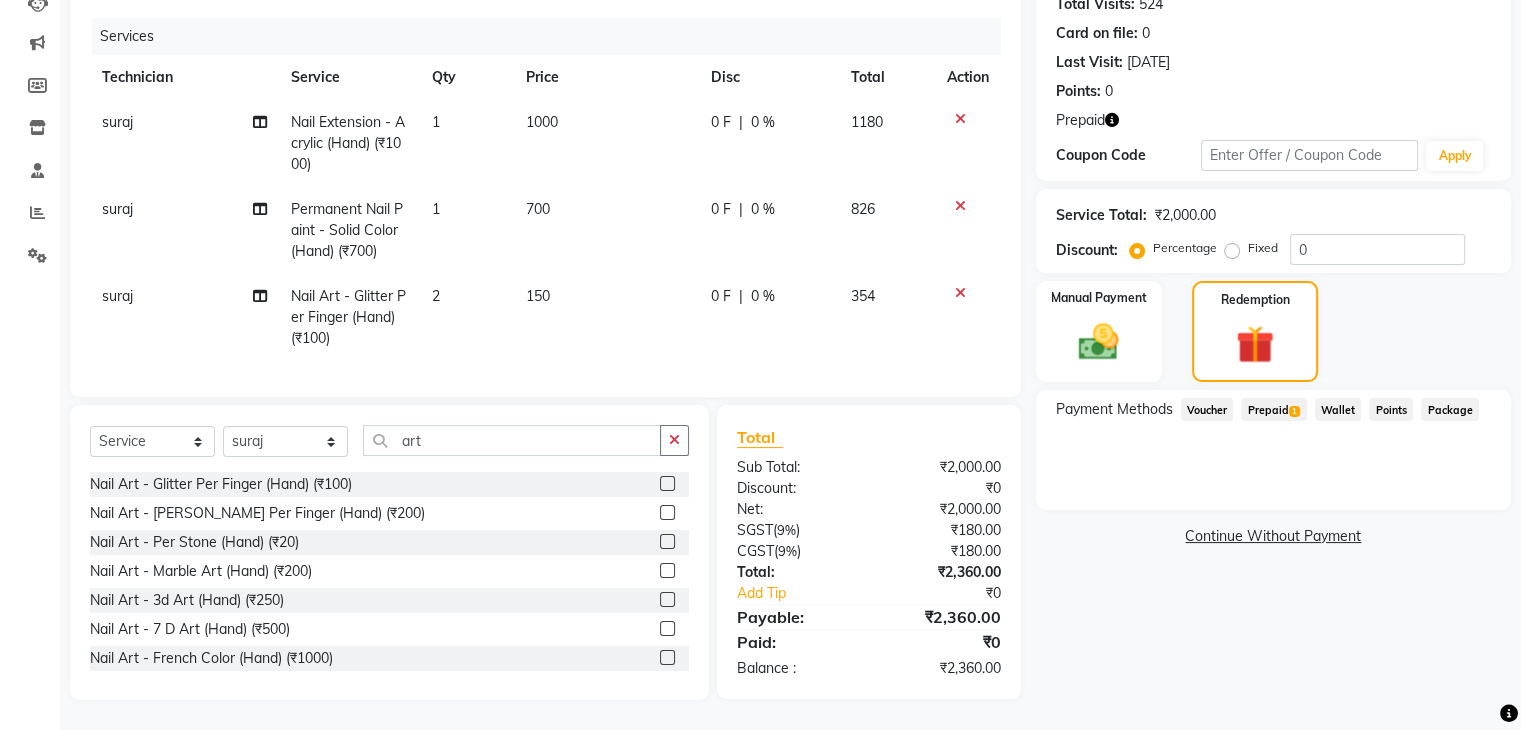 click on "Prepaid  1" 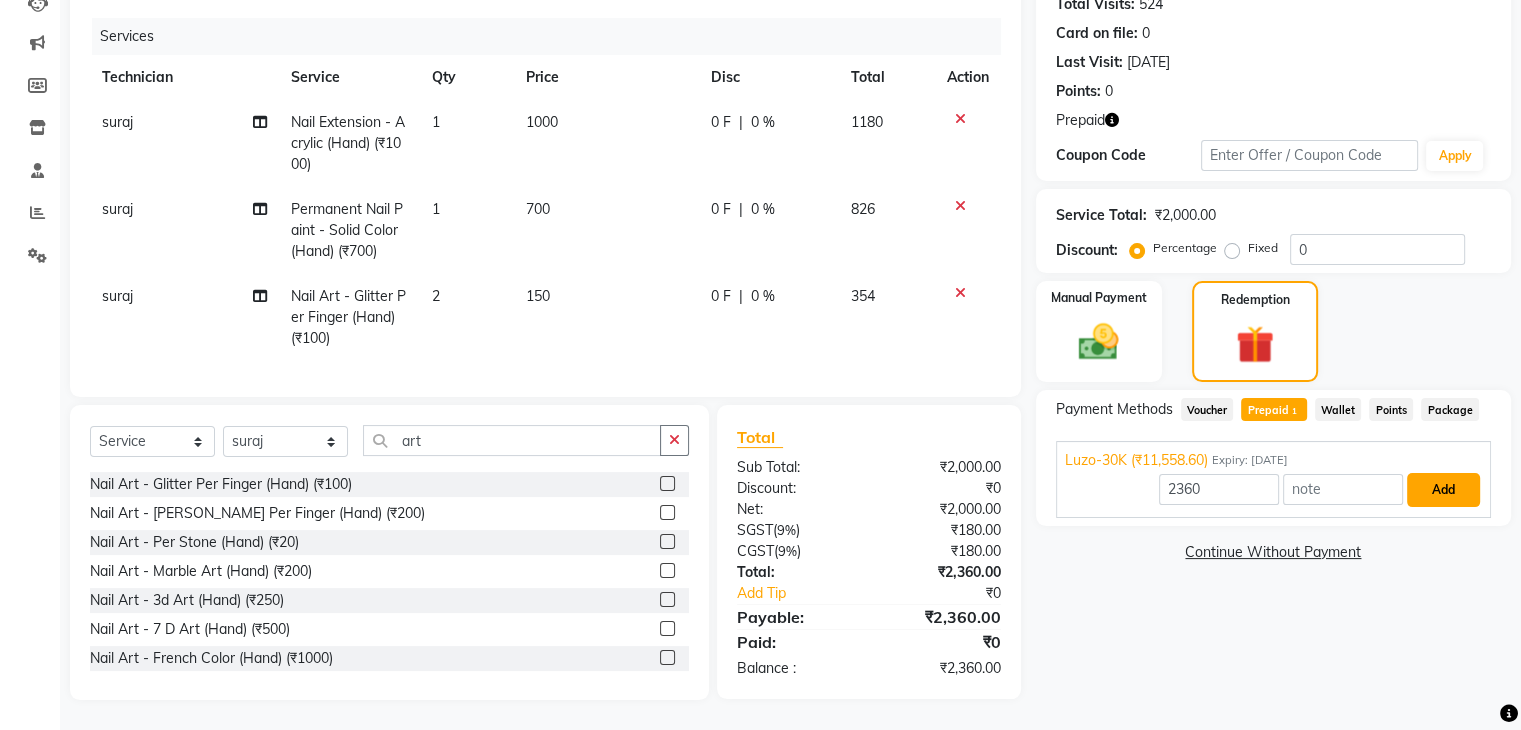 click on "Add" at bounding box center [1443, 490] 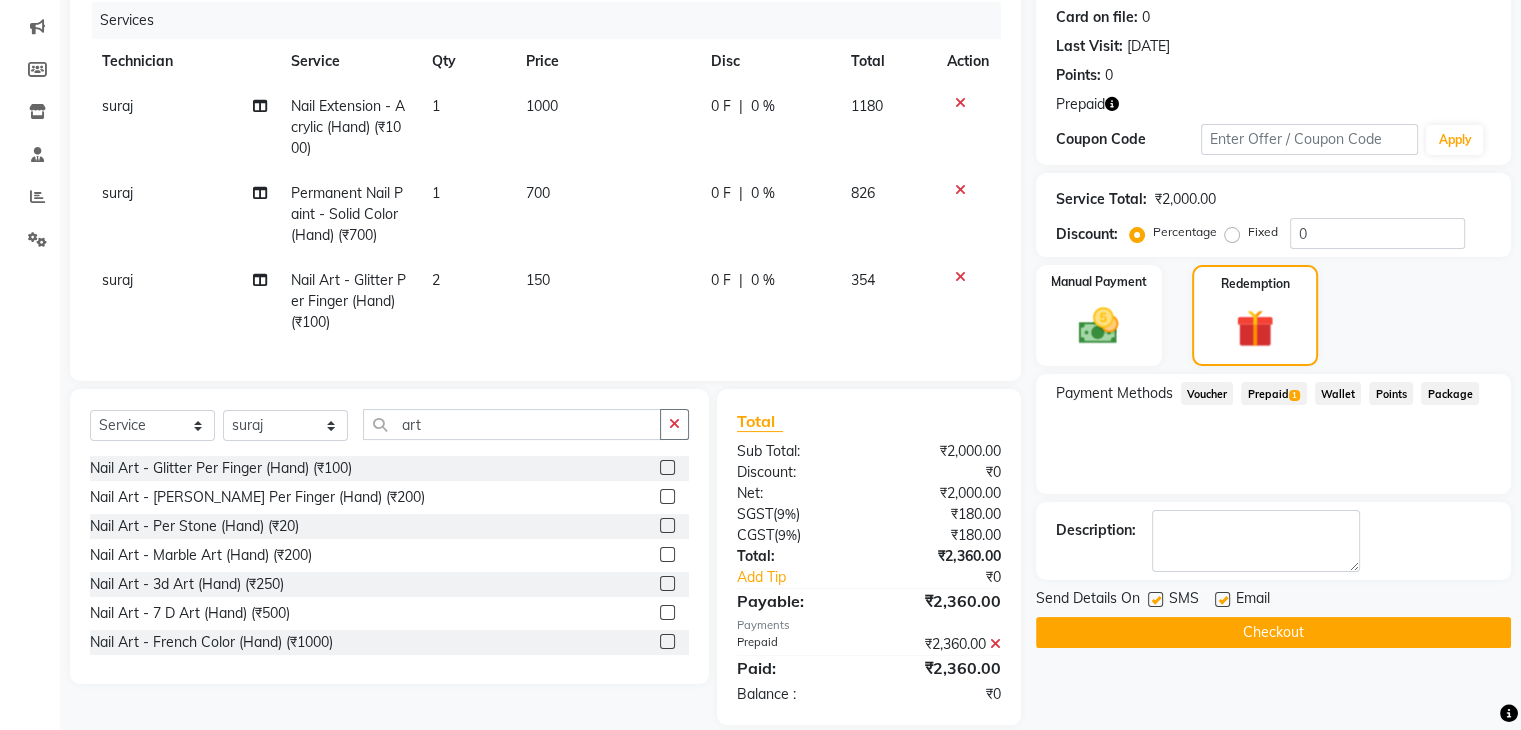 scroll, scrollTop: 287, scrollLeft: 0, axis: vertical 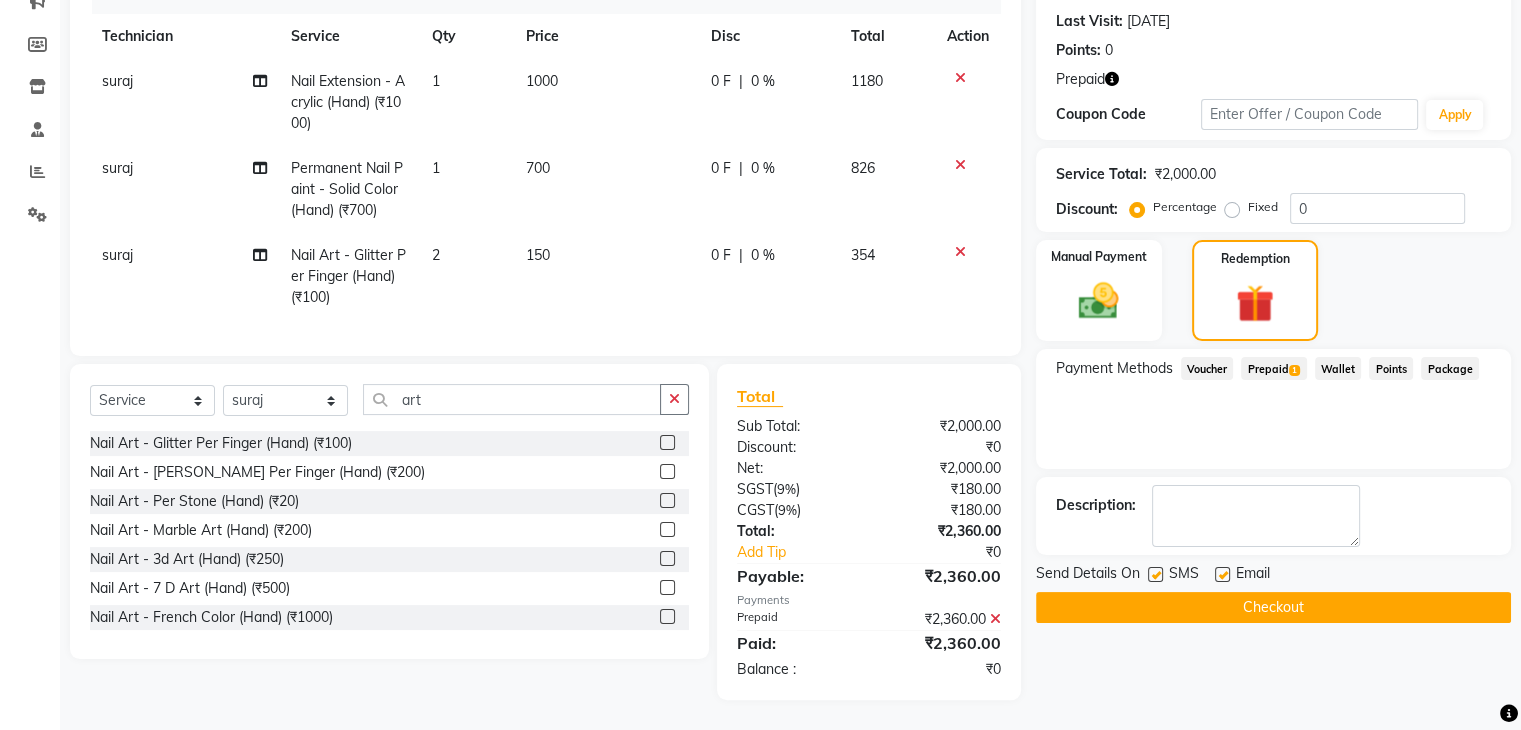 click on "Checkout" 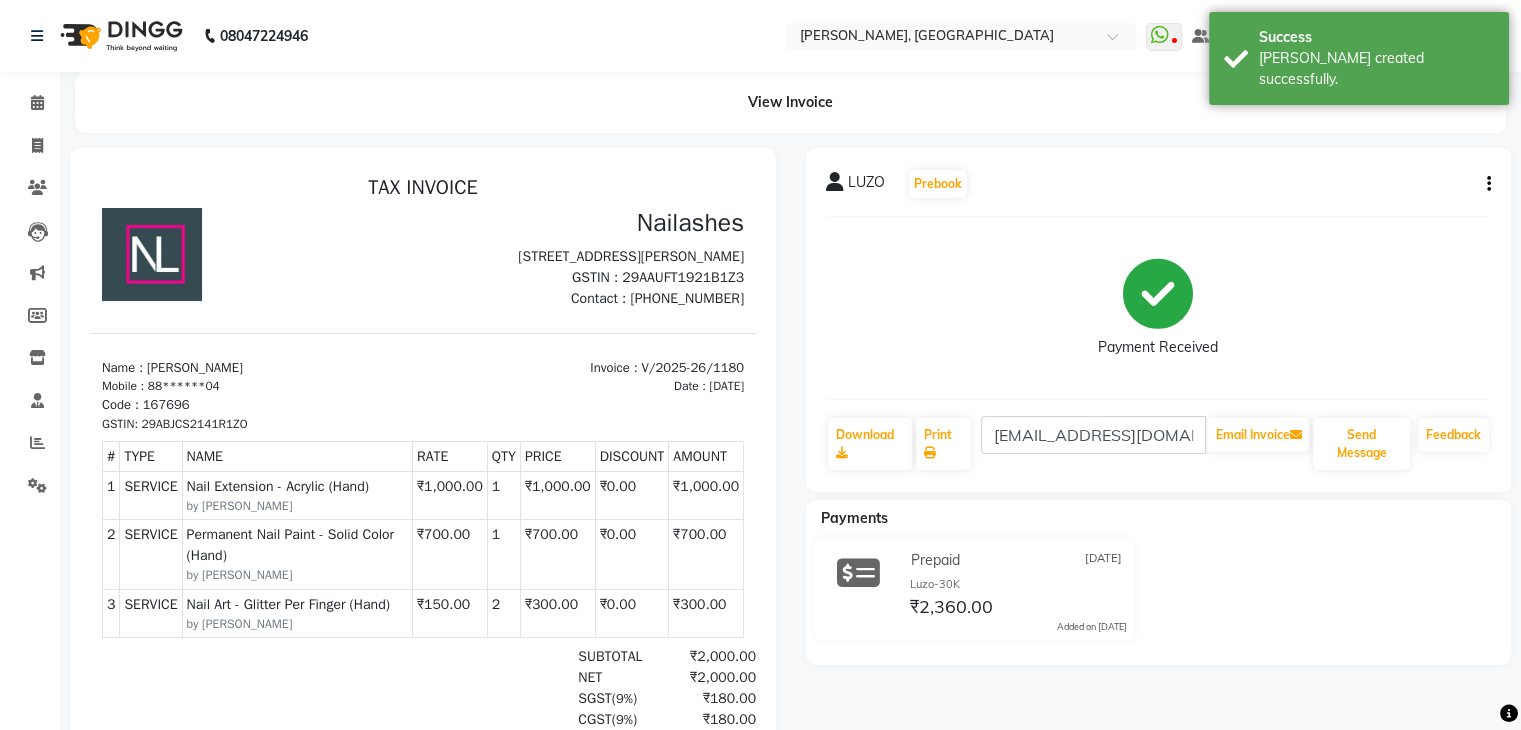 scroll, scrollTop: 0, scrollLeft: 0, axis: both 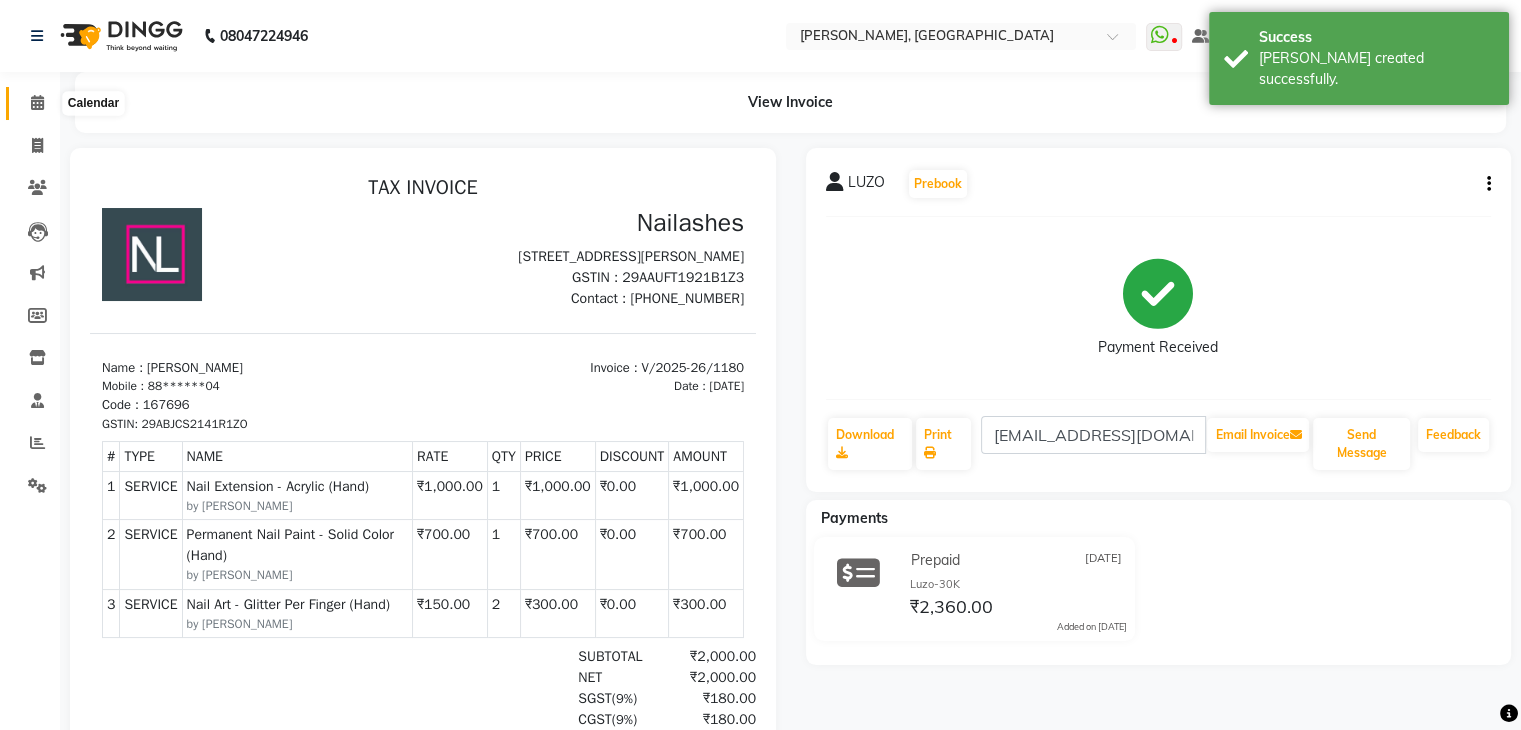 click 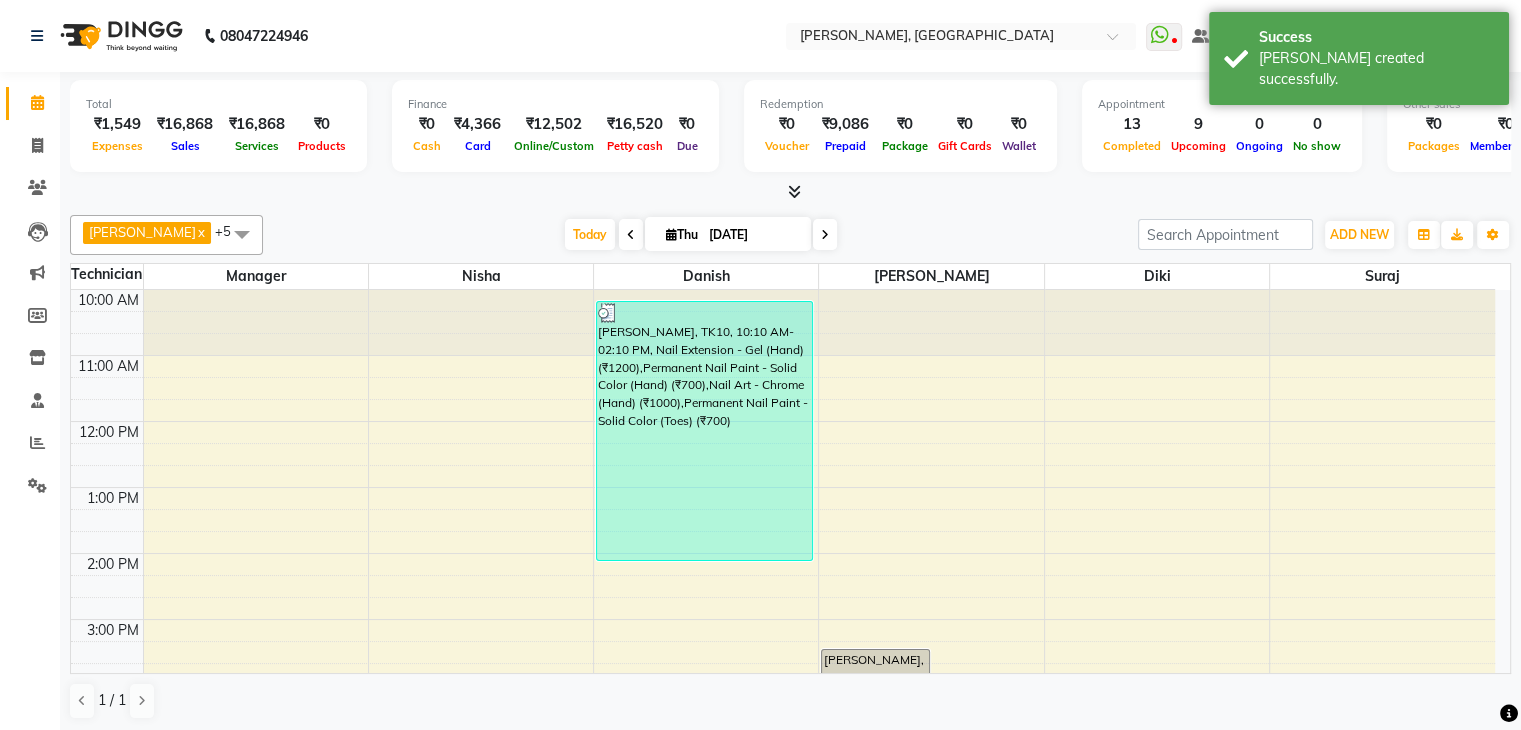 click at bounding box center [794, 191] 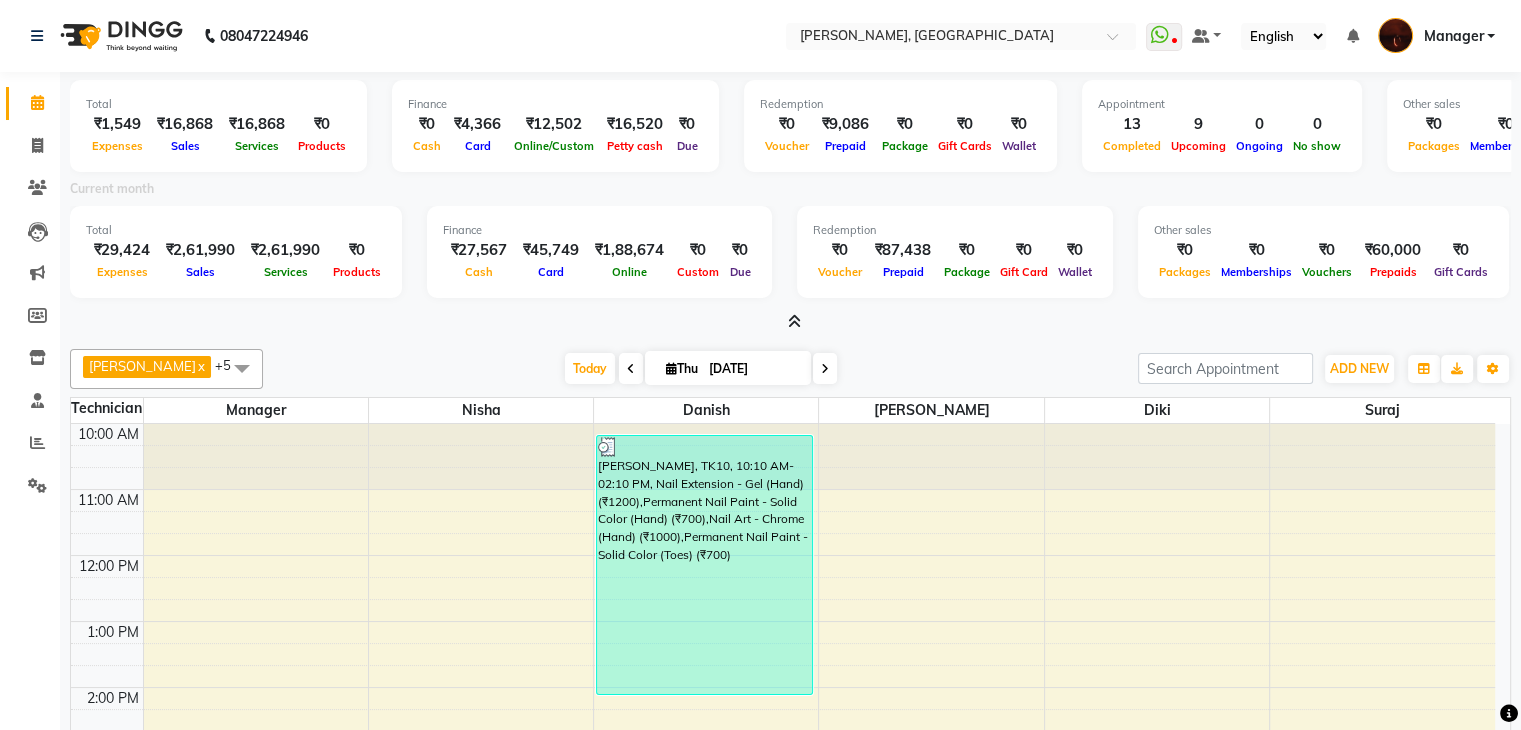click at bounding box center (794, 321) 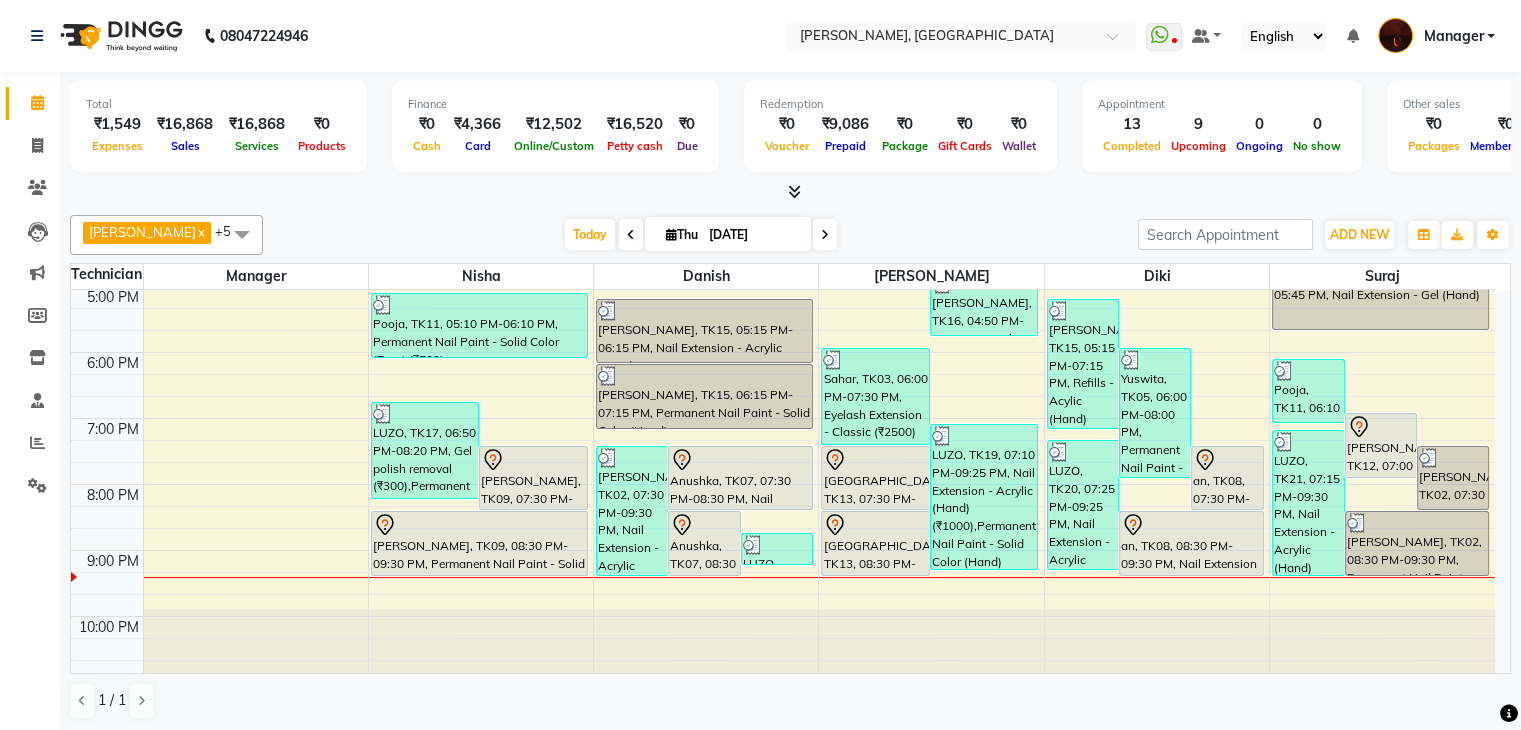 scroll, scrollTop: 0, scrollLeft: 0, axis: both 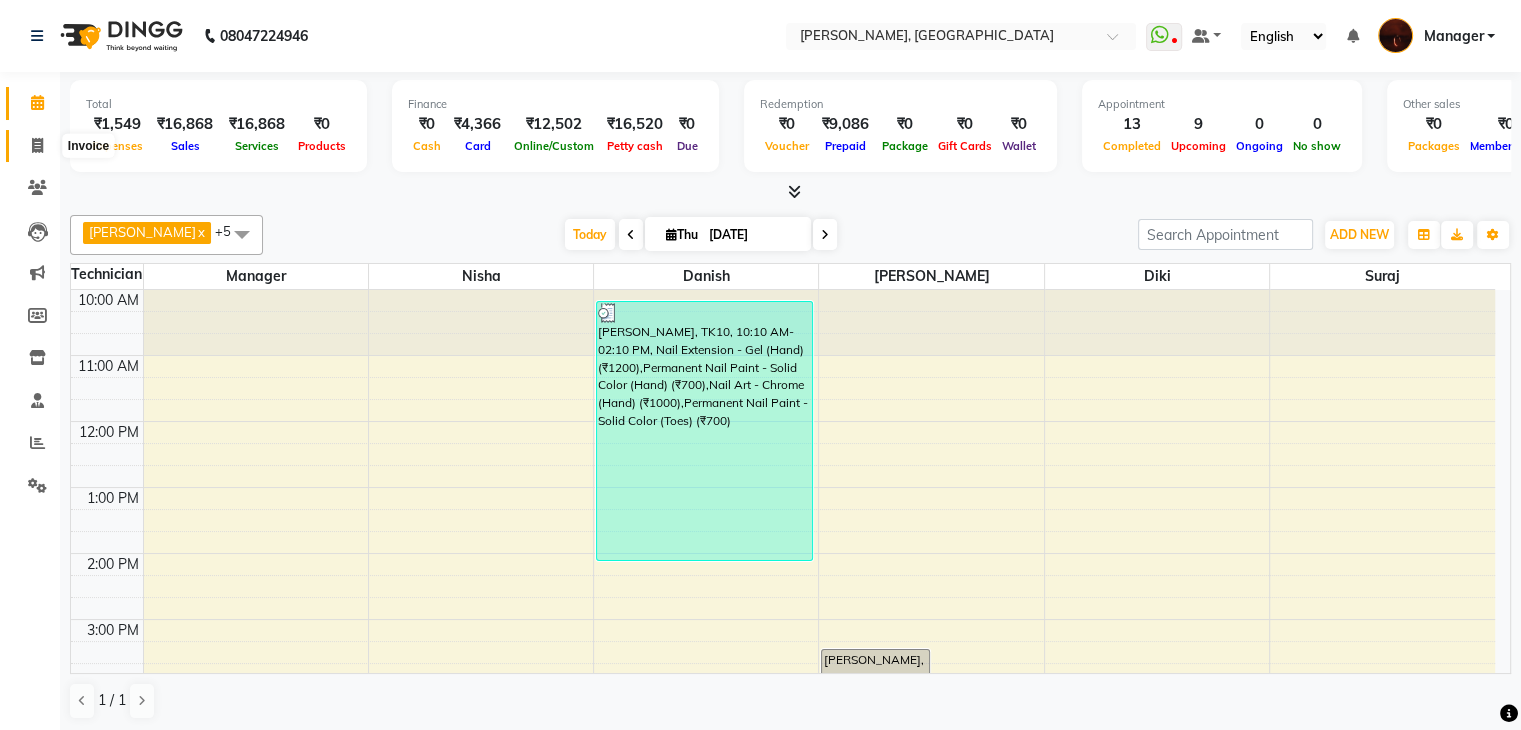 click 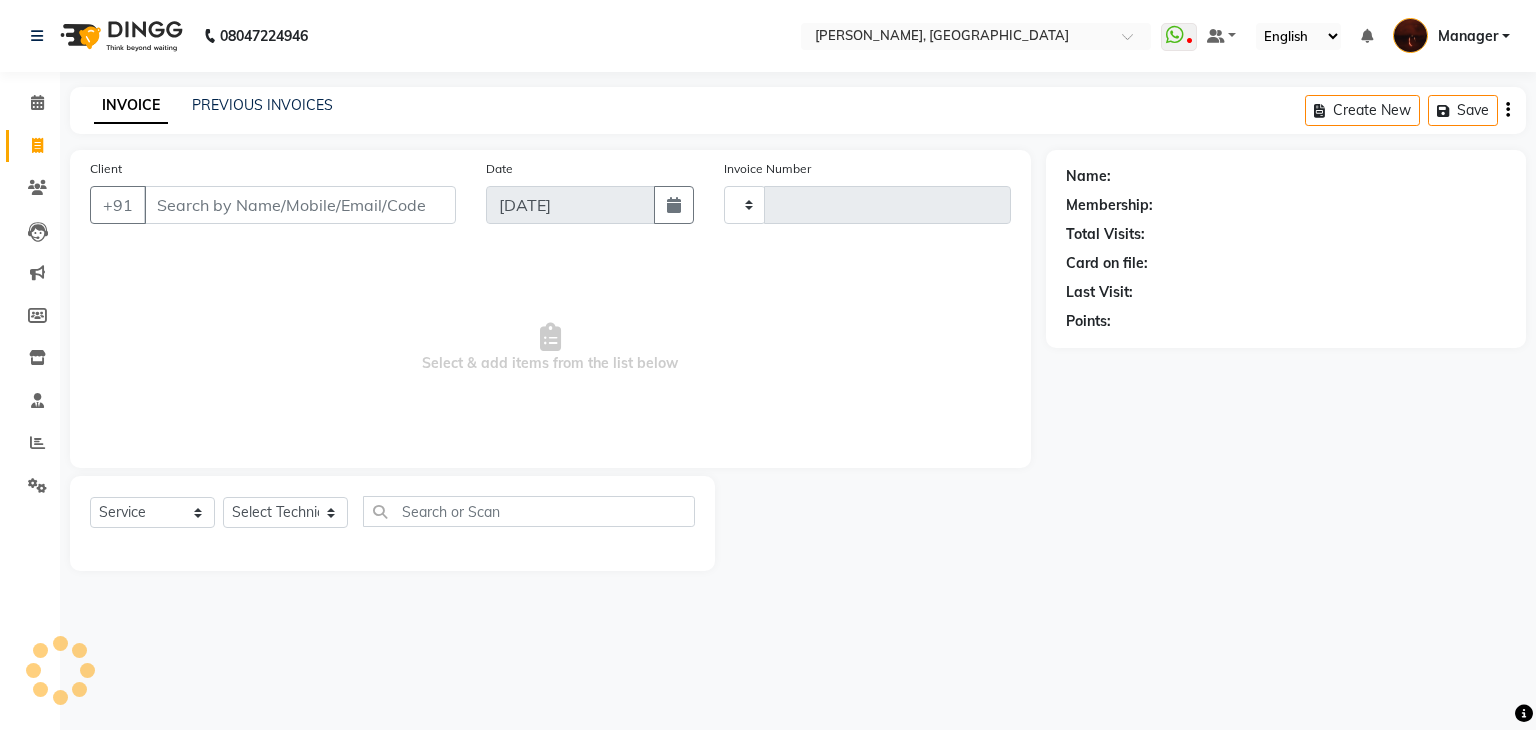 type on "1181" 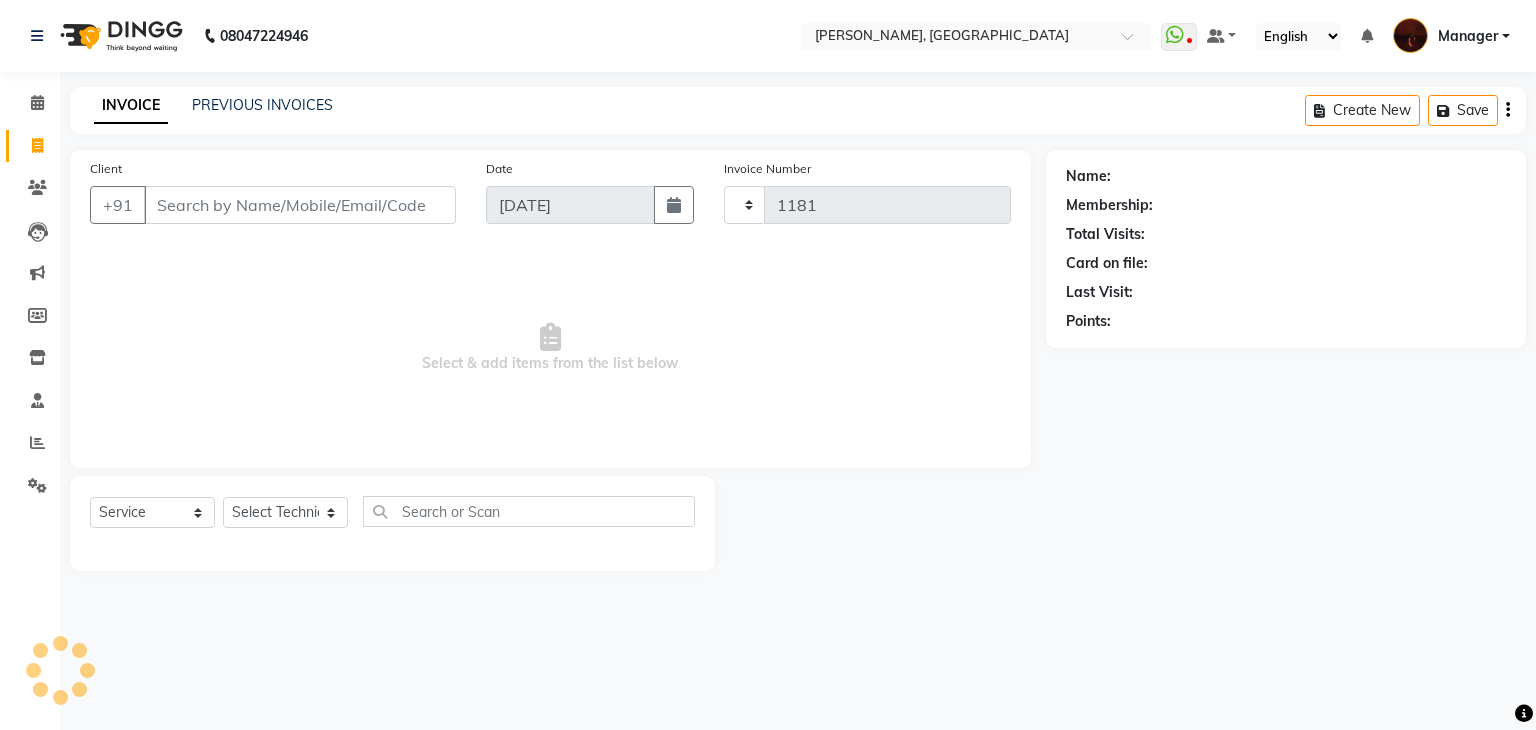 select on "4063" 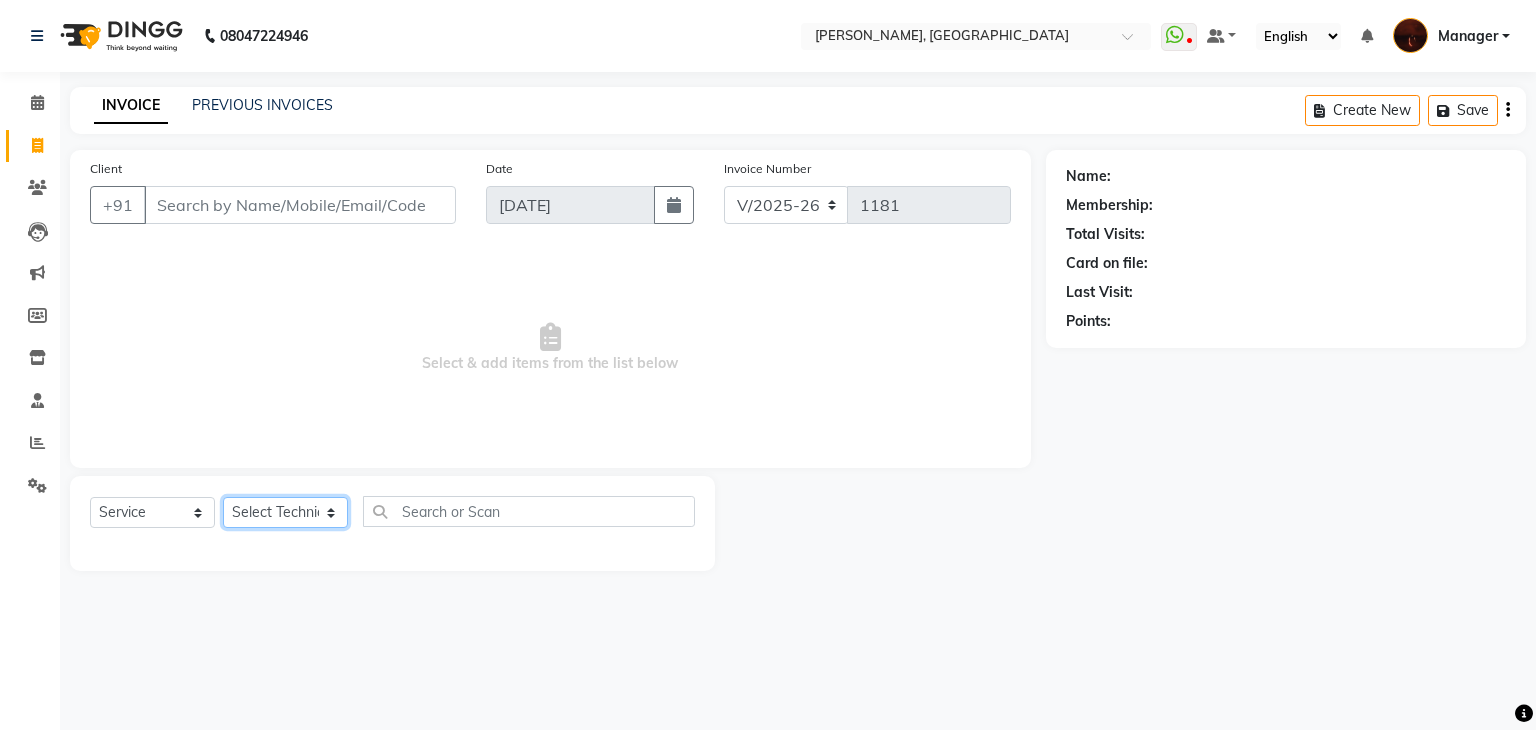 click on "Select Technician Adesh amir anuj Danish Diki  Gaurav GAURAV GK Geeta Himanshu jenifer Manager megna nikhil Nisha Pooja prince Rohit roshni sajan Salman Sameer sudeb Sudhir Accounting suraj vishnu" 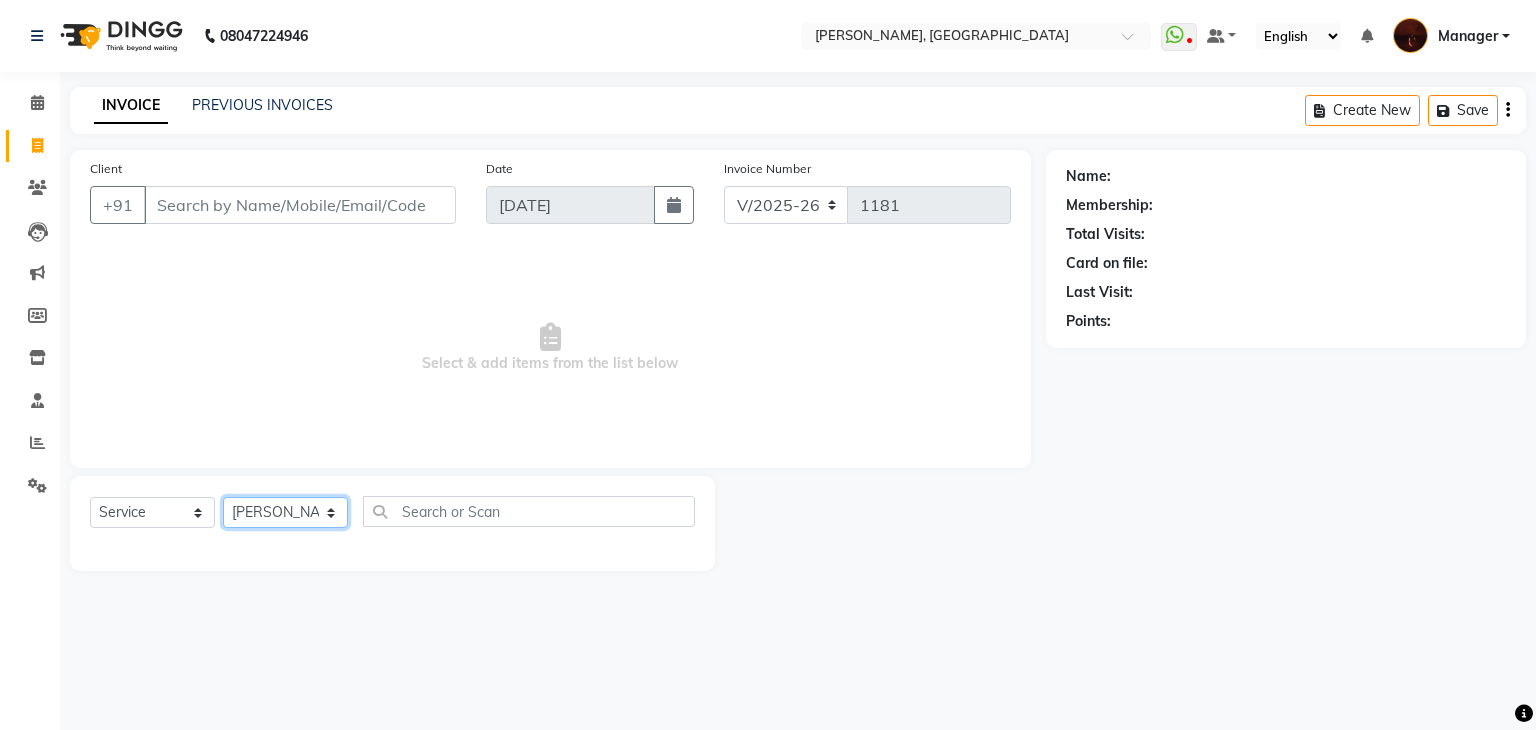 click on "Select Technician Adesh amir anuj Danish Diki  Gaurav GAURAV GK Geeta Himanshu jenifer Manager megna nikhil Nisha Pooja prince Rohit roshni sajan Salman Sameer sudeb Sudhir Accounting suraj vishnu" 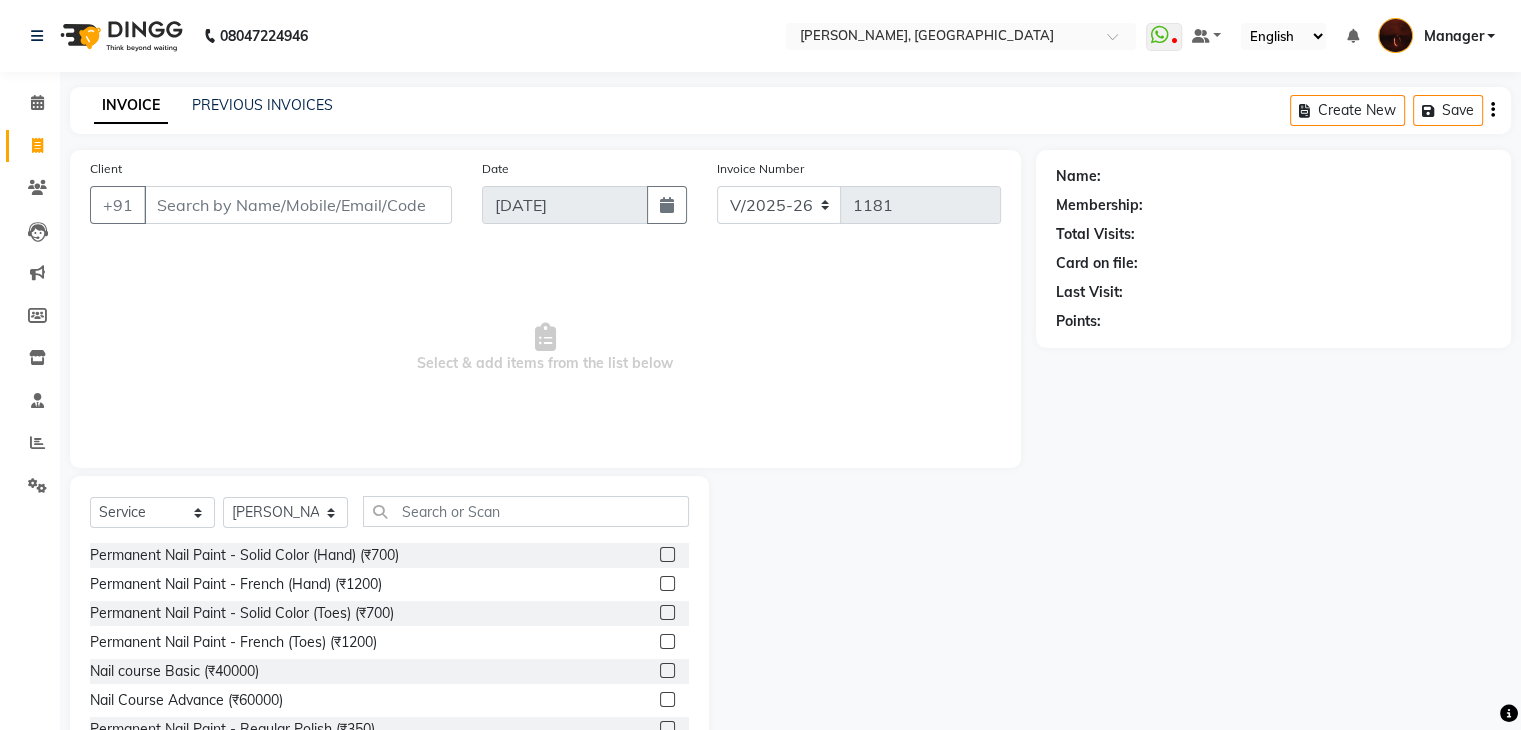 click 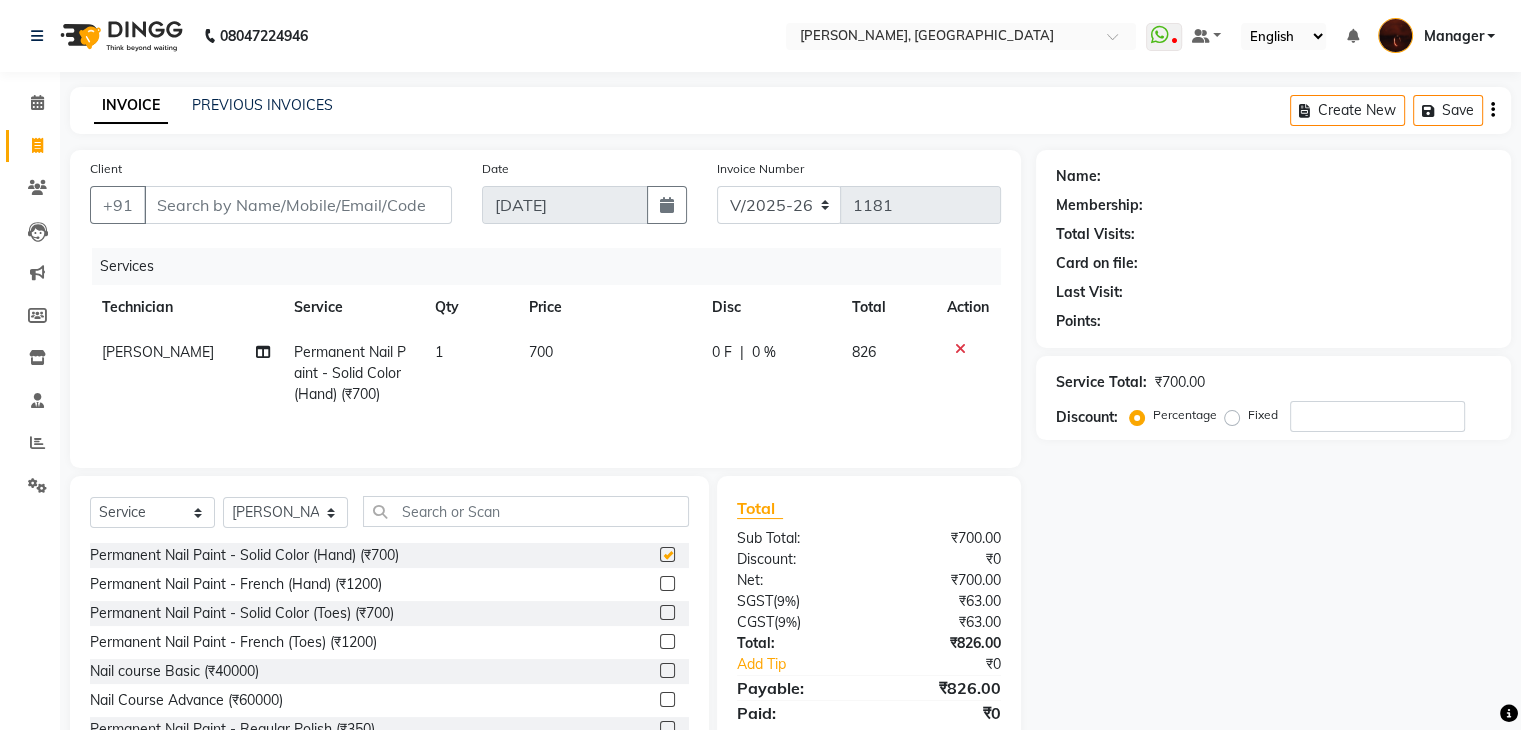 checkbox on "false" 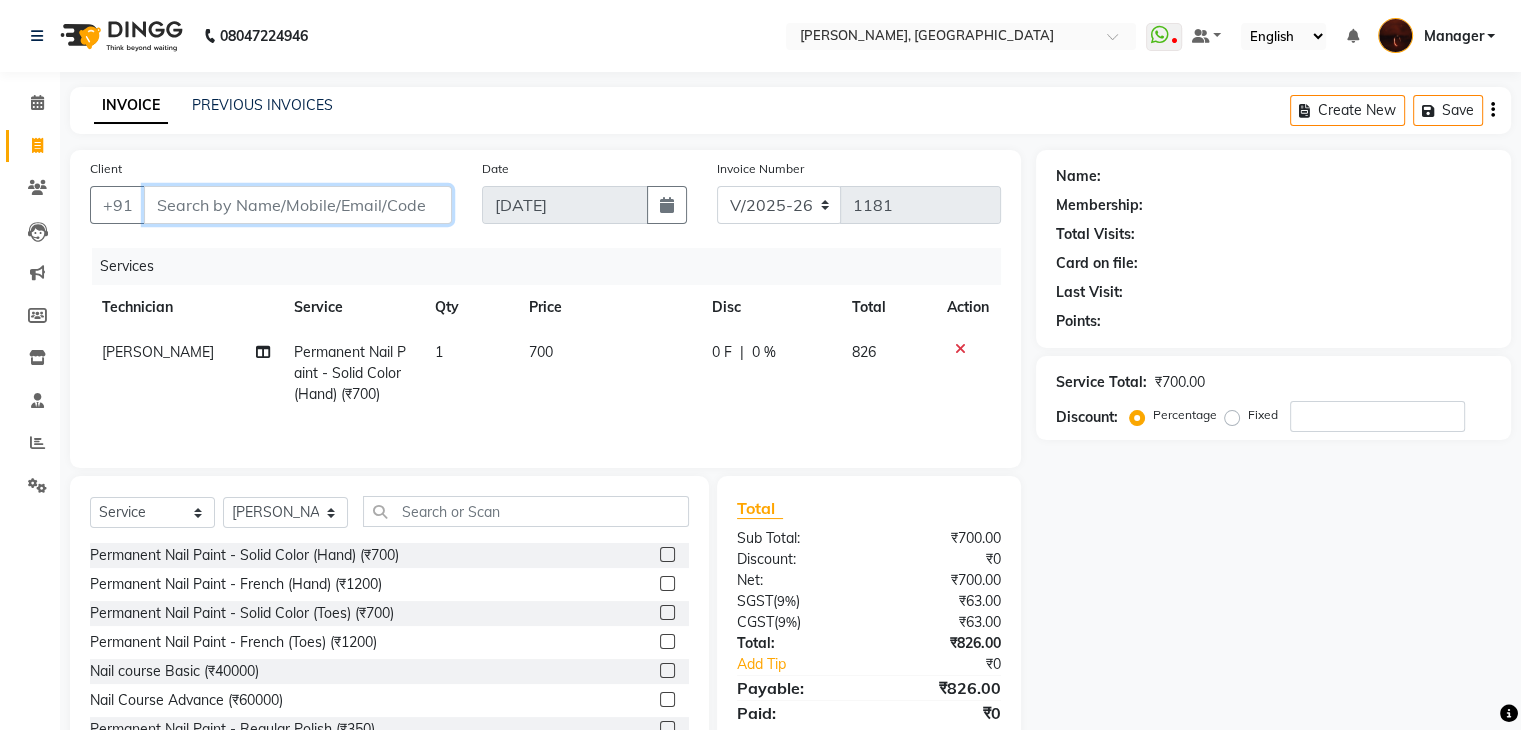 click on "Client" at bounding box center [298, 205] 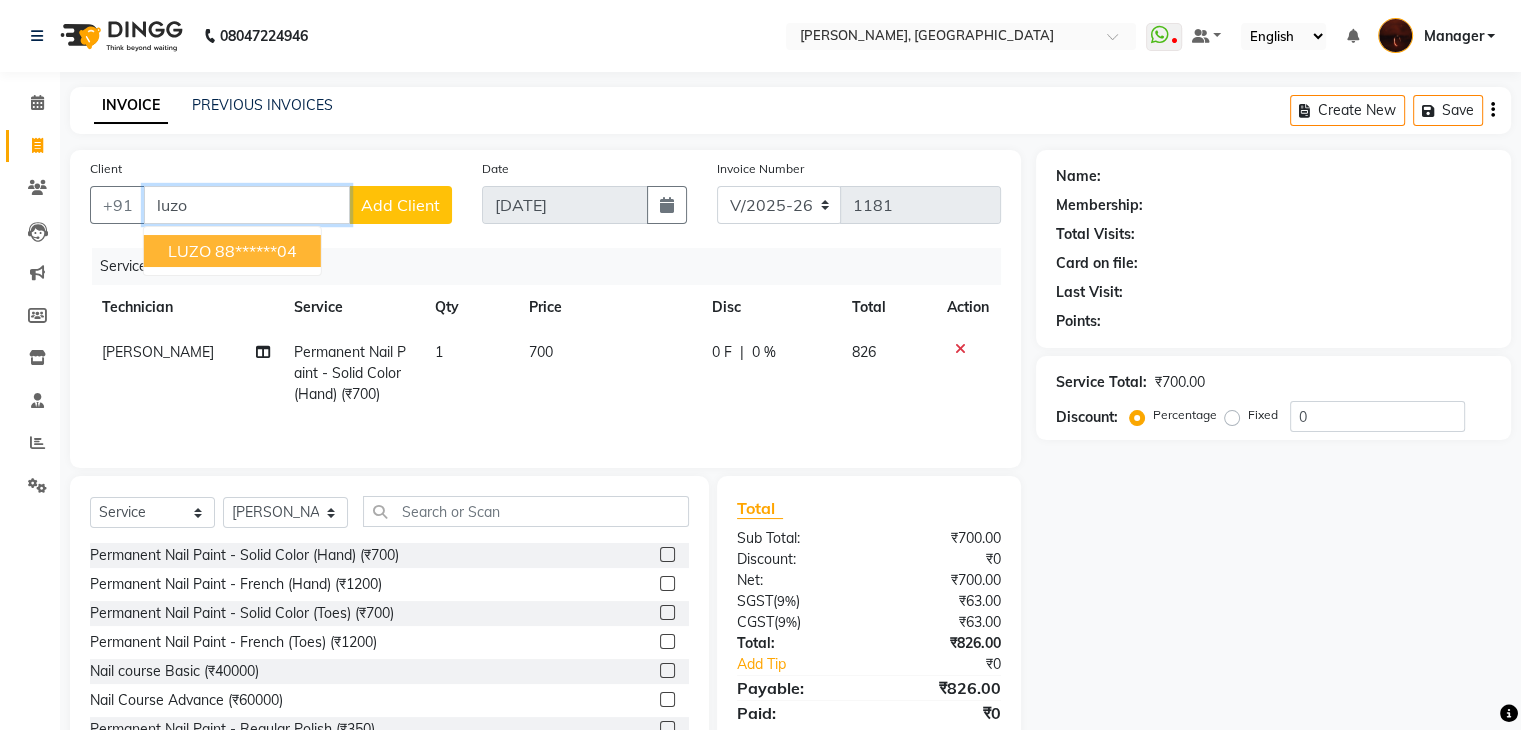 click on "88******04" at bounding box center [256, 251] 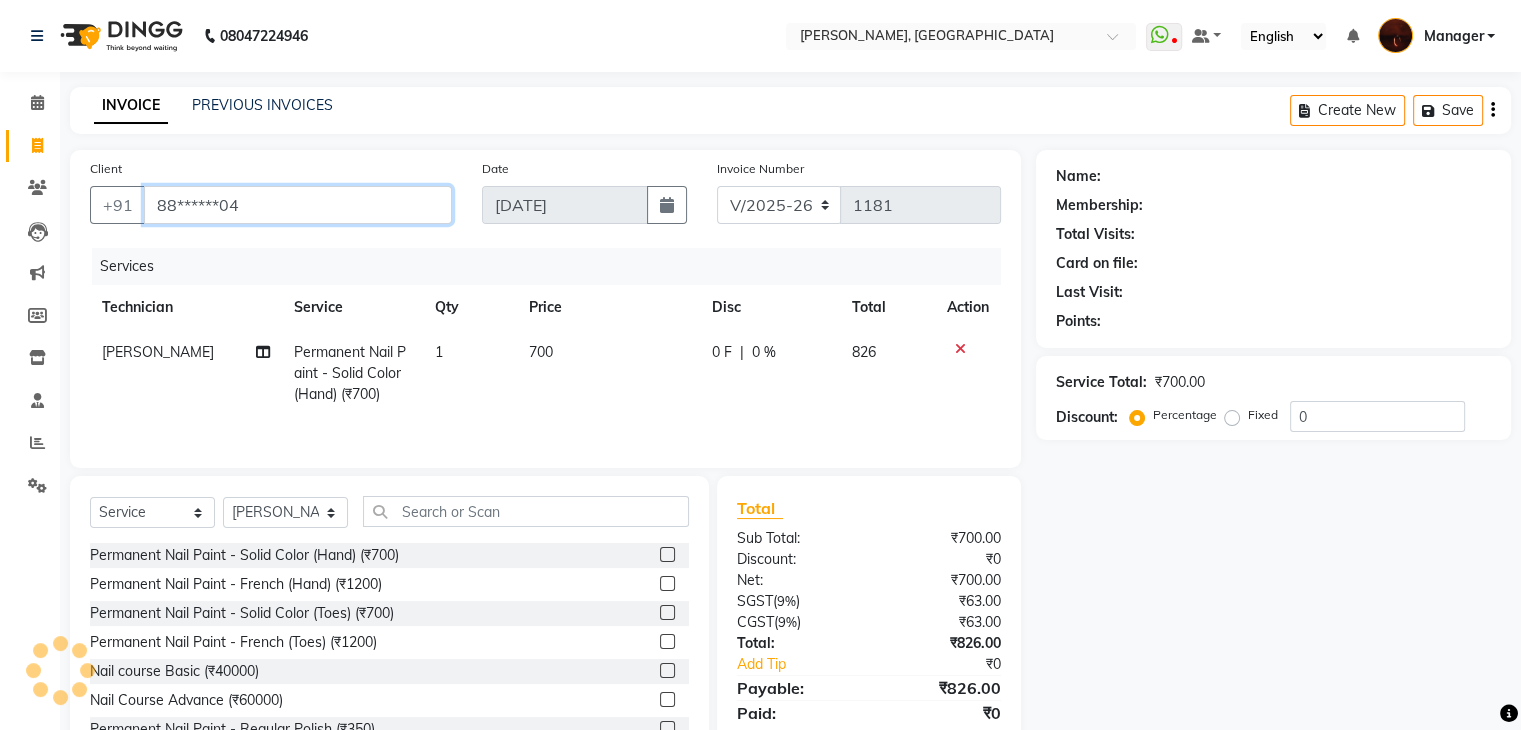 type on "88******04" 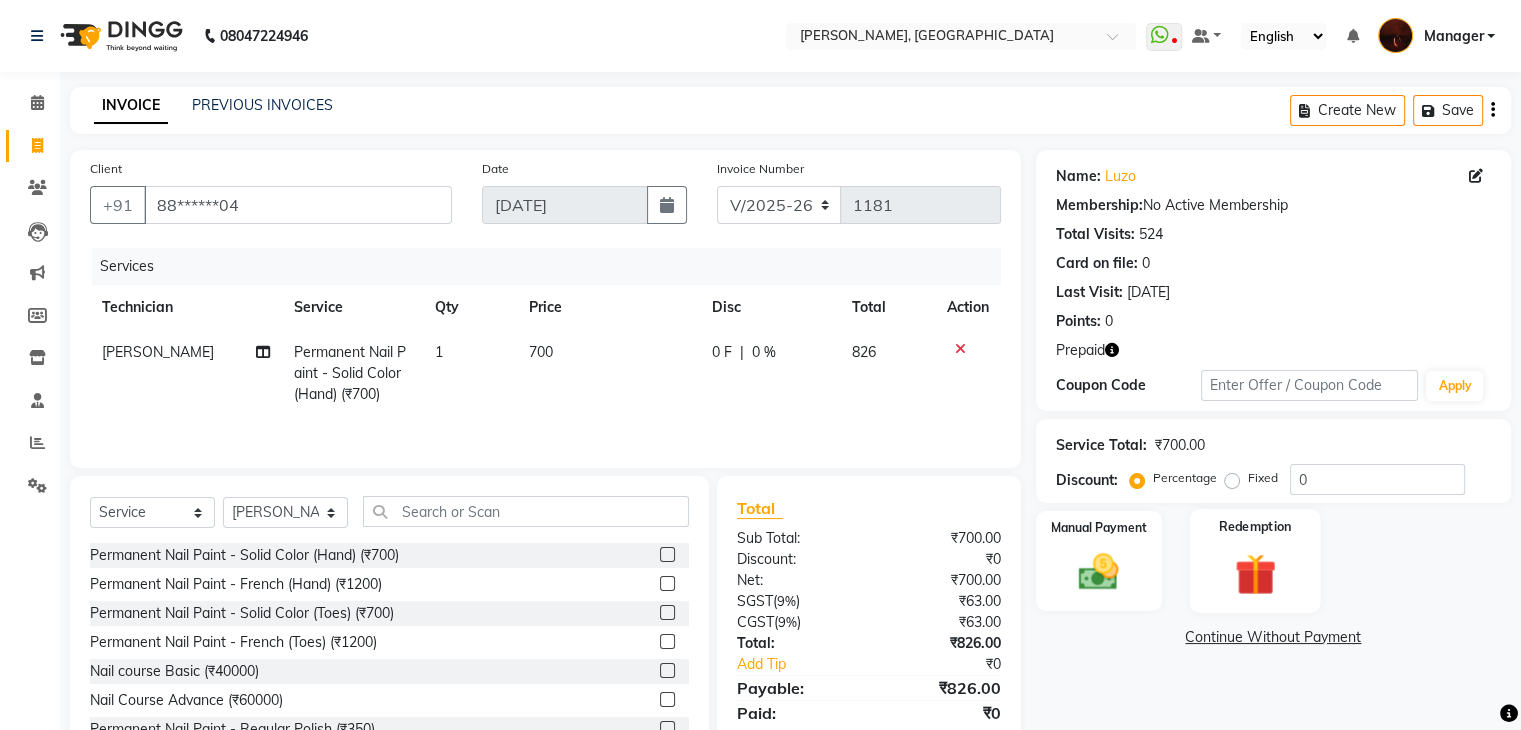 scroll, scrollTop: 72, scrollLeft: 0, axis: vertical 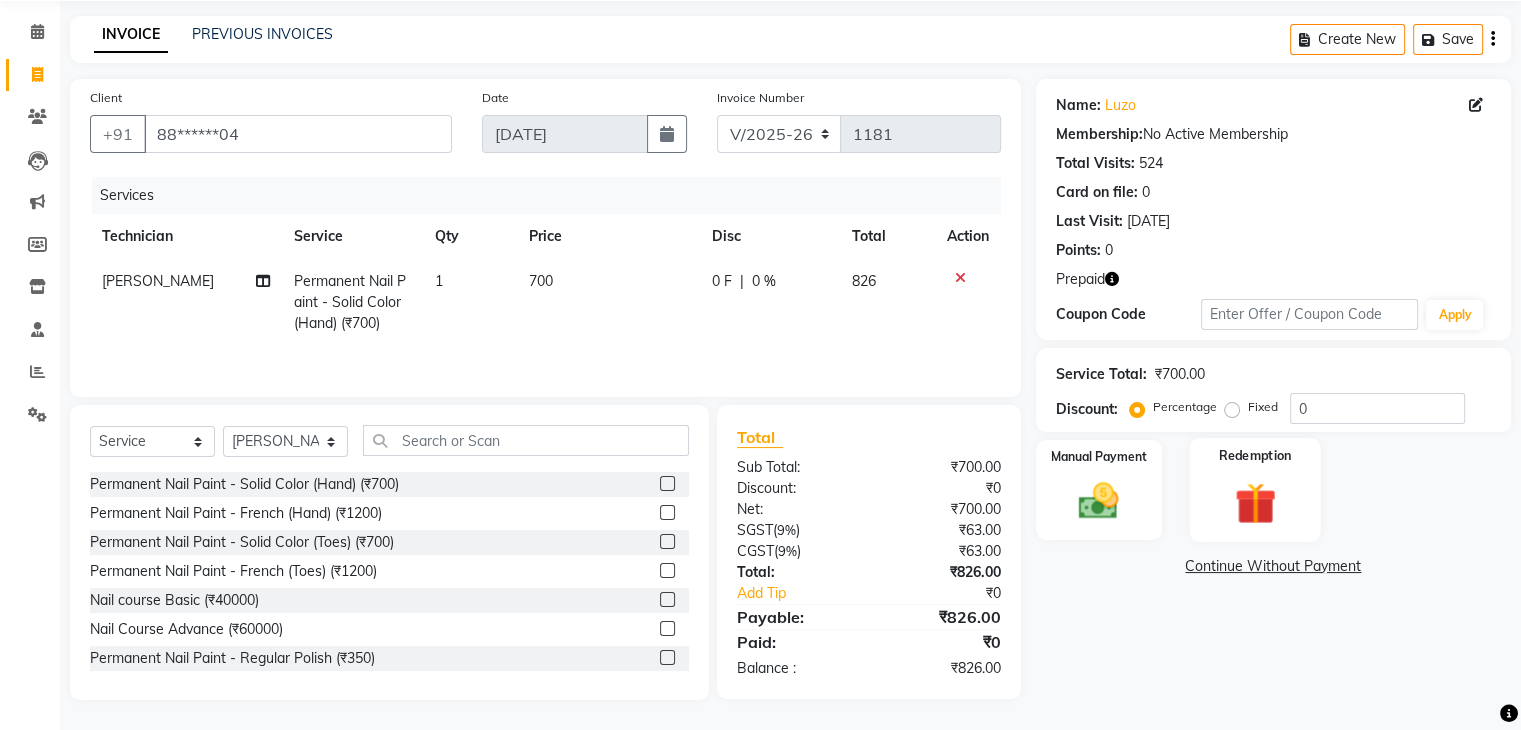 click 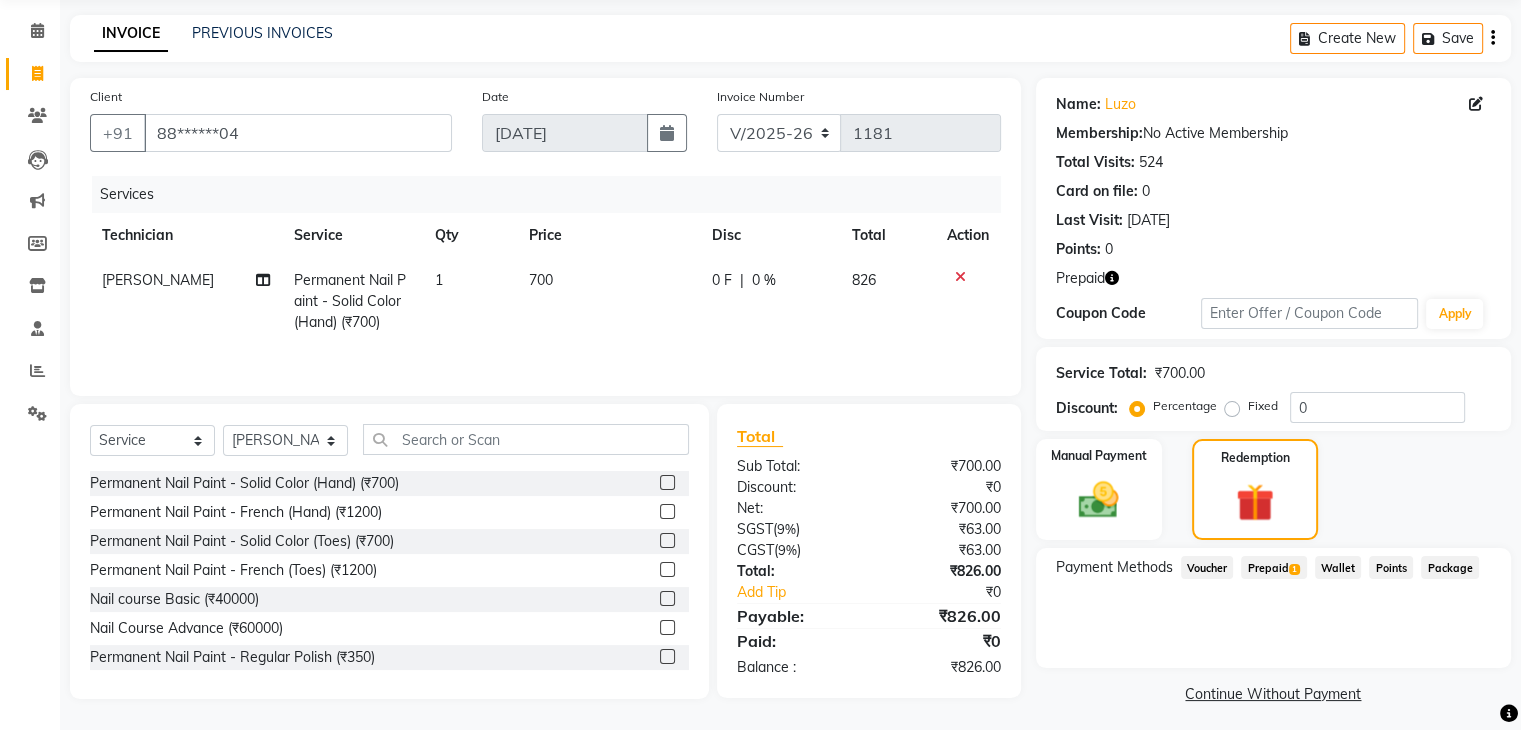 scroll, scrollTop: 80, scrollLeft: 0, axis: vertical 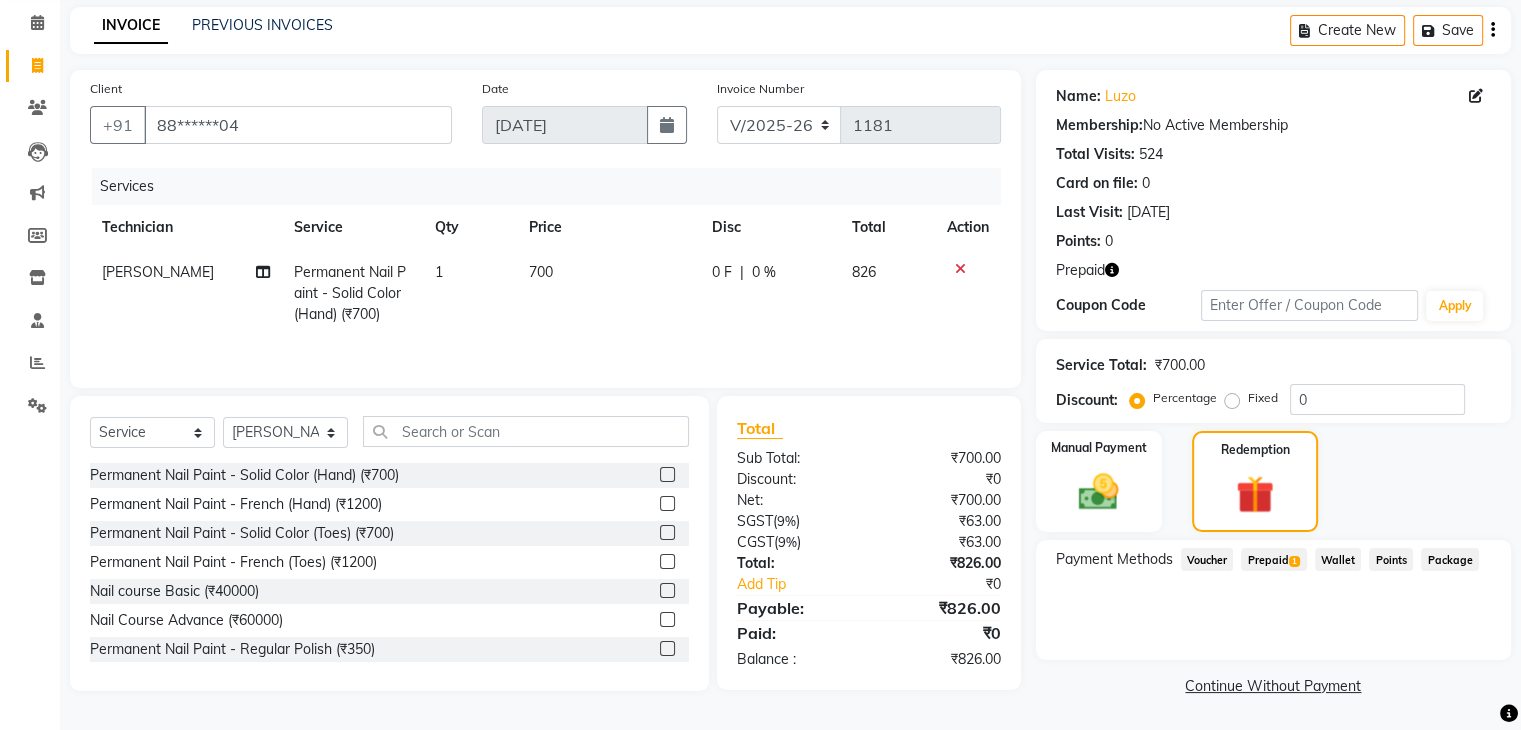 click on "Prepaid  1" 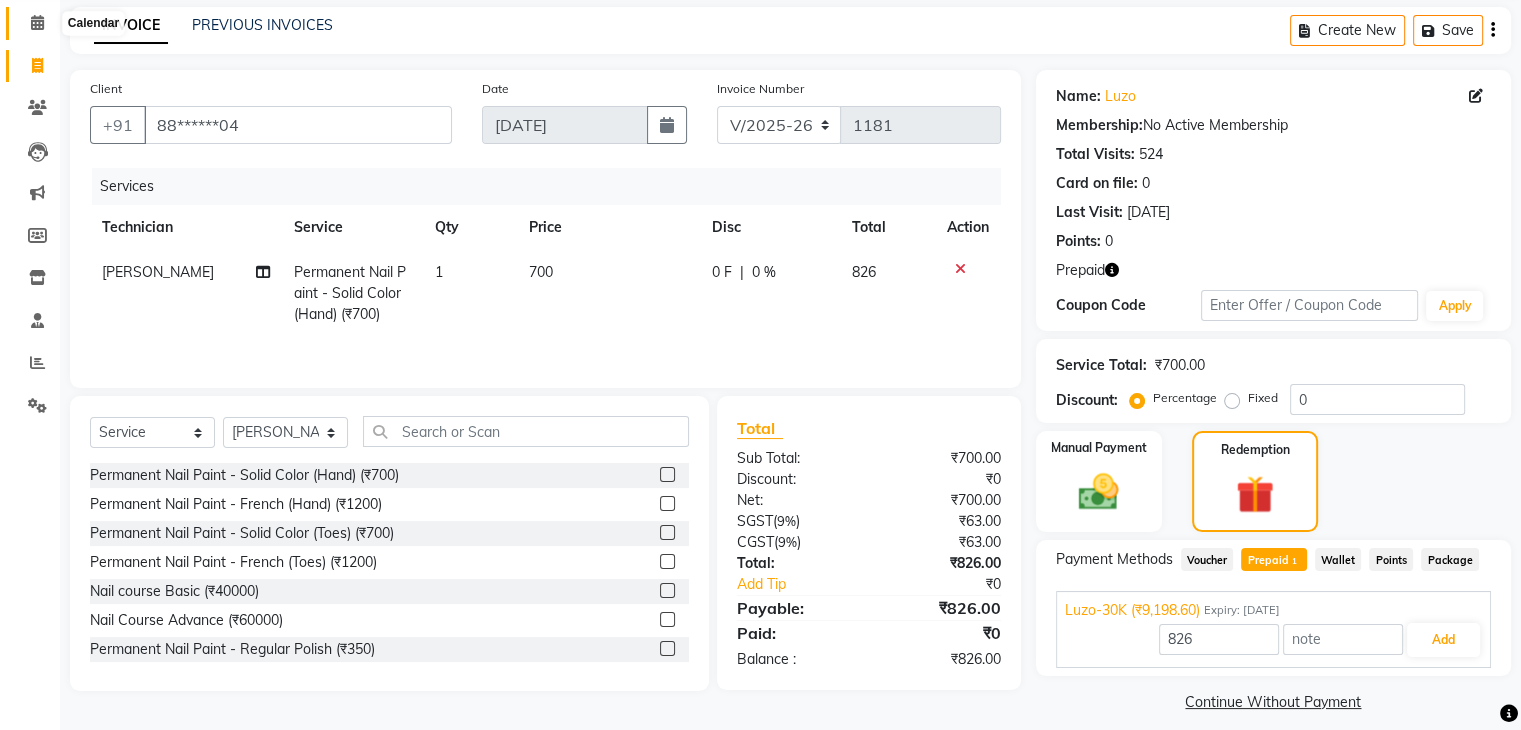 click 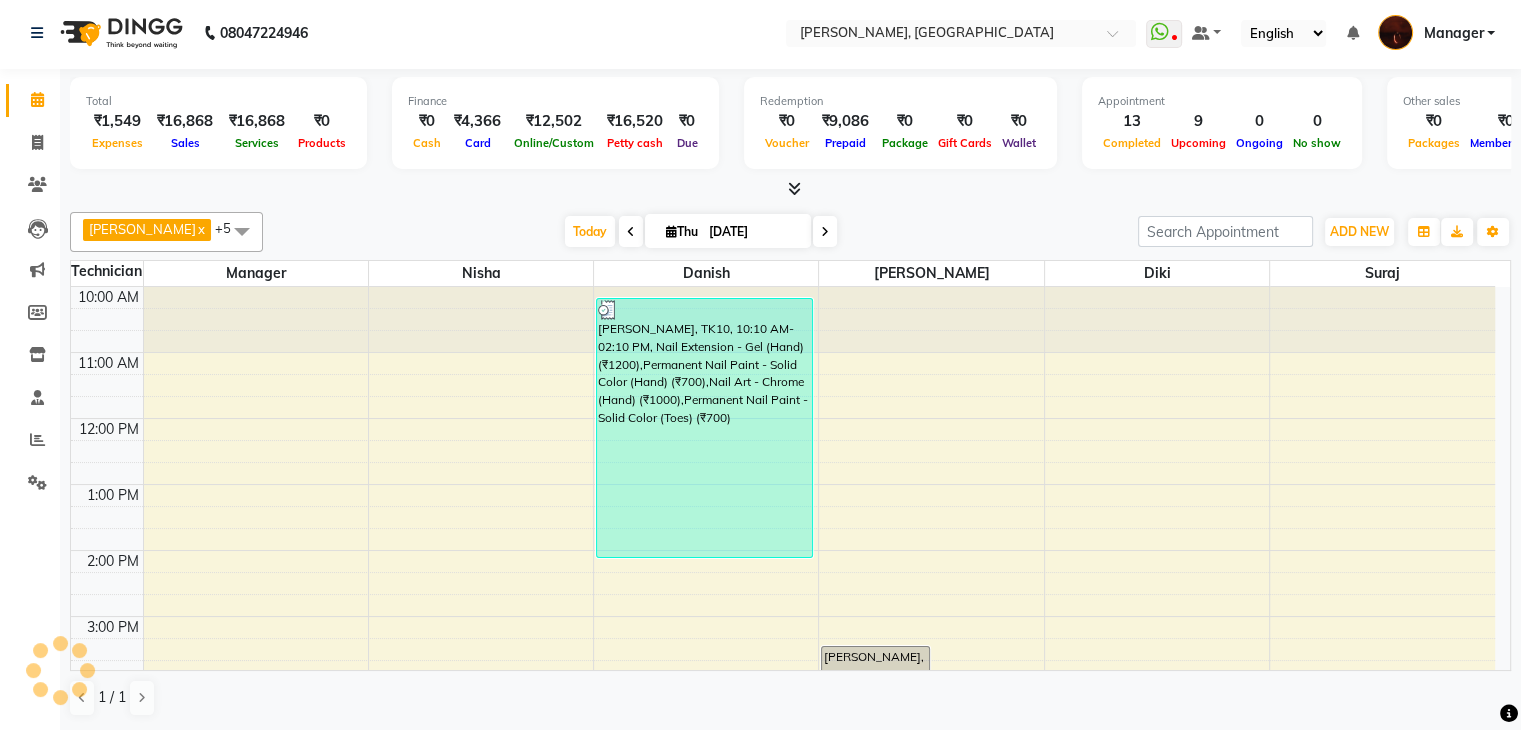 scroll, scrollTop: 0, scrollLeft: 0, axis: both 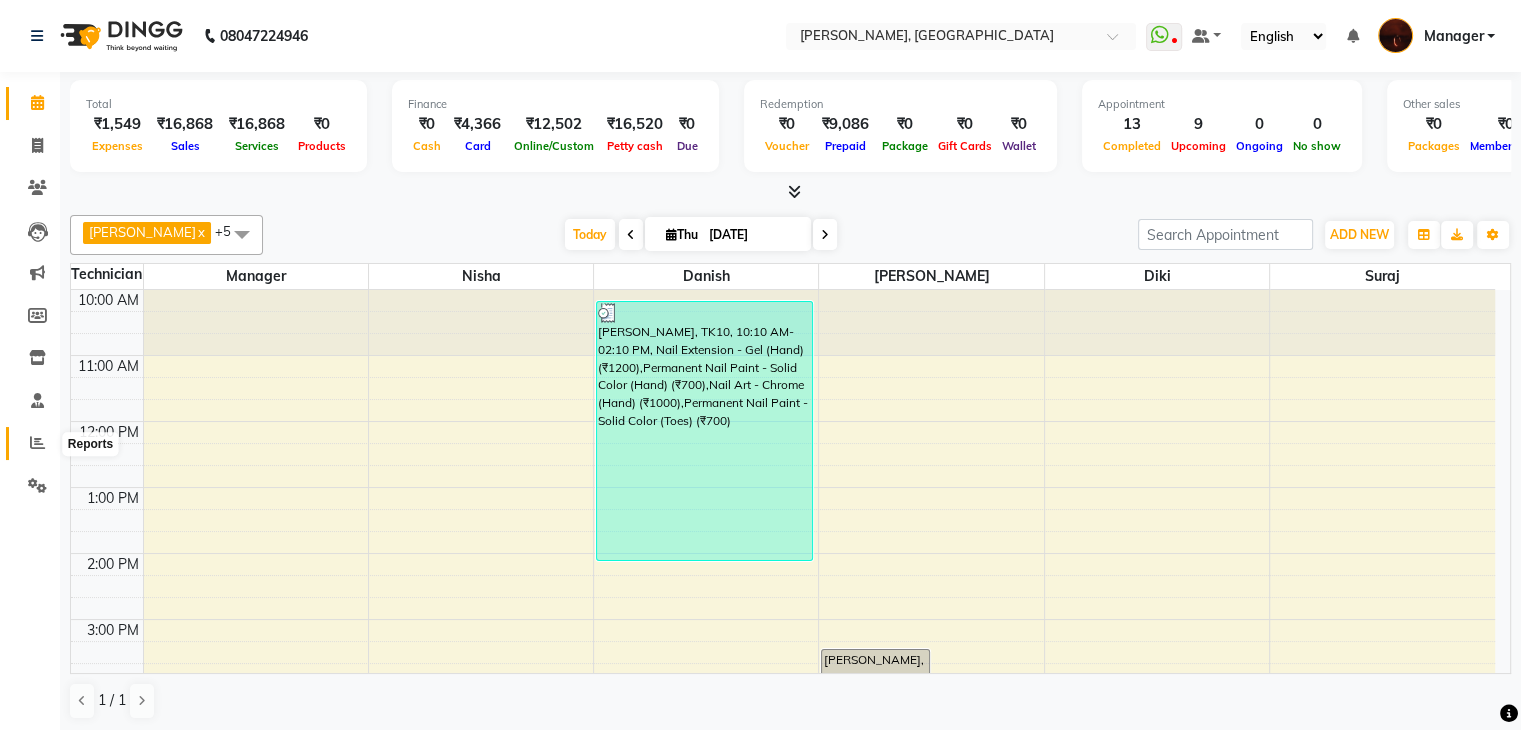 click 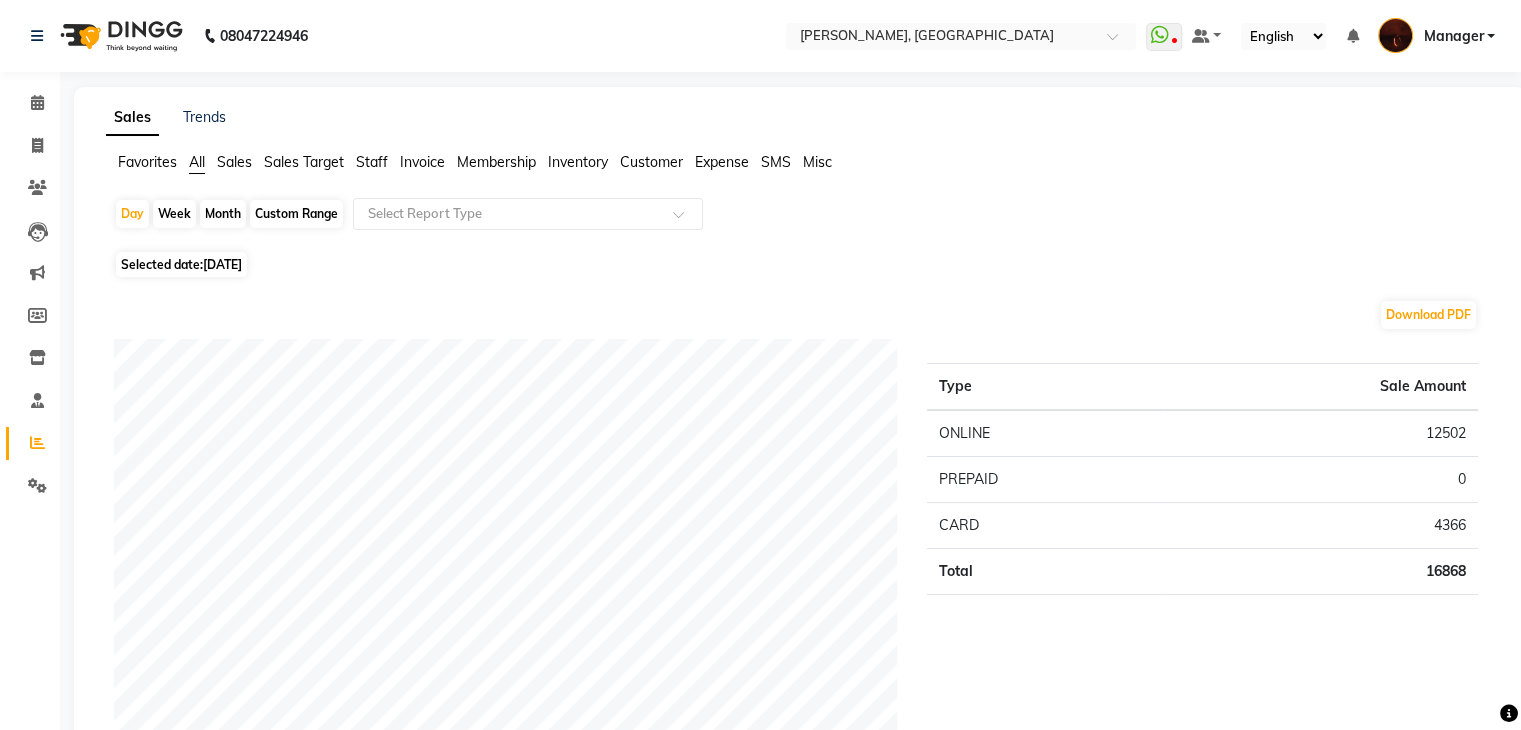 click on "Staff" 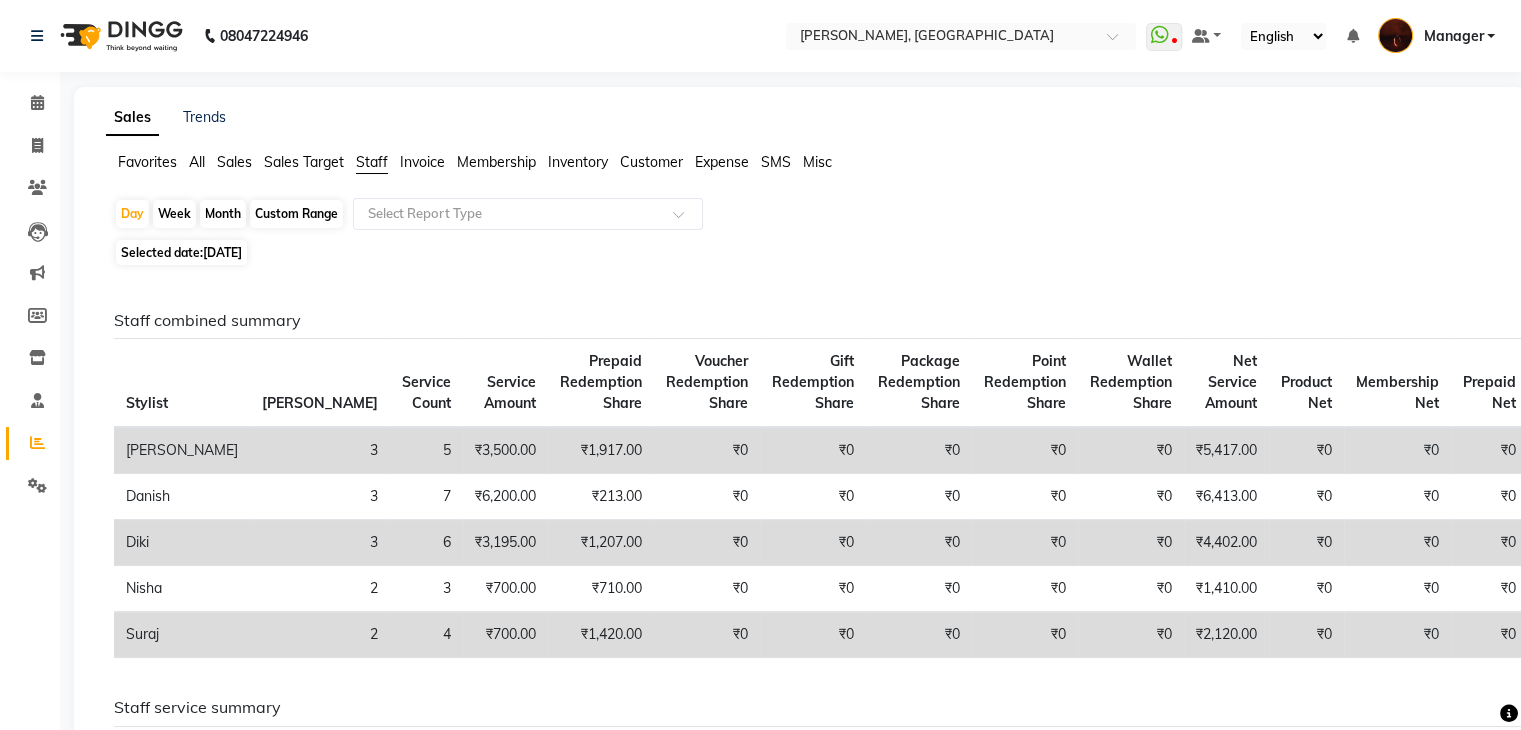 scroll, scrollTop: 136, scrollLeft: 0, axis: vertical 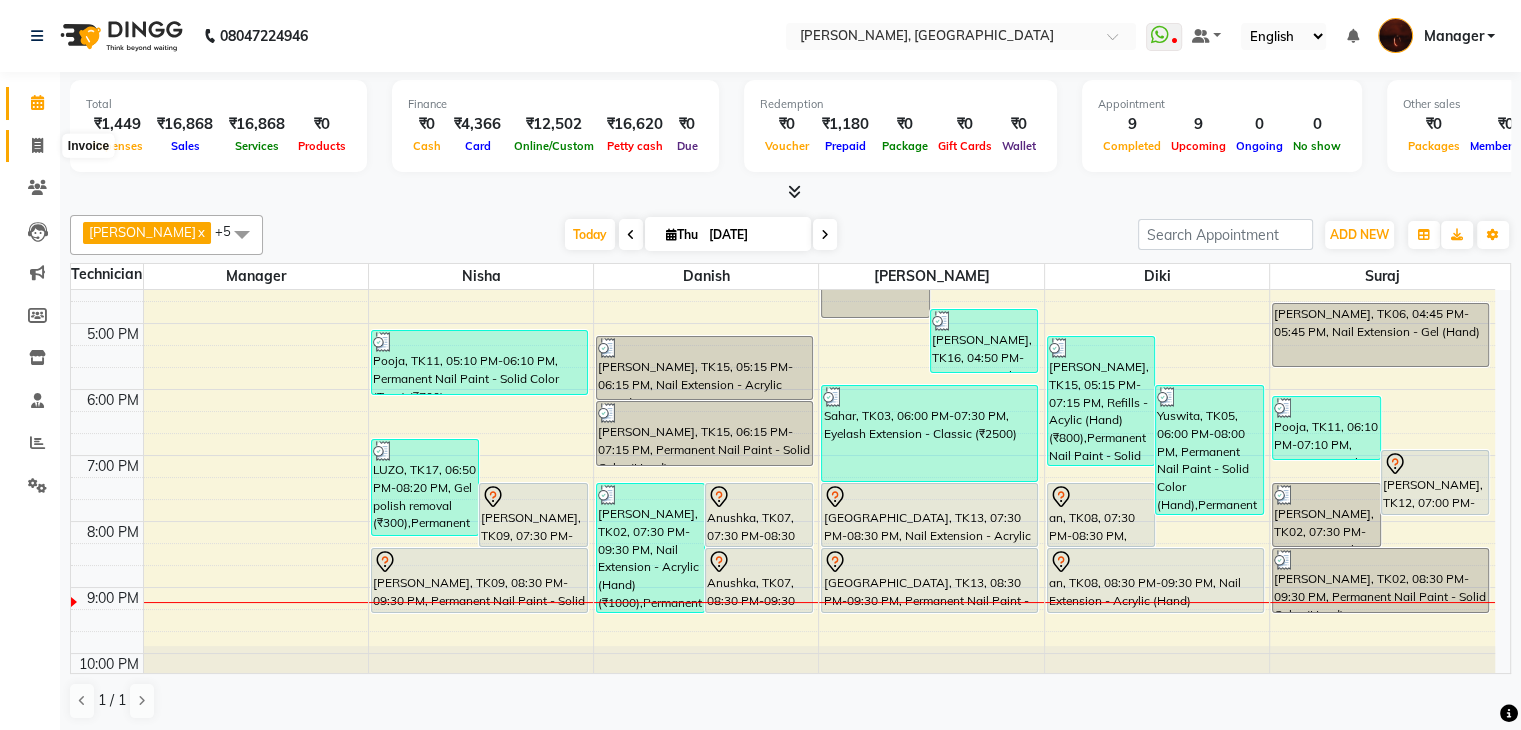 click 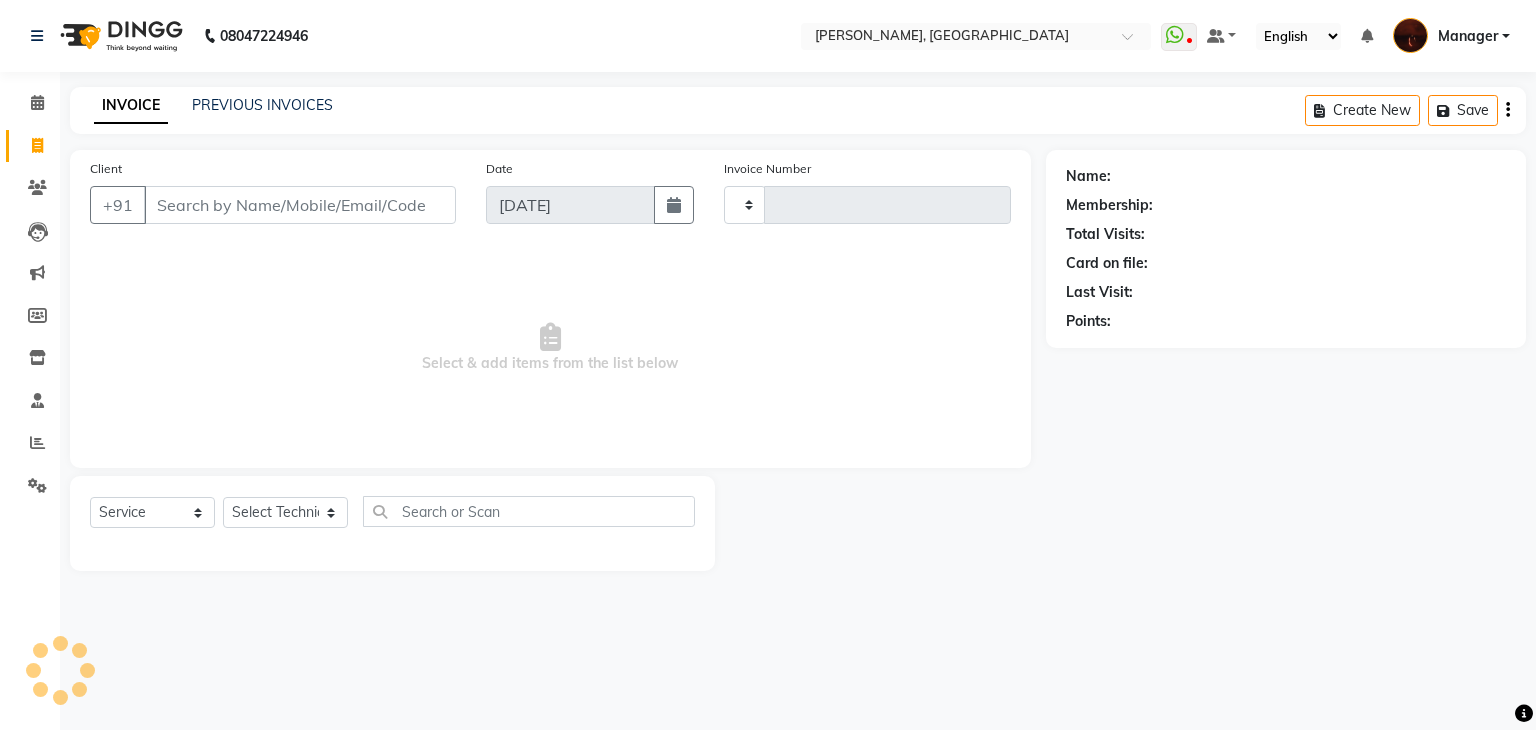 type on "1177" 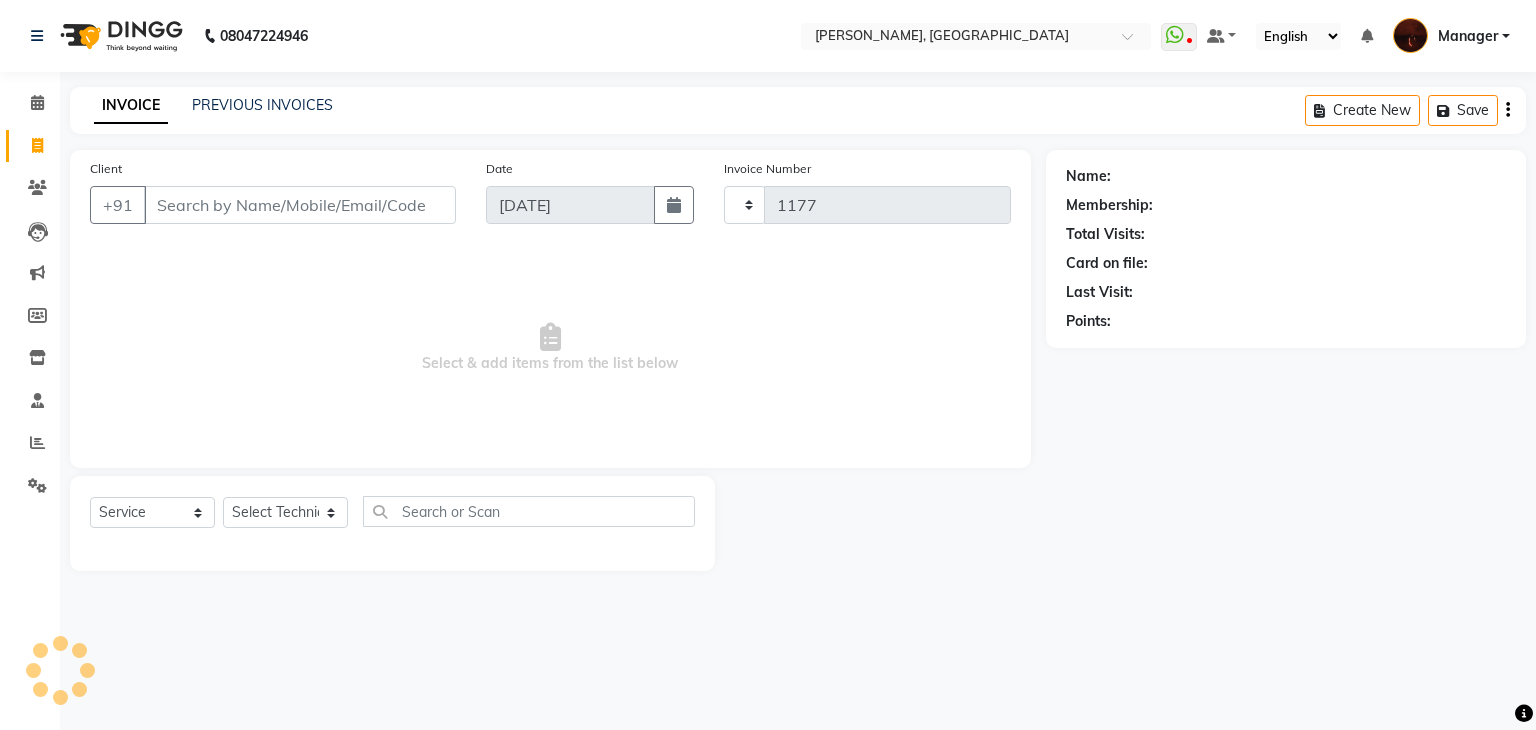 select on "4063" 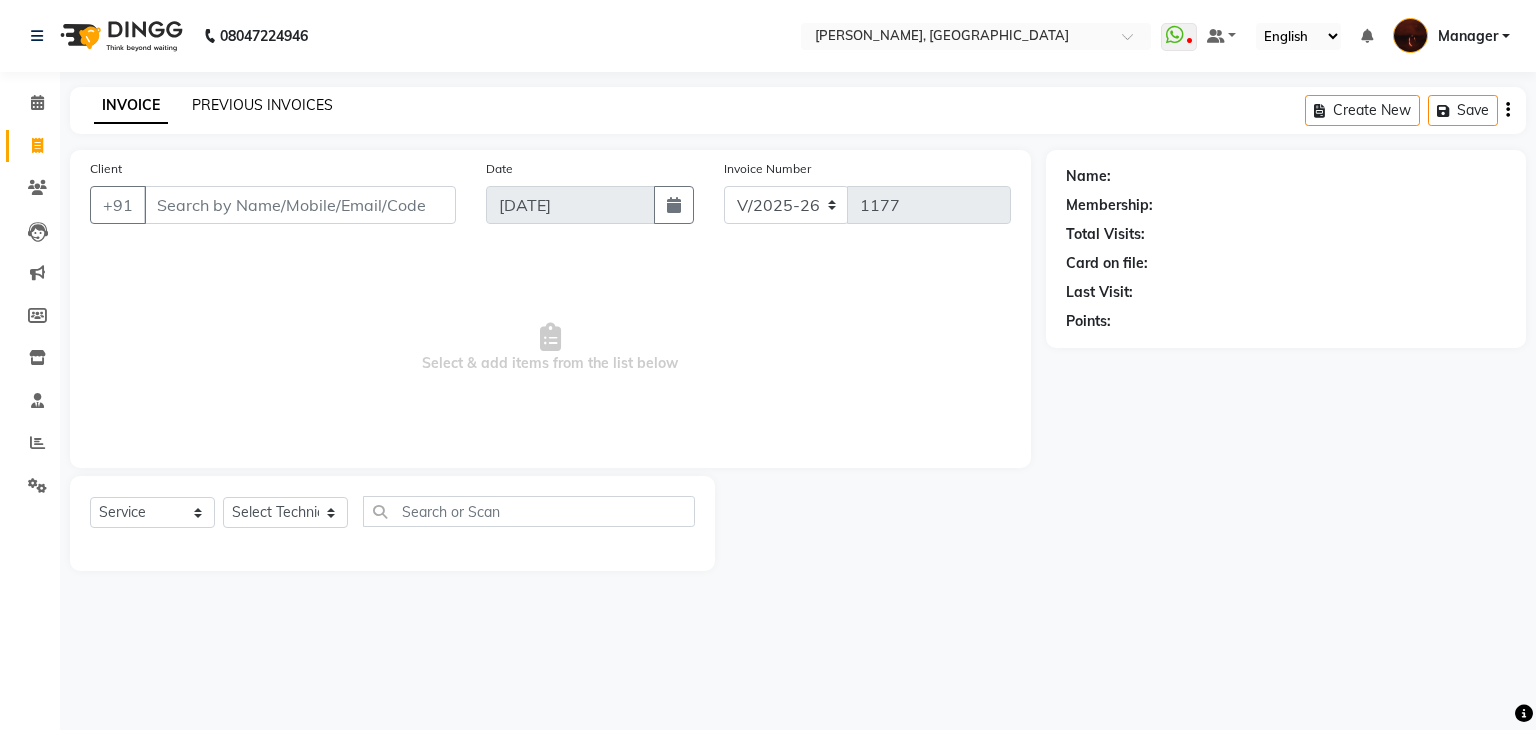 click on "PREVIOUS INVOICES" 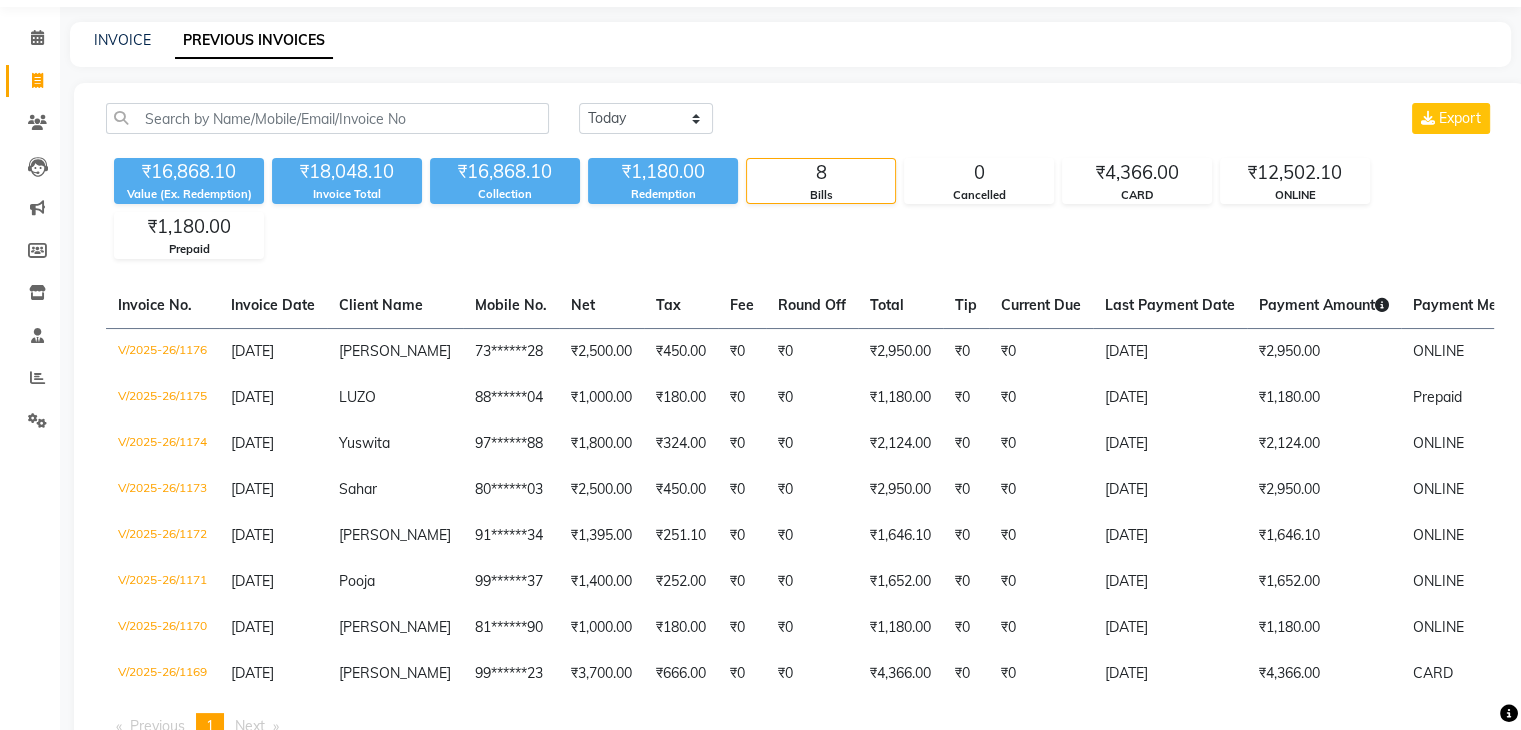 scroll, scrollTop: 0, scrollLeft: 0, axis: both 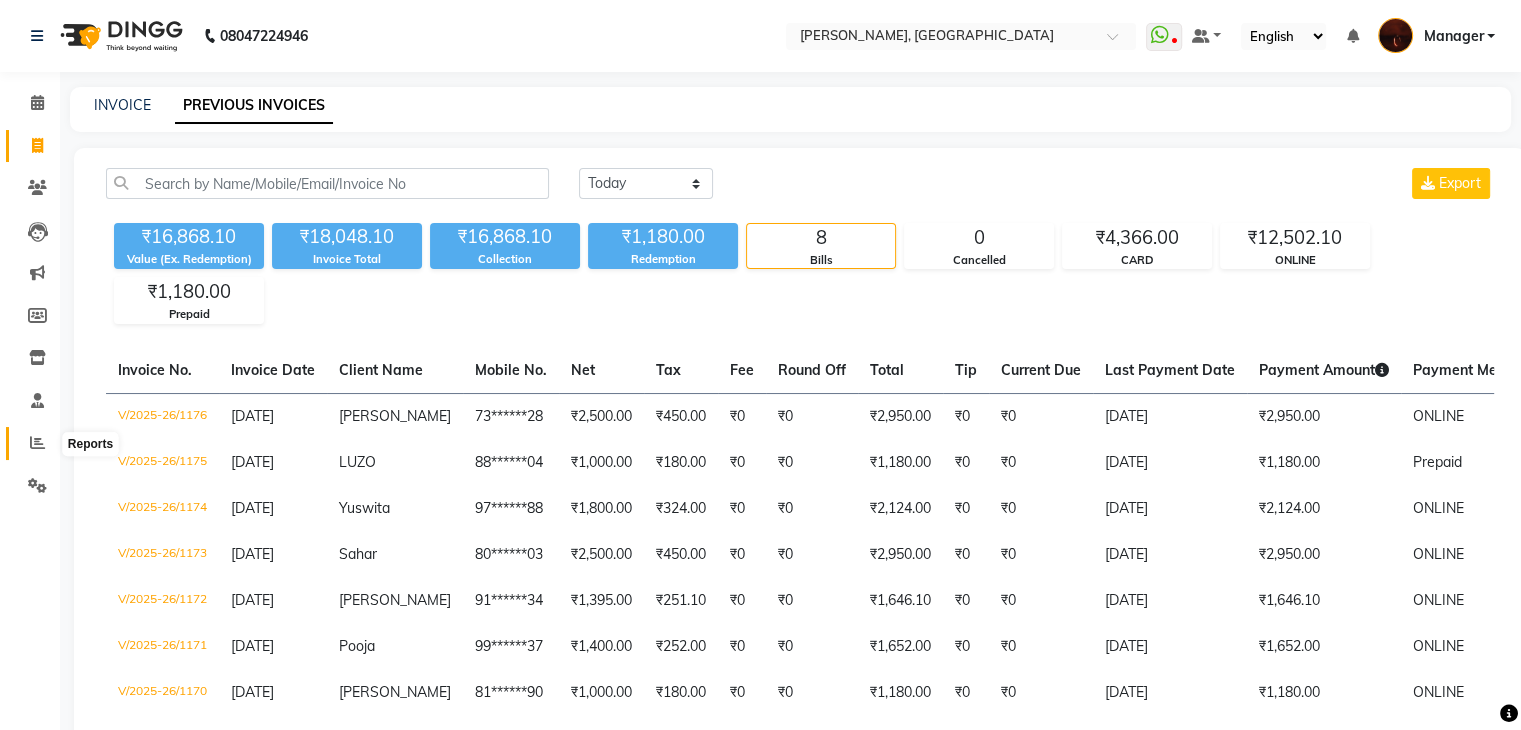 click 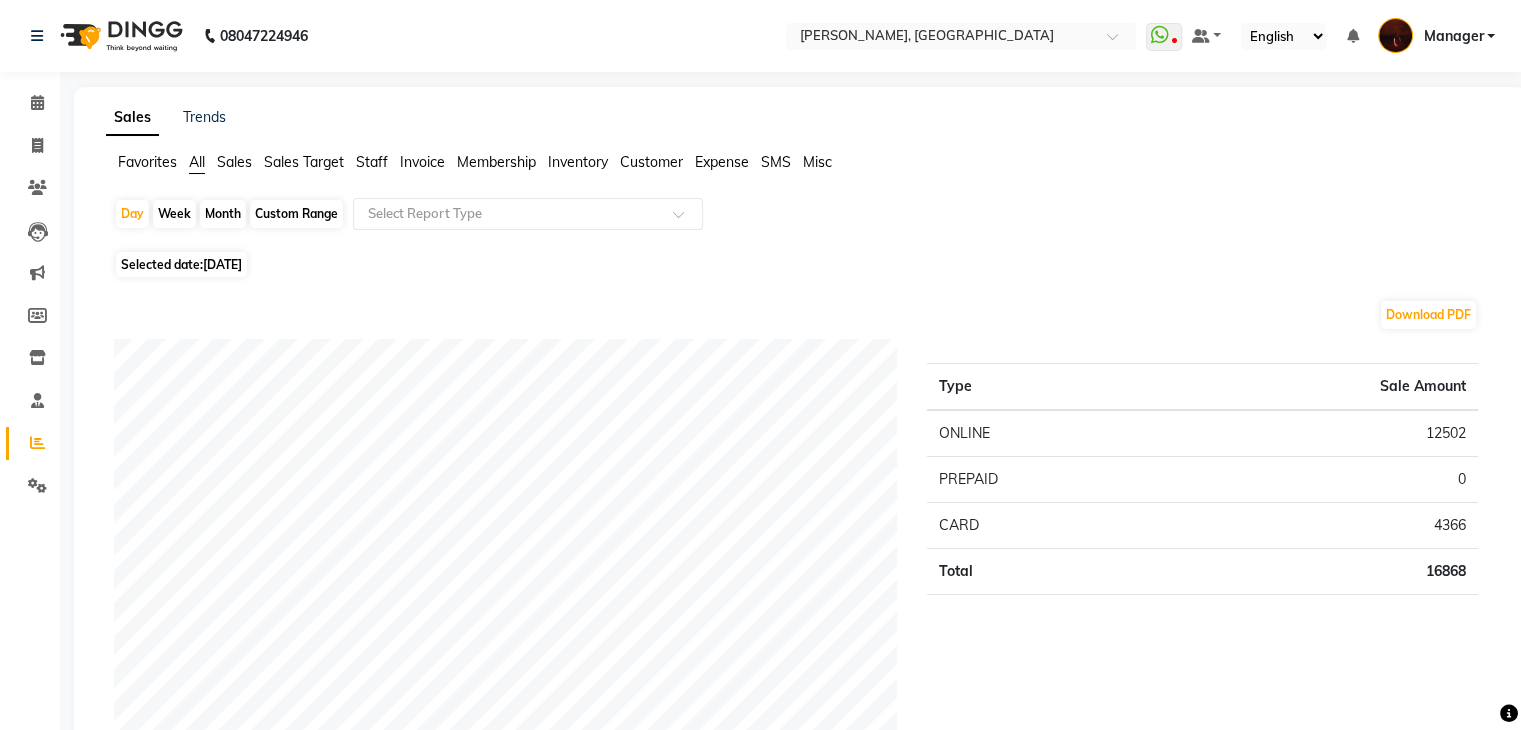 click on "Staff" 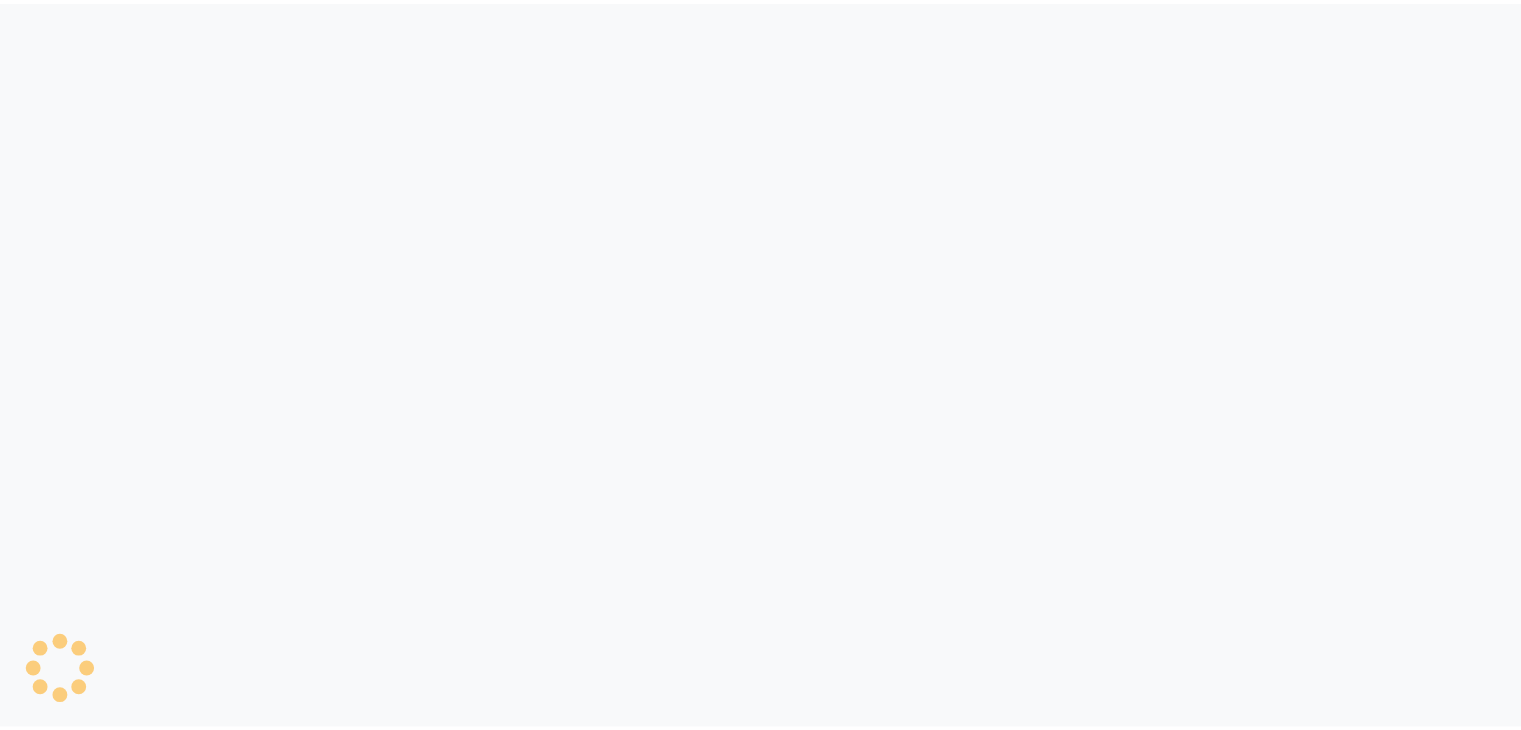scroll, scrollTop: 0, scrollLeft: 0, axis: both 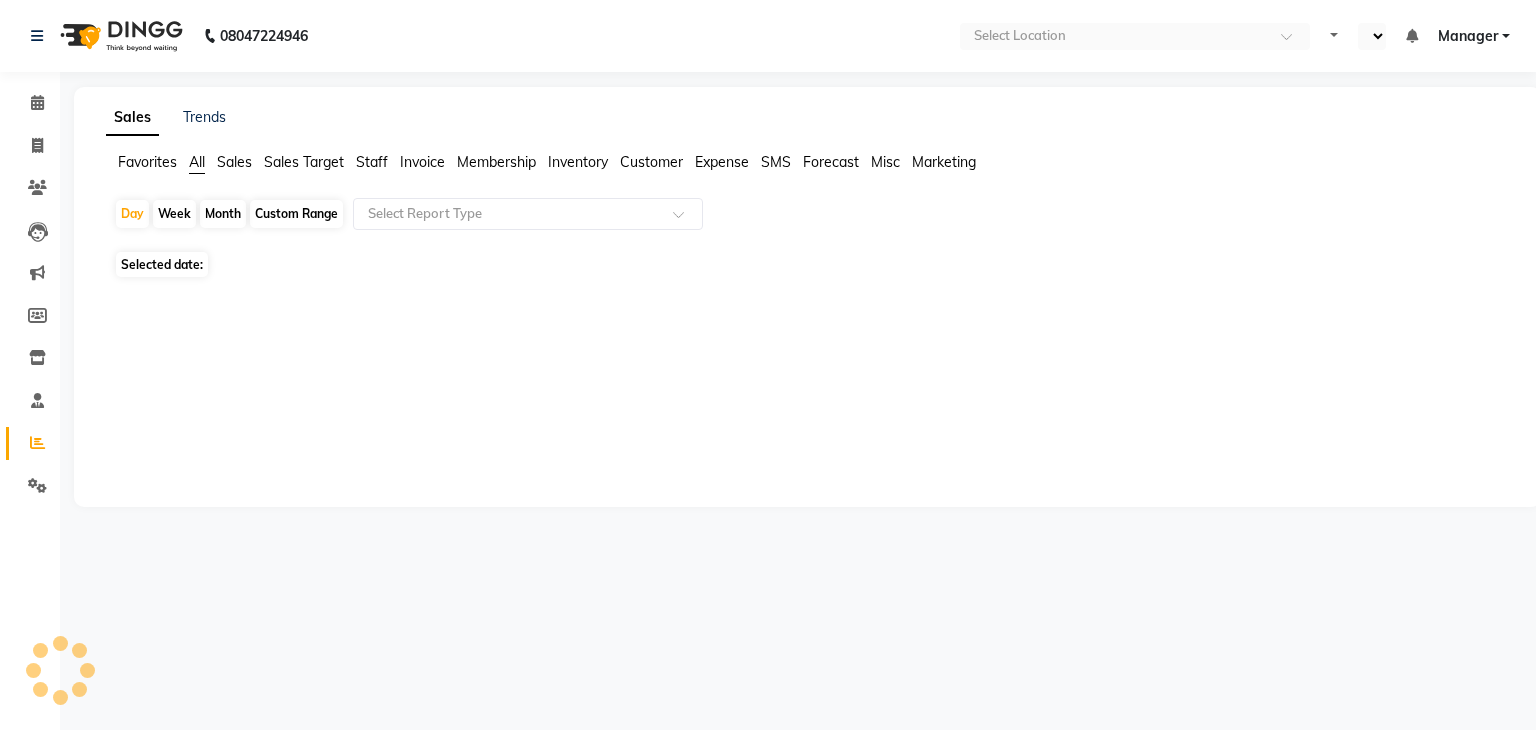 select on "en" 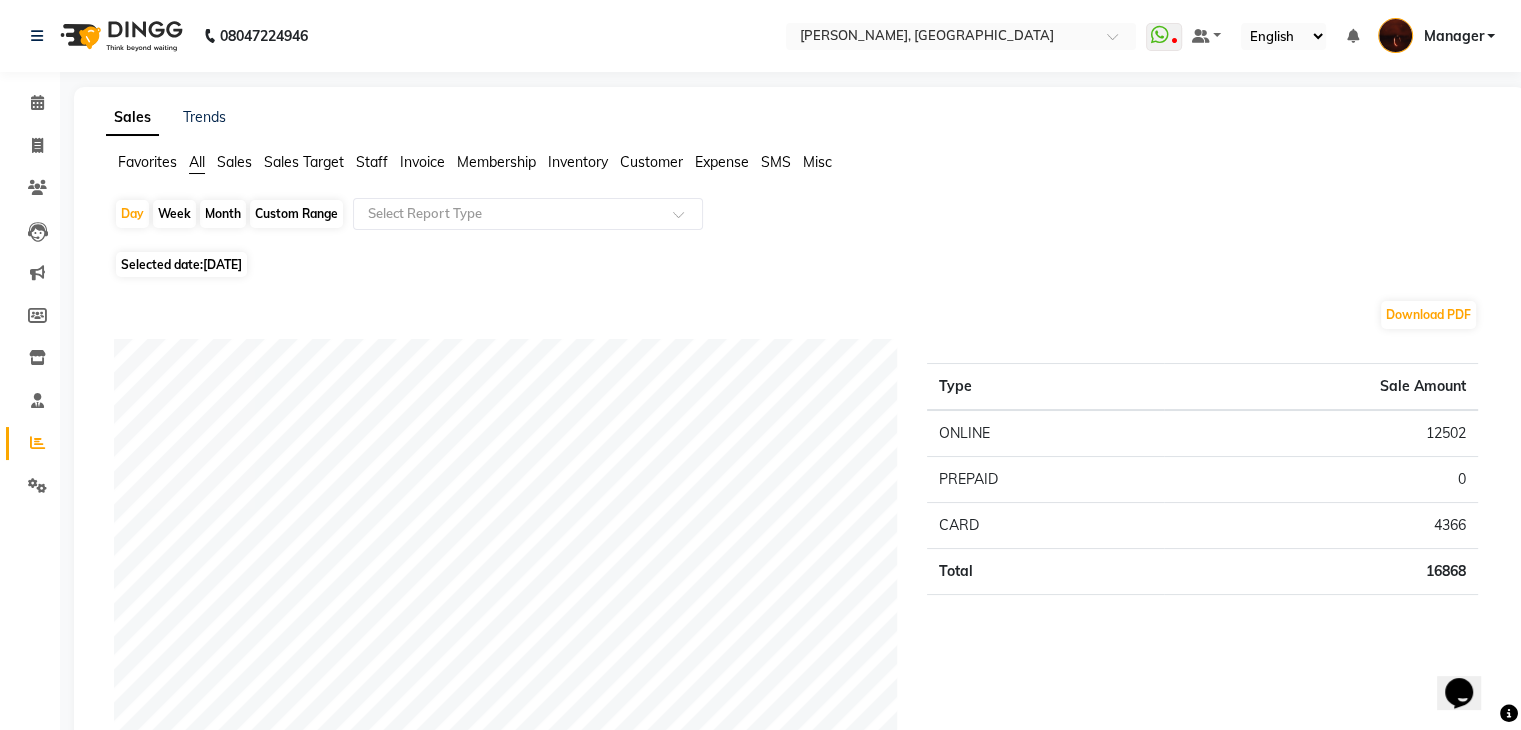 scroll, scrollTop: 0, scrollLeft: 0, axis: both 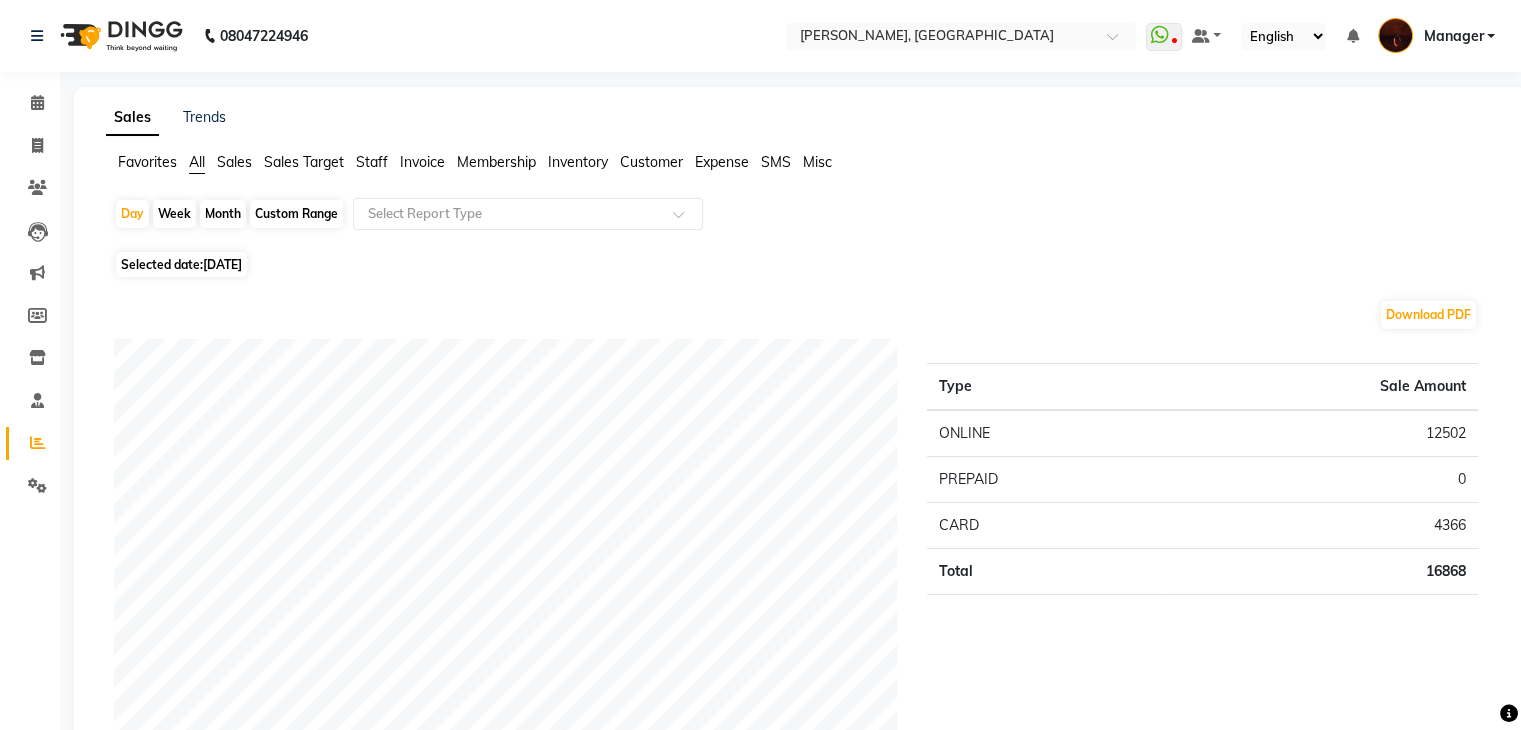 click on "Staff" 